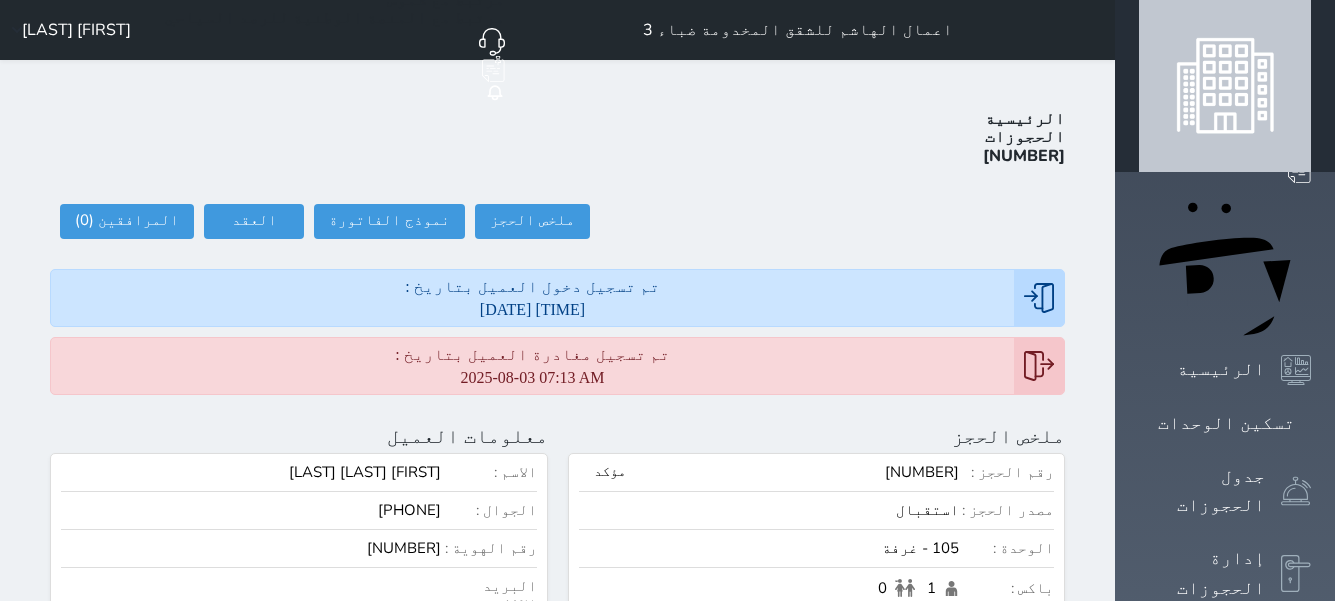 scroll, scrollTop: 0, scrollLeft: 0, axis: both 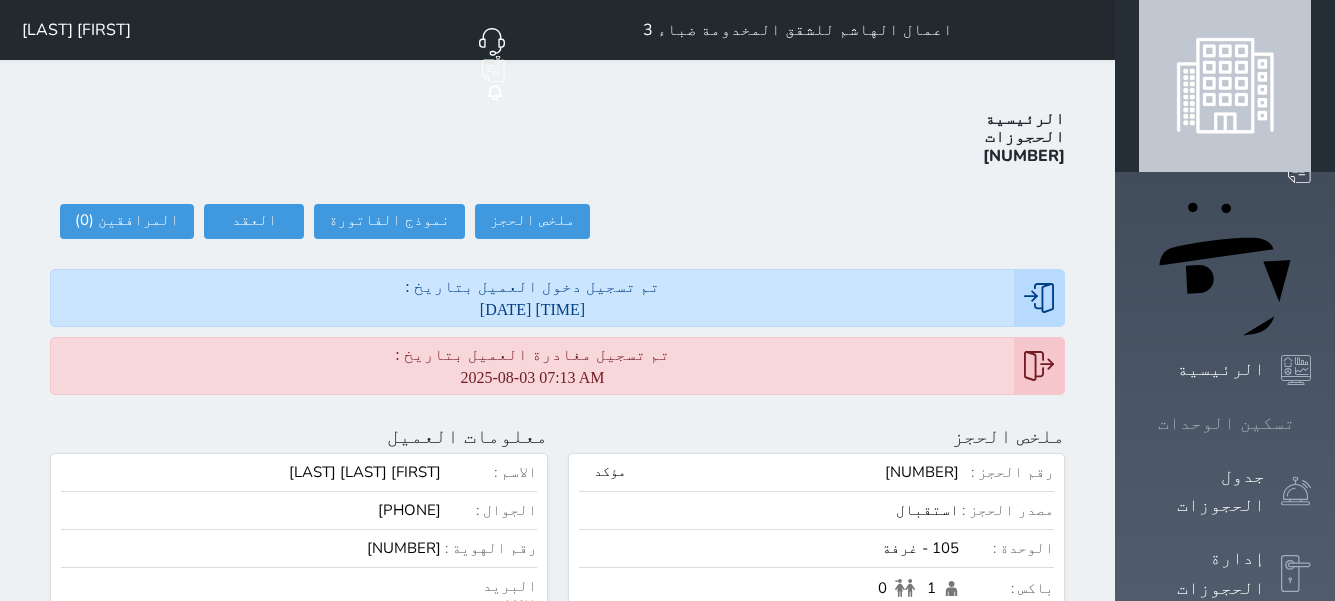 click on "تسكين الوحدات" at bounding box center (1226, 423) 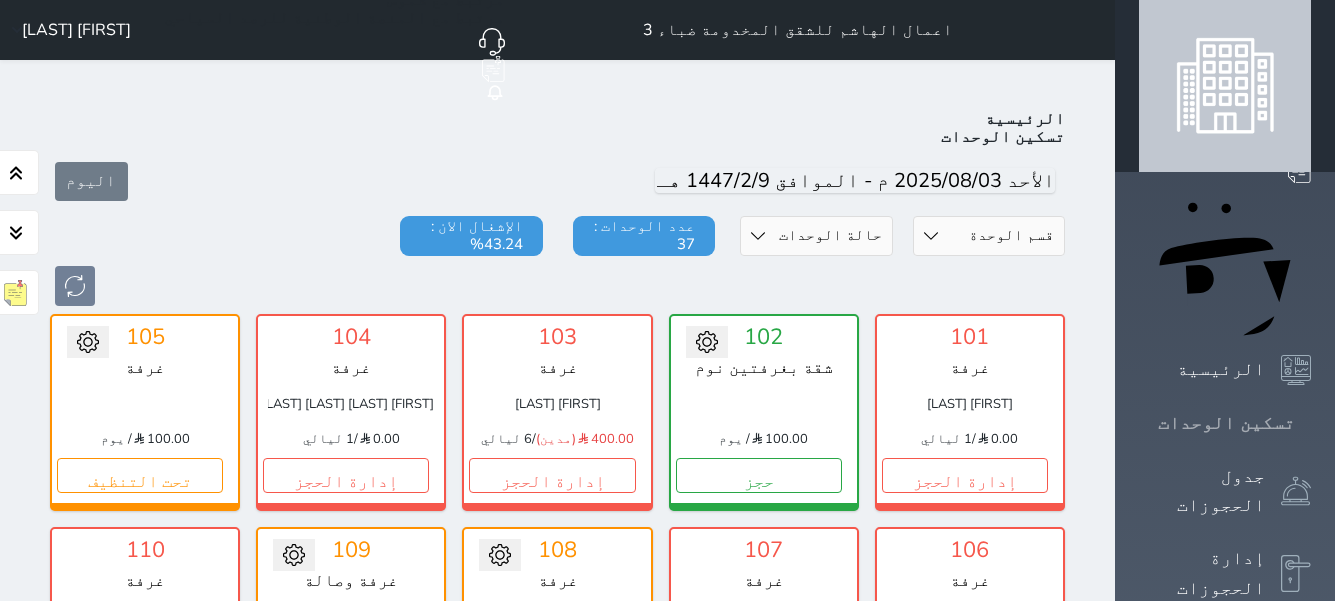 scroll, scrollTop: 78, scrollLeft: 0, axis: vertical 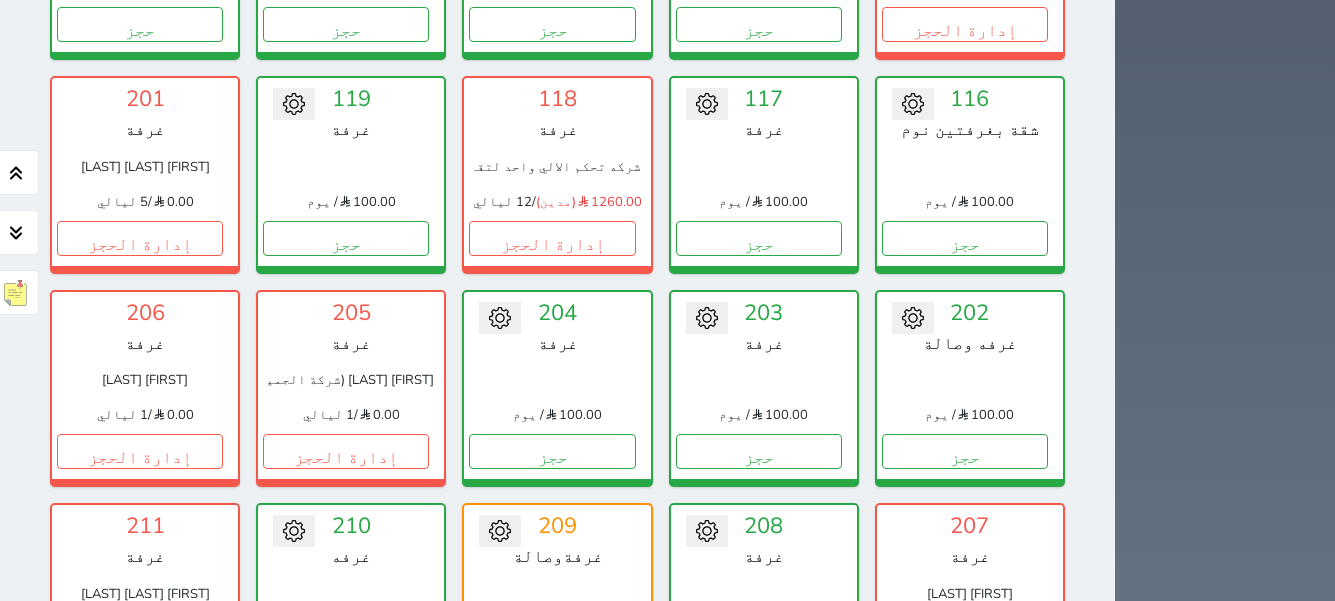 click on "حجز" at bounding box center (759, 664) 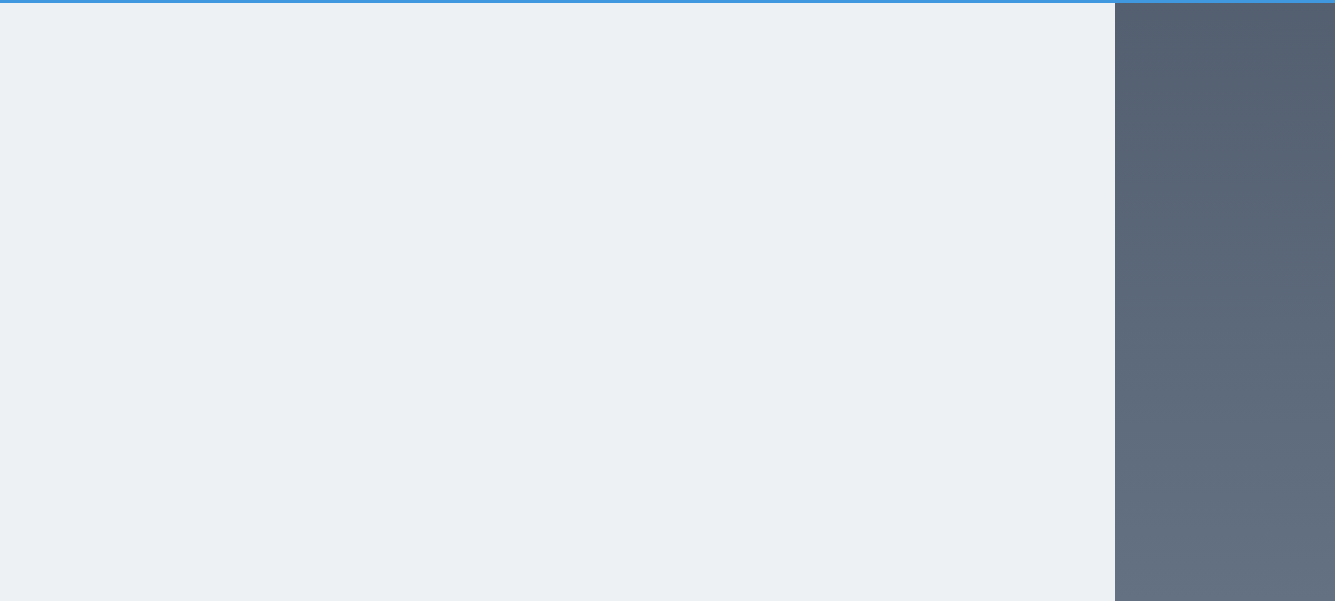 scroll, scrollTop: 397, scrollLeft: 0, axis: vertical 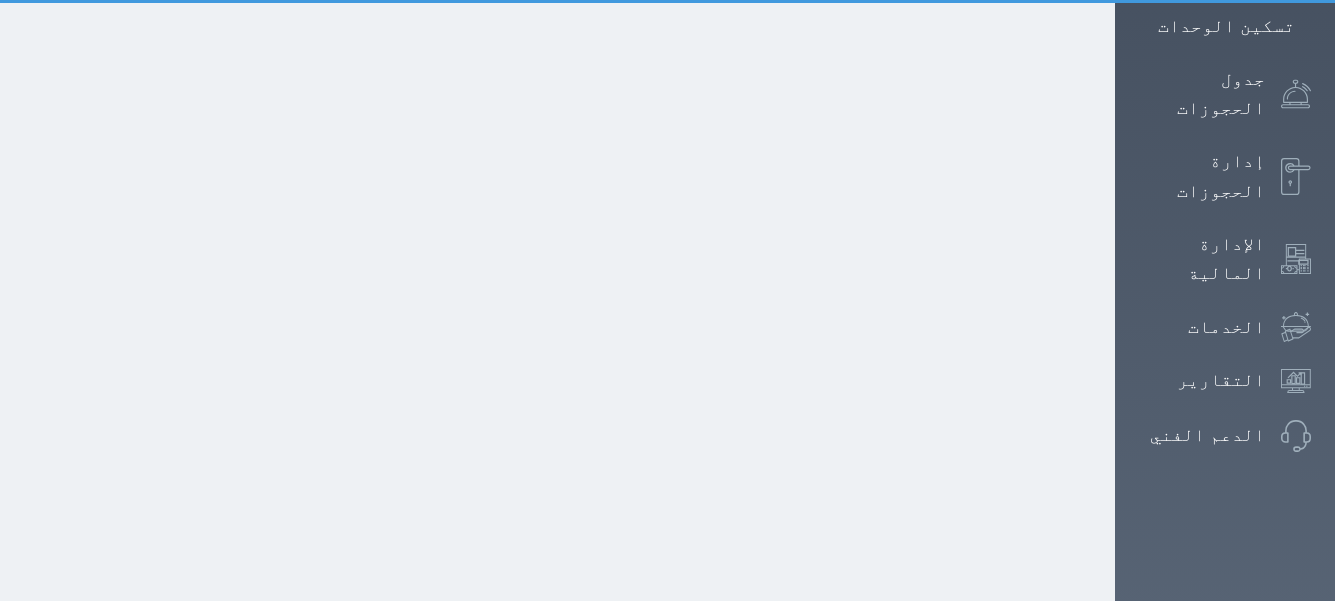 select on "1" 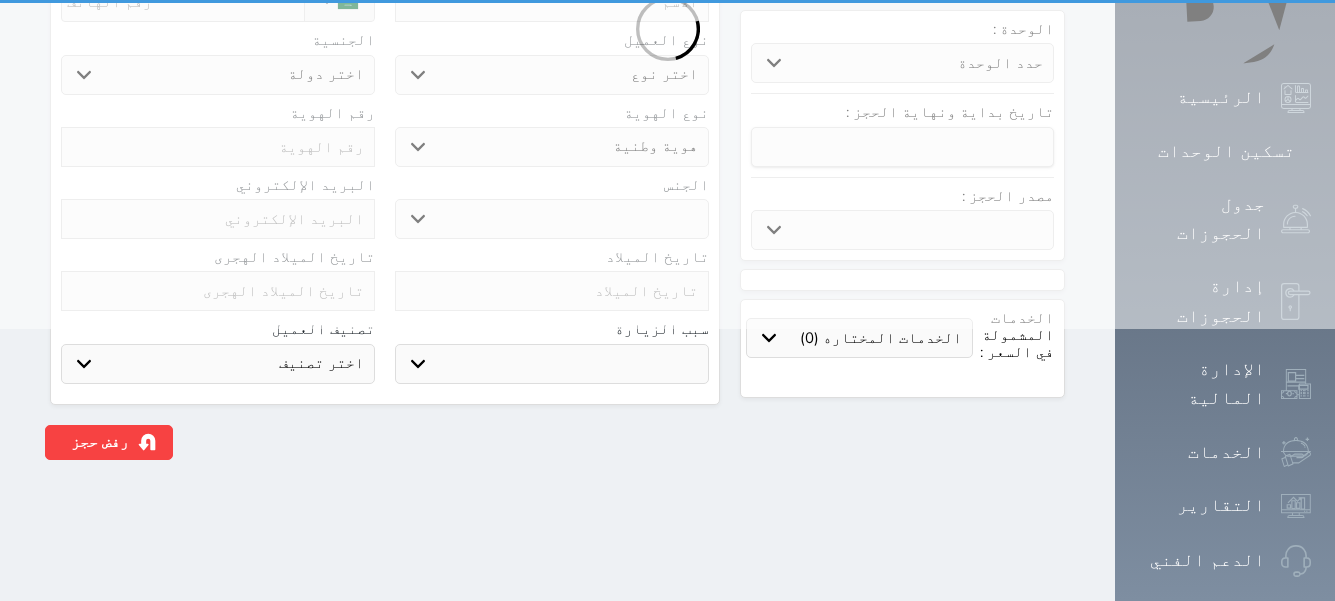 scroll, scrollTop: 0, scrollLeft: 0, axis: both 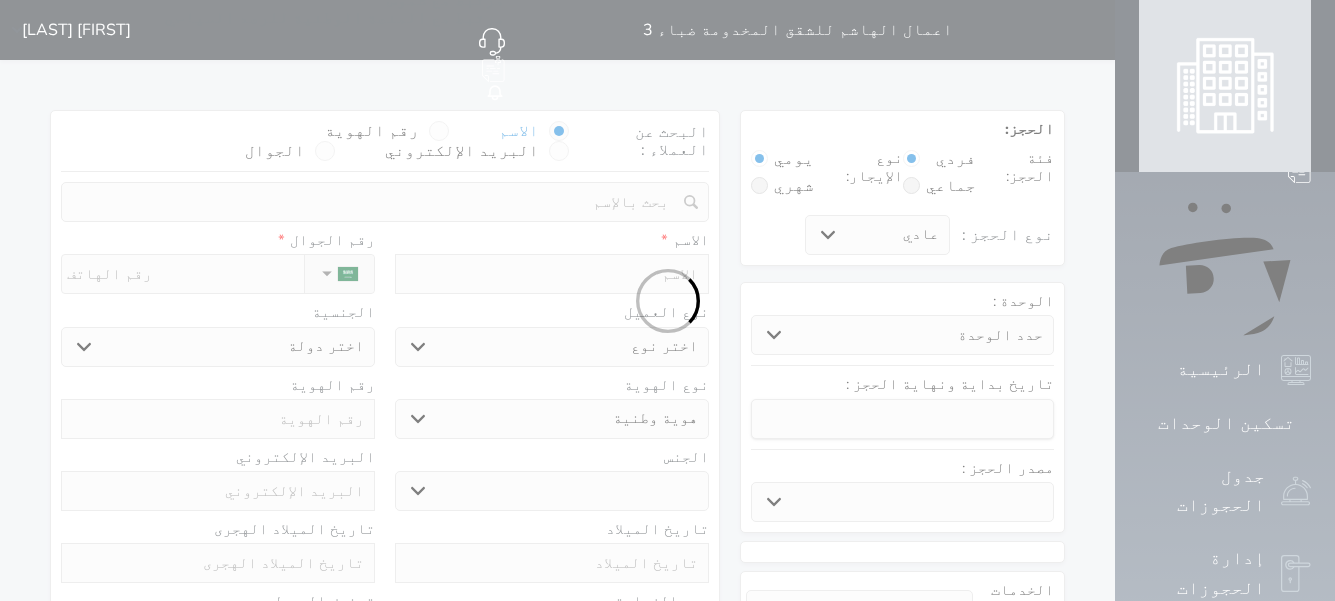 select 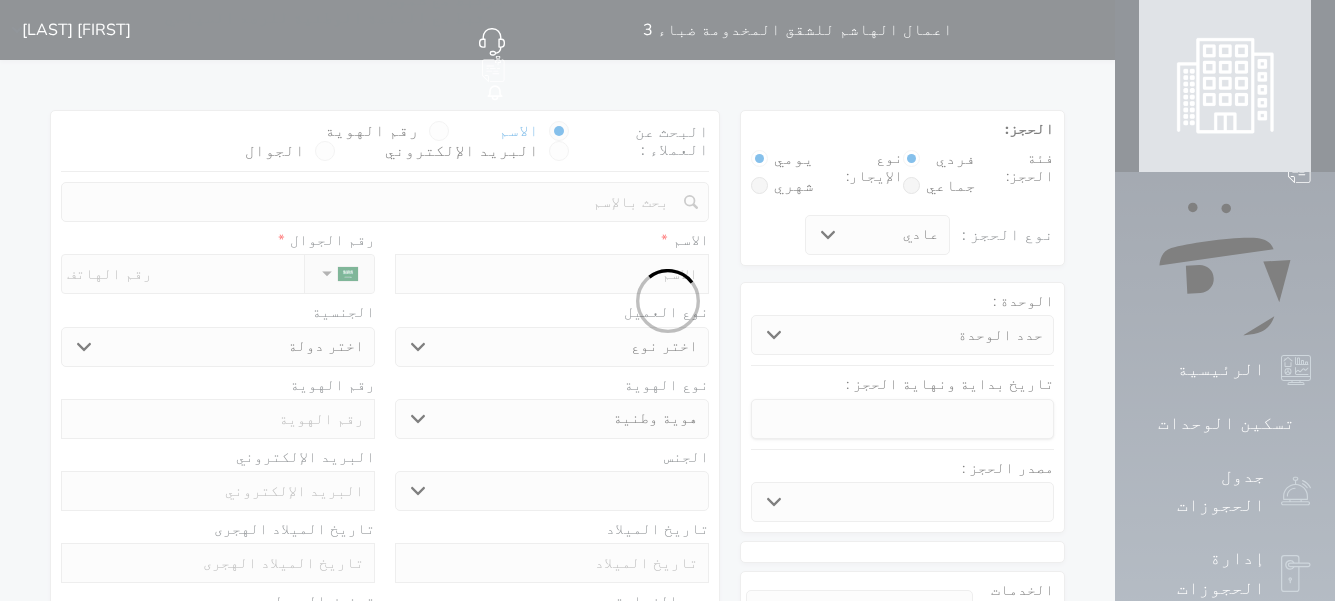 select 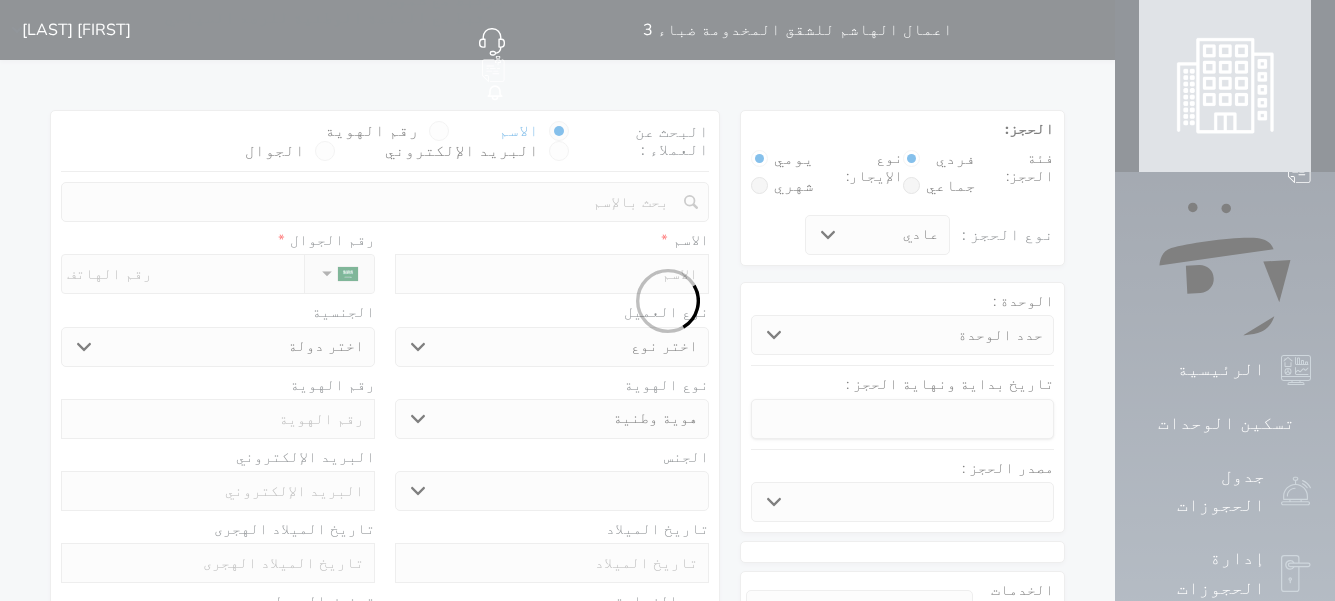 select 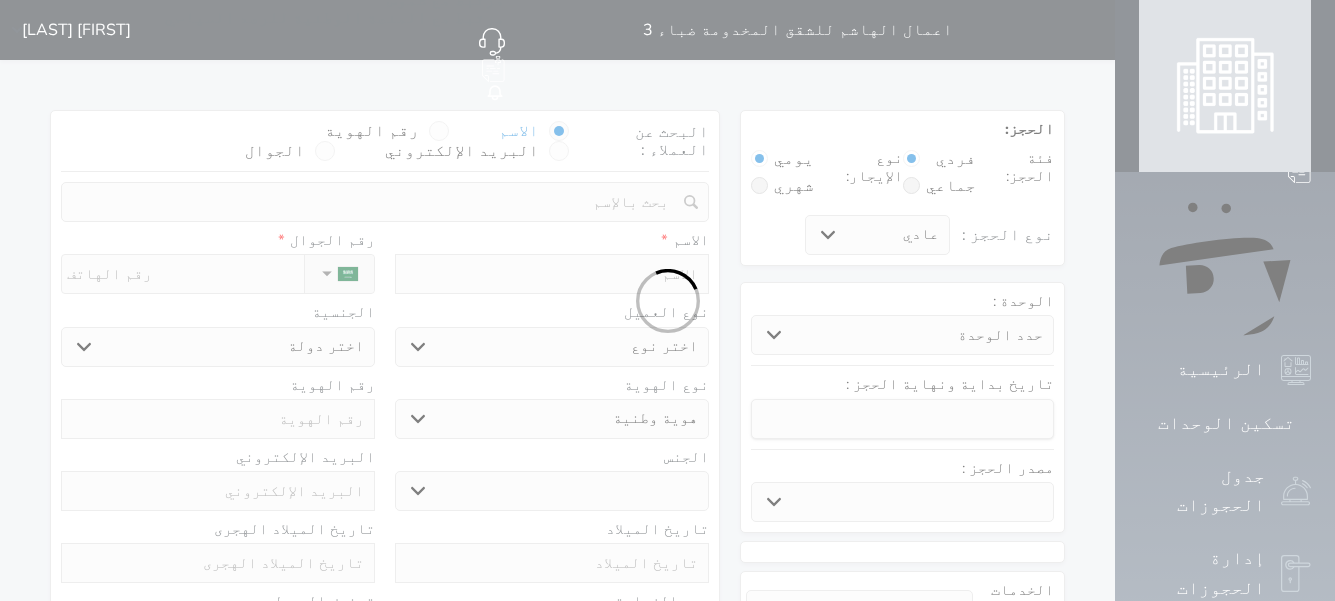 select 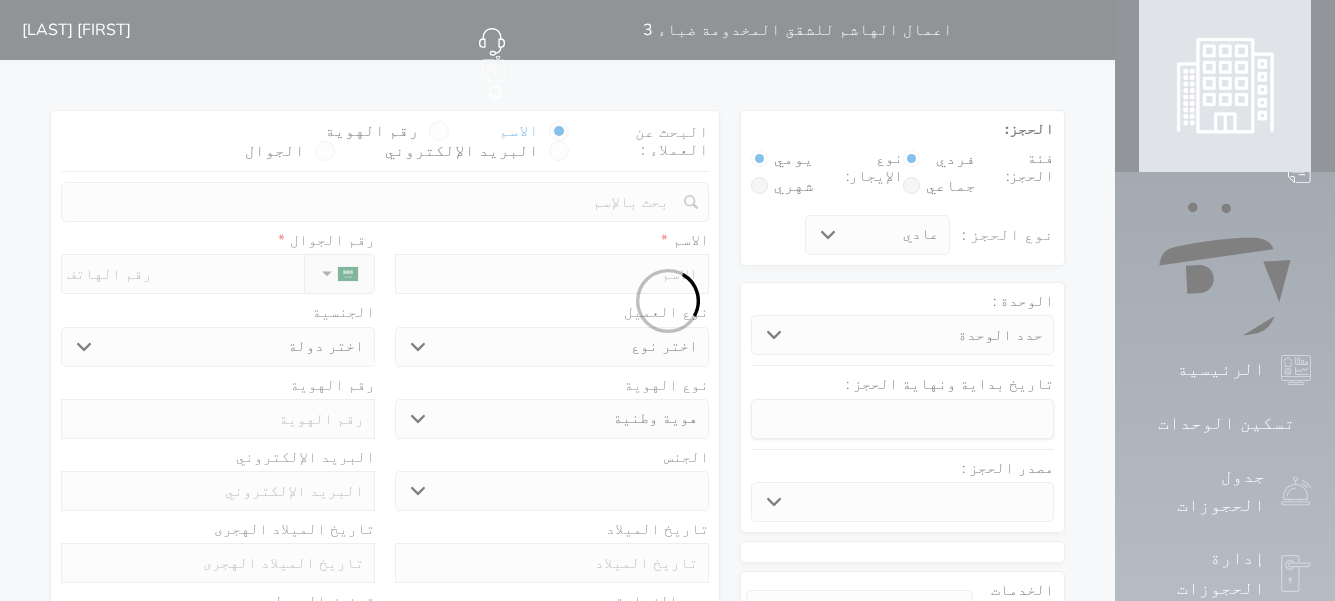 select 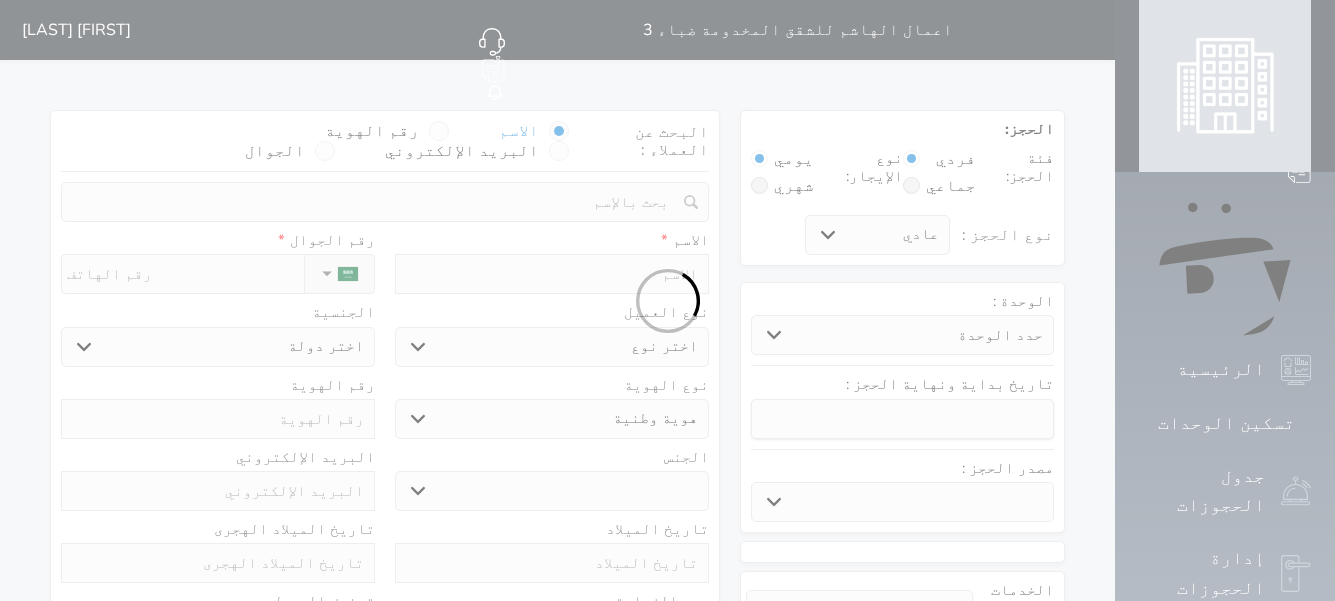 select on "[NUMBER]" 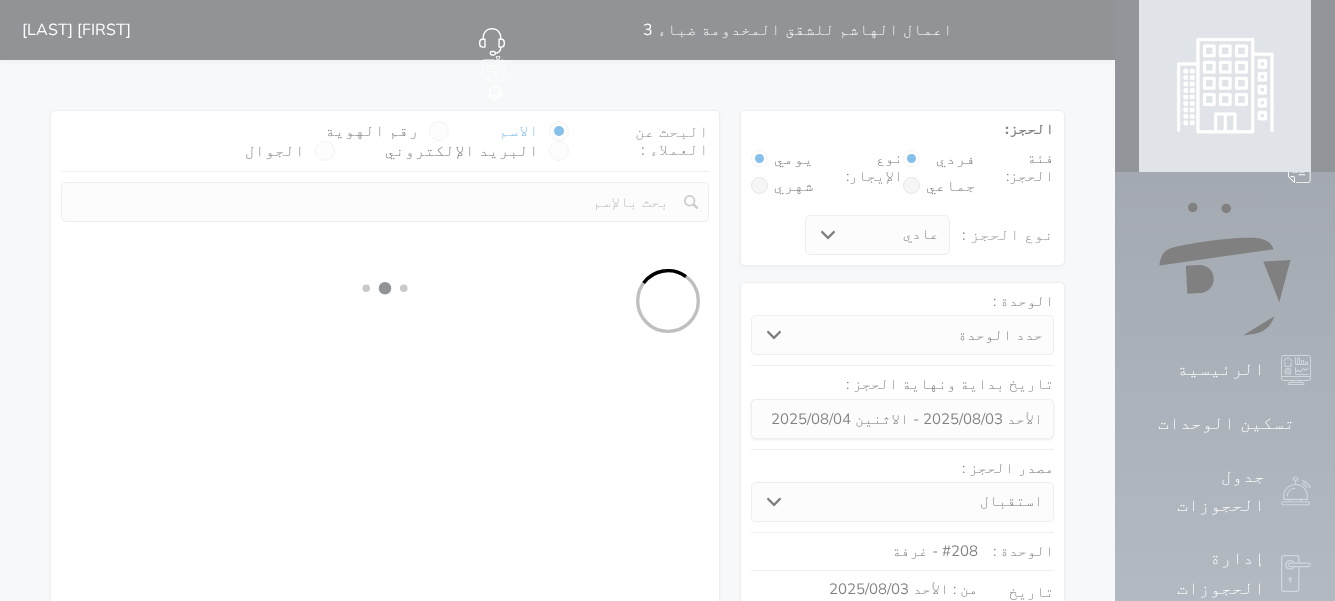 select 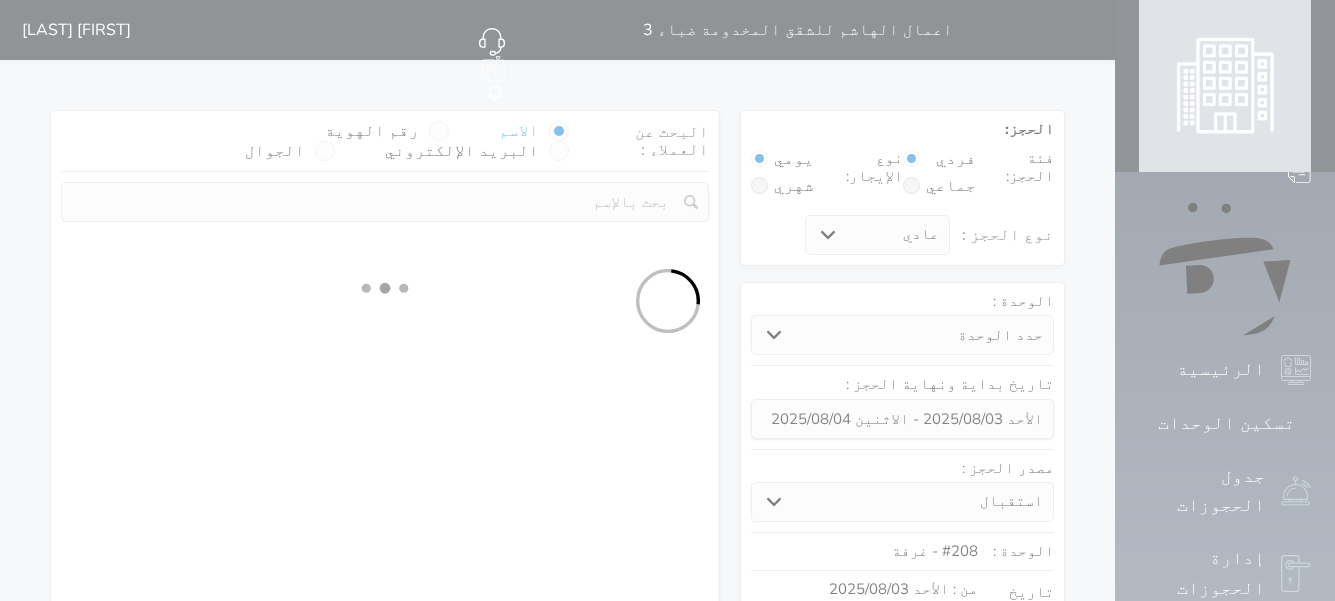 select on "1" 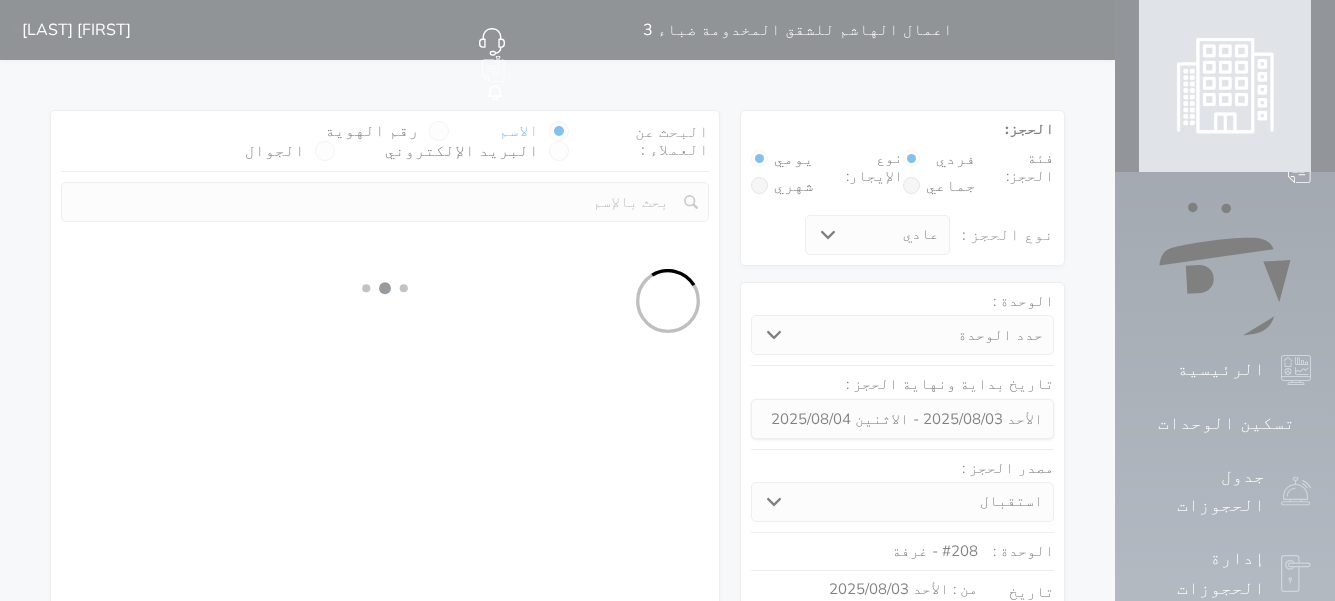 select on "113" 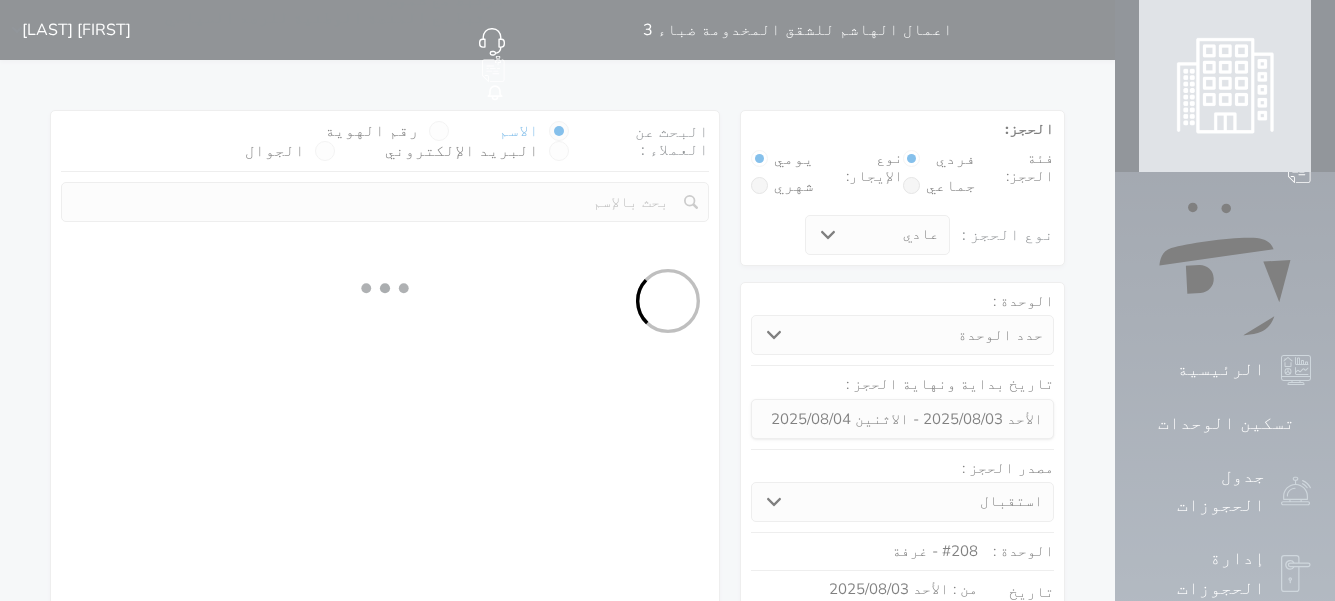 select on "1" 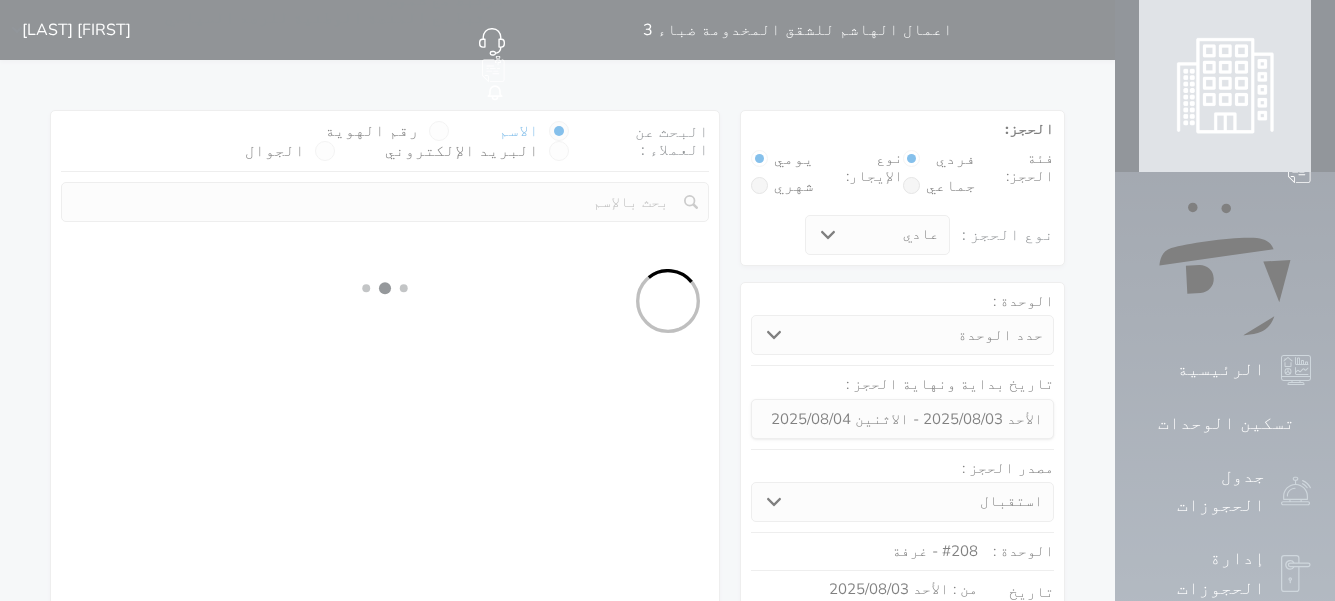 select 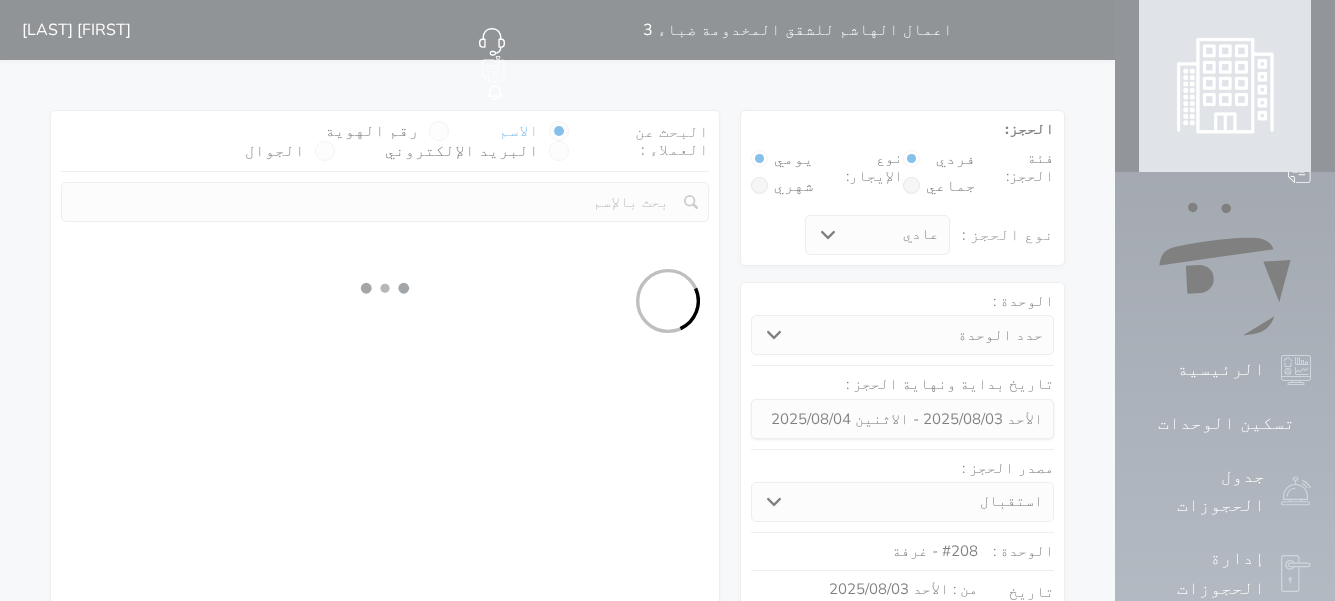select on "7" 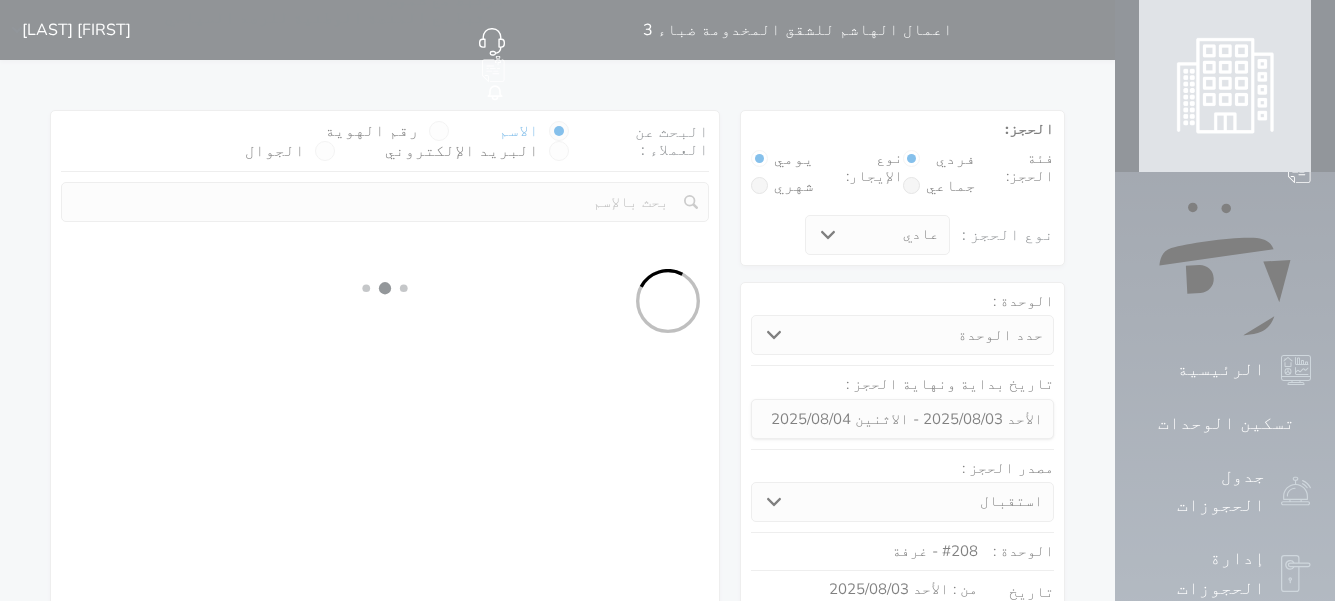 select 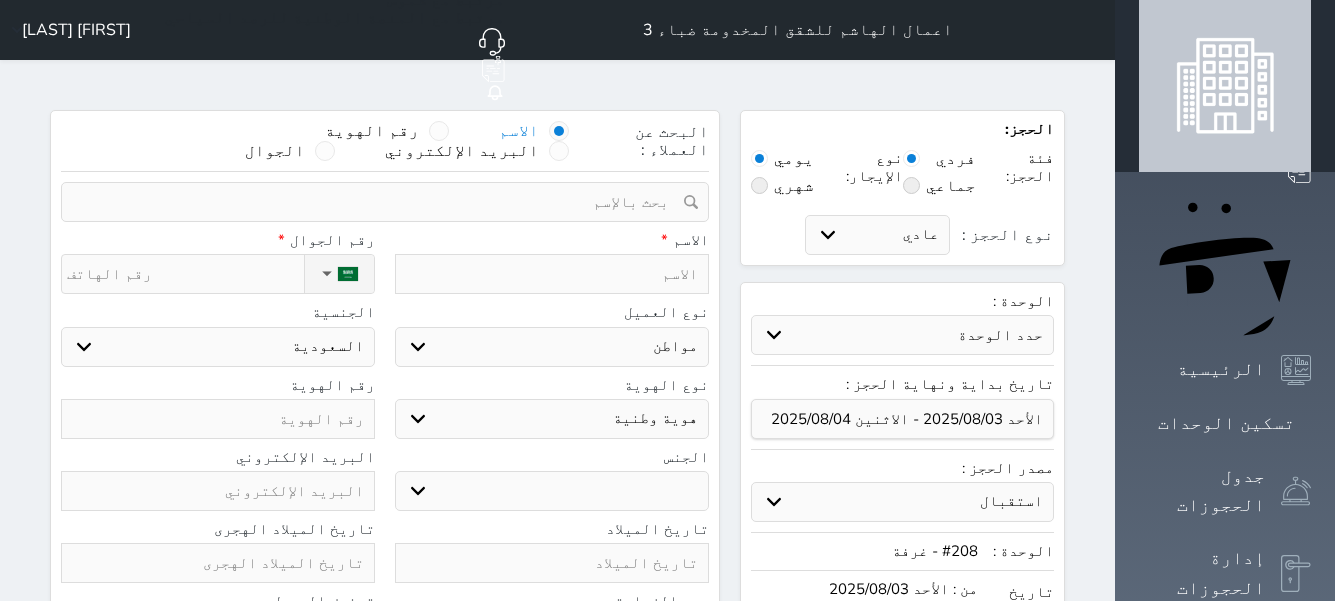 select 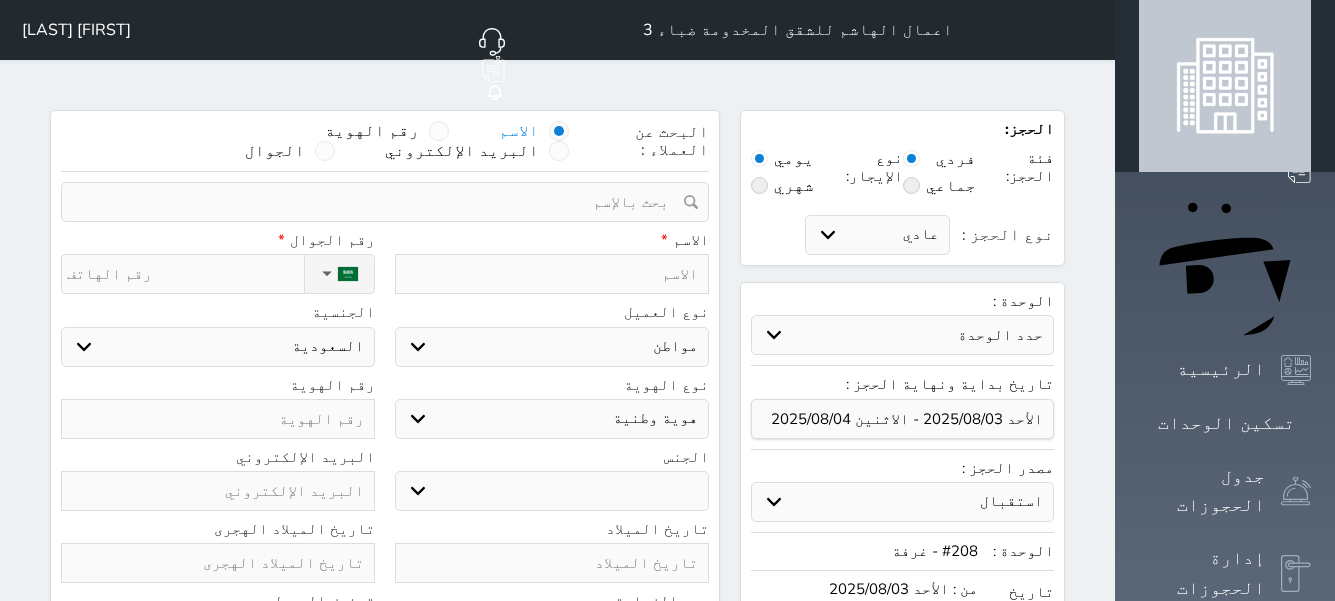 select 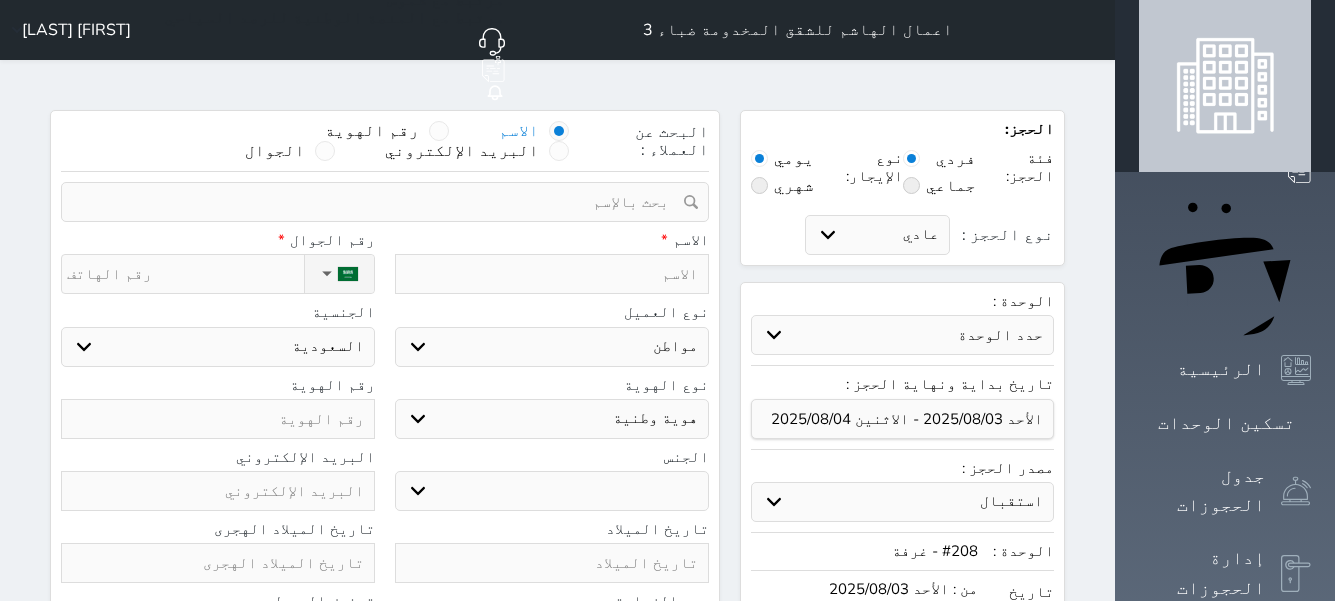 select 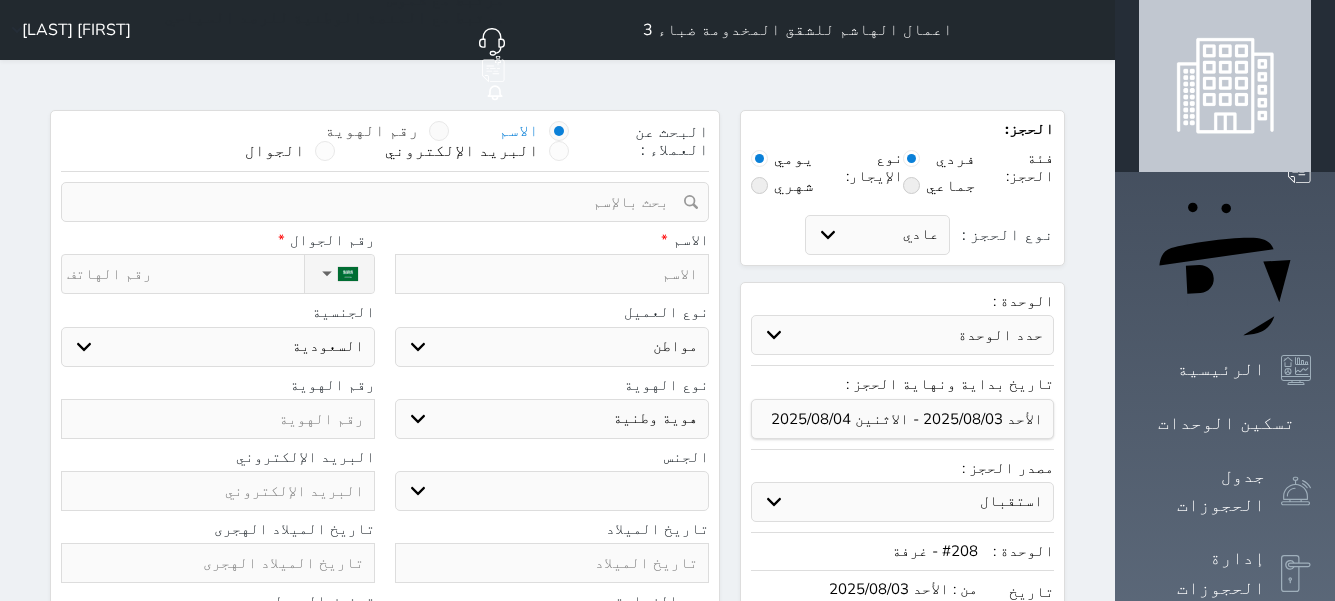 click at bounding box center [439, 131] 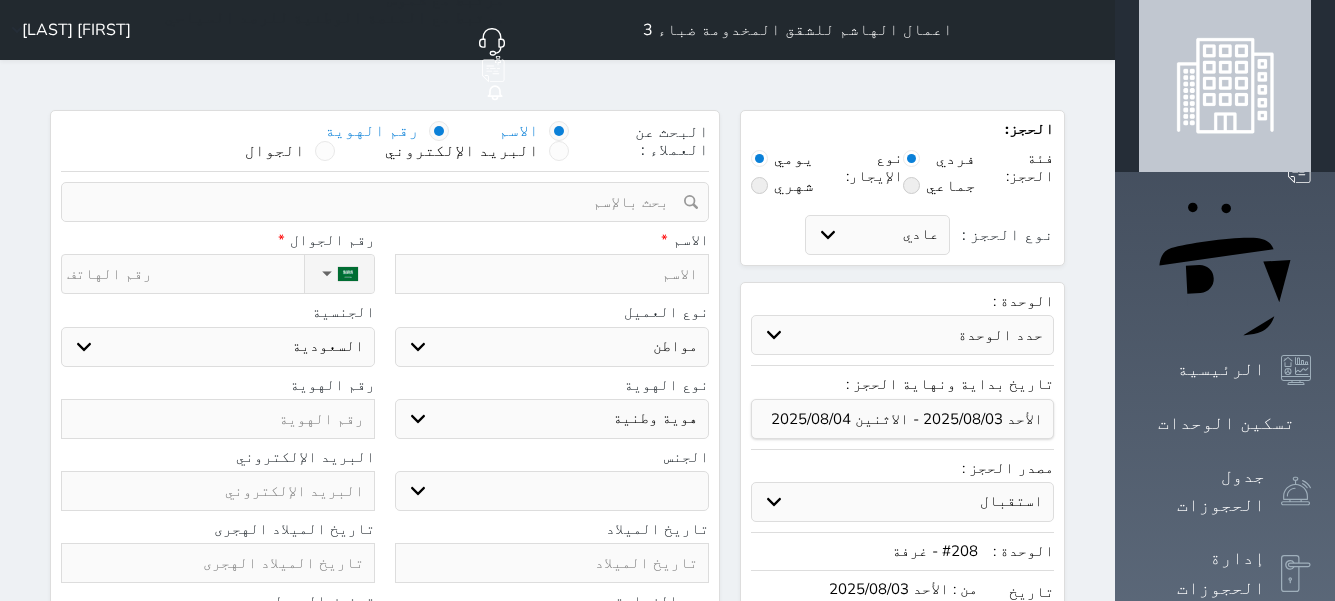 select 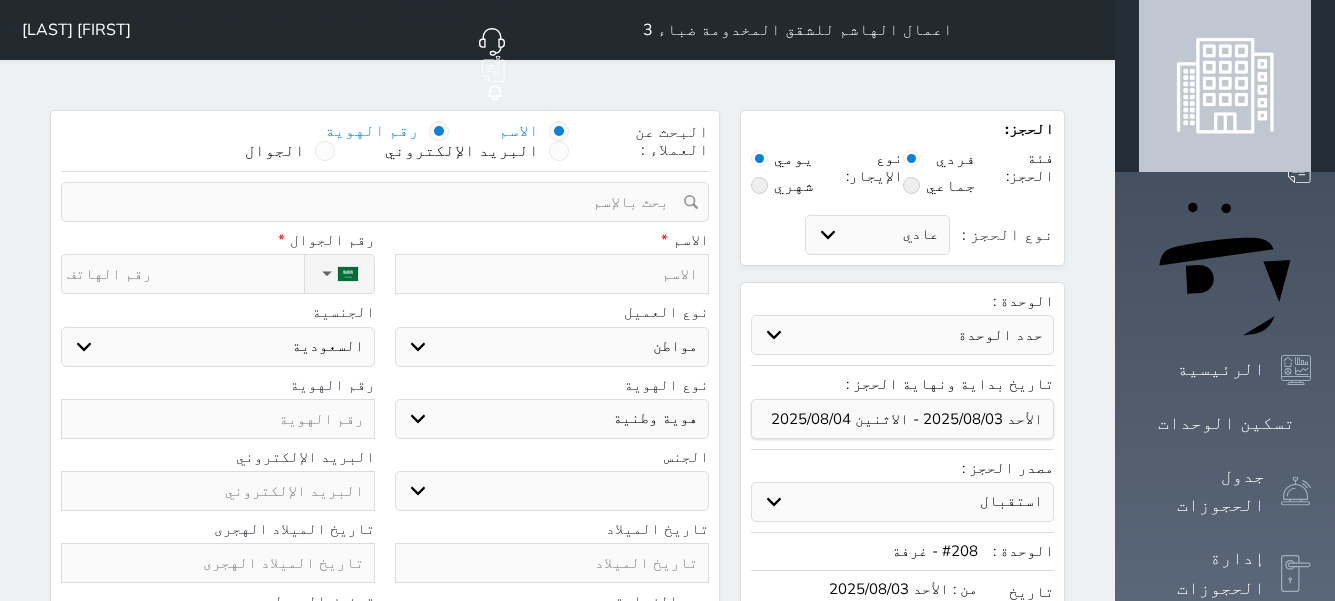 select 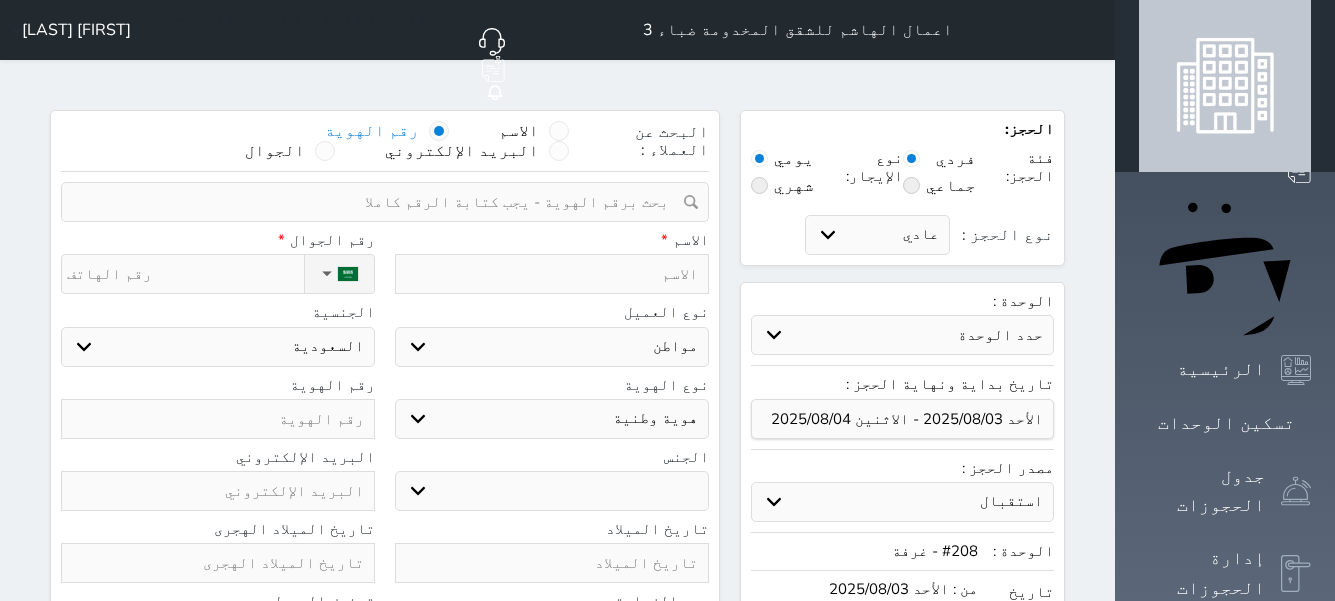 drag, startPoint x: 647, startPoint y: 151, endPoint x: 673, endPoint y: 151, distance: 26 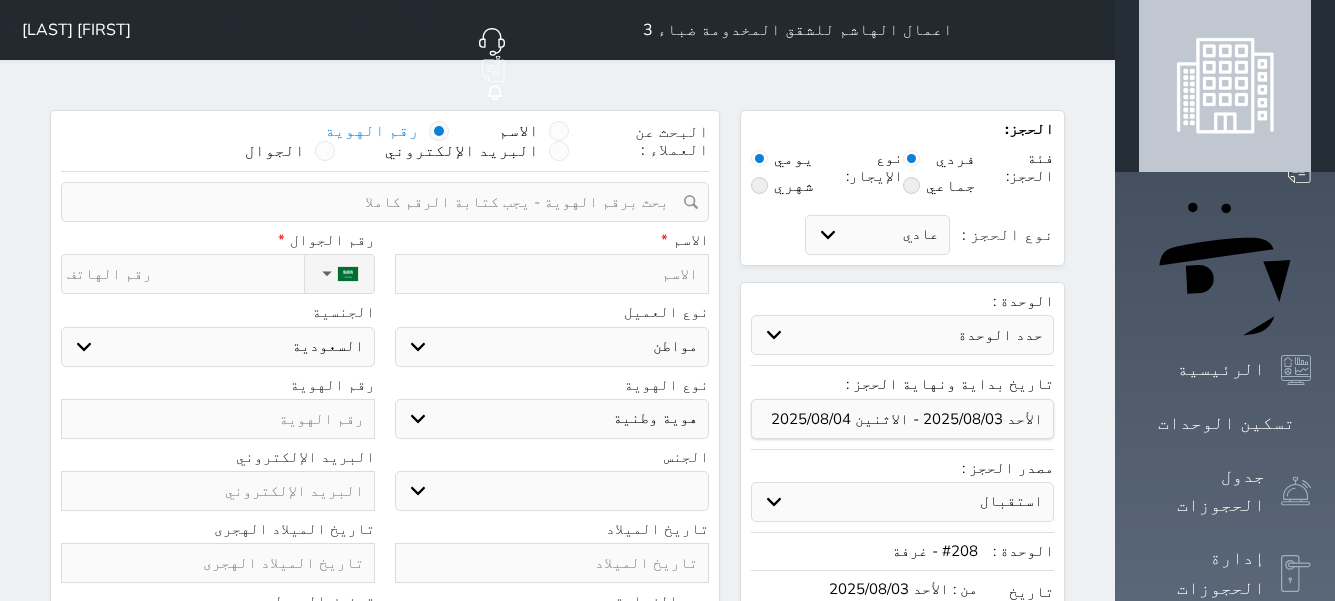 click at bounding box center [378, 202] 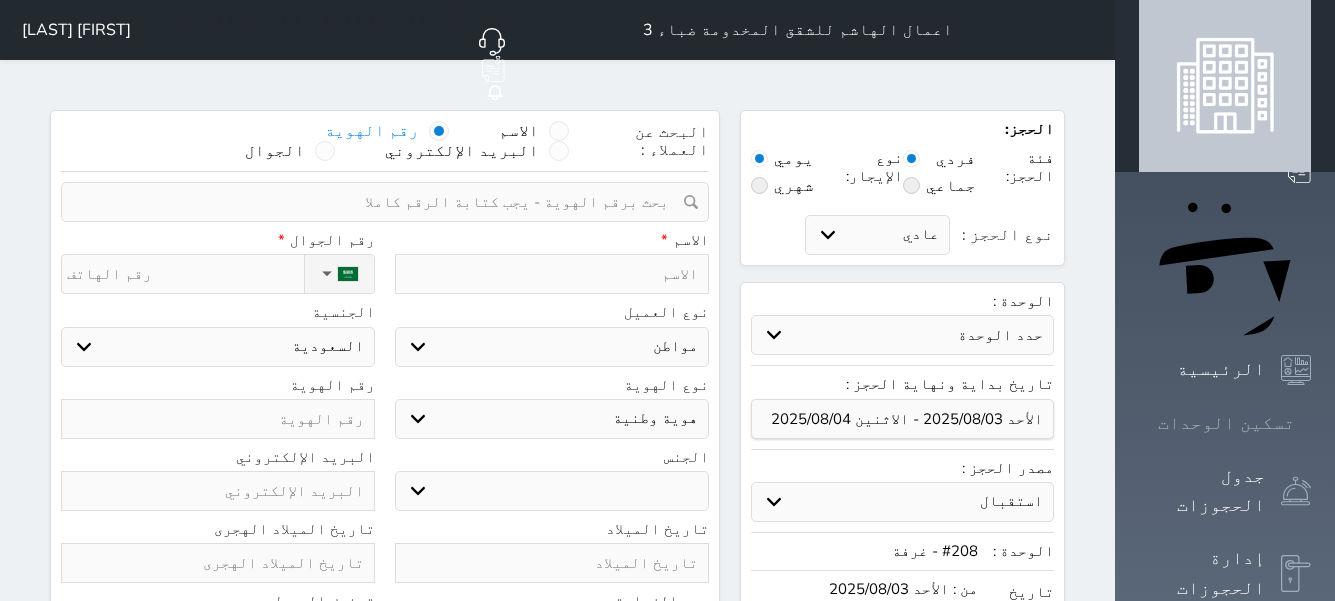 click on "تسكين الوحدات" at bounding box center (1226, 423) 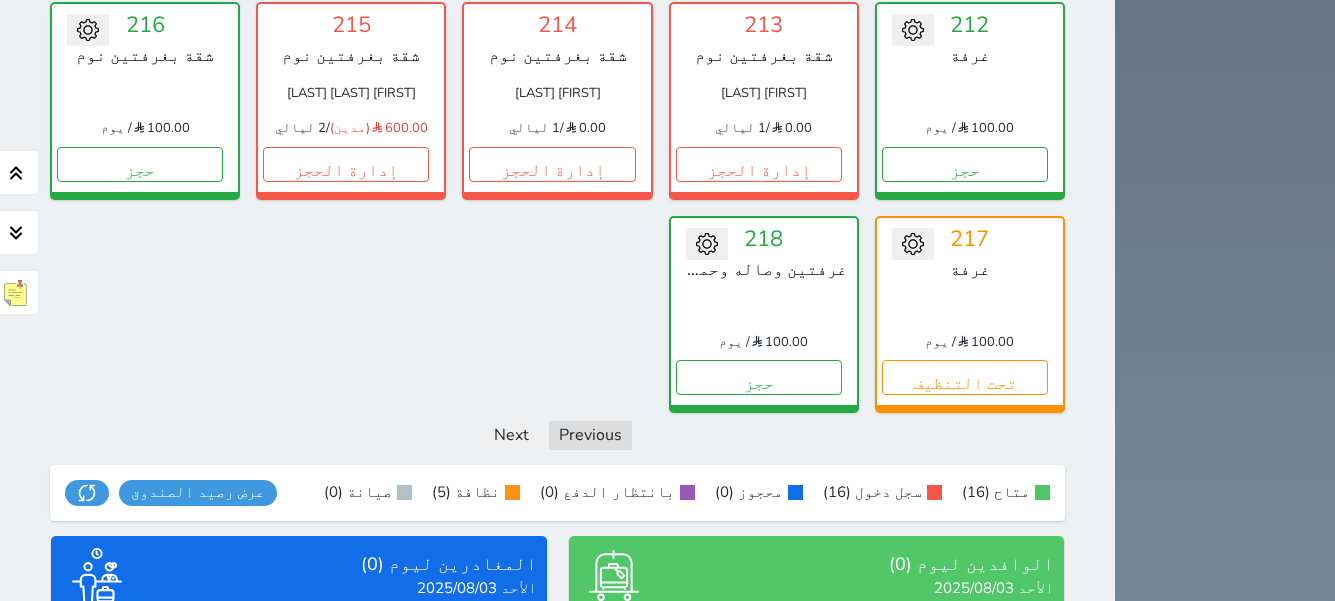 scroll, scrollTop: 1593, scrollLeft: 0, axis: vertical 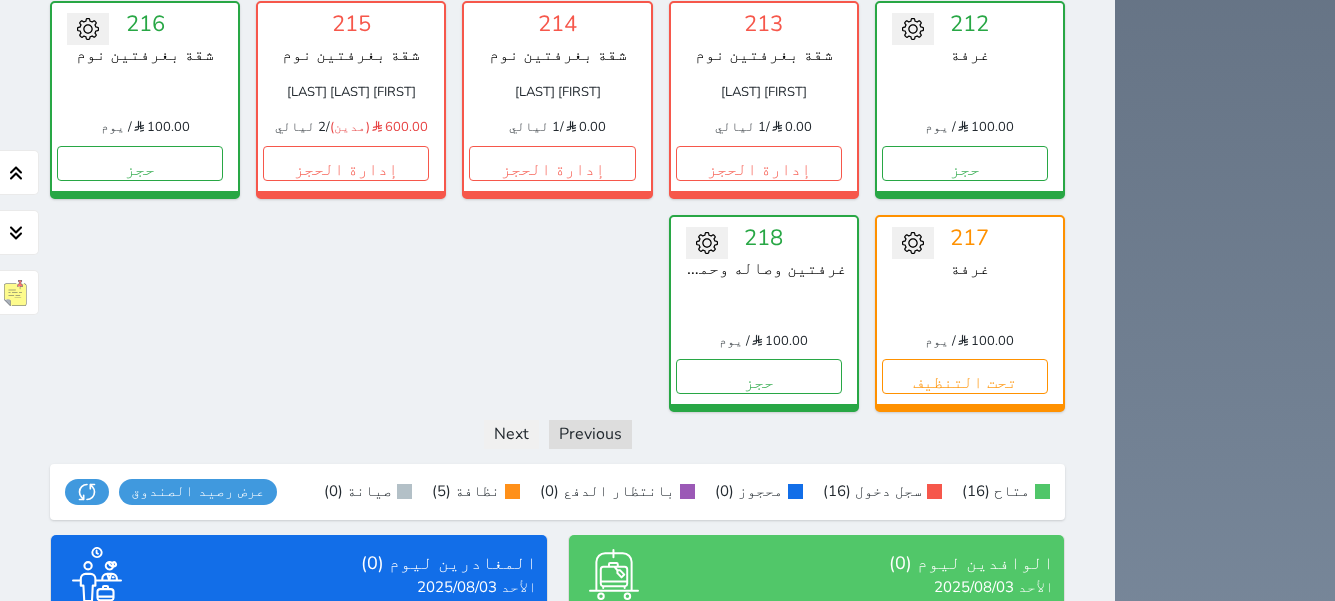 click on "متاح (16)   سجل دخول (16)   محجوز (0)   بانتظار الدفع (0)   نظافة (5)   صيانة (0)     عرض رصيد الصندوق   يرجي الانتظار   رصيد الصندوق : 0    تقرير استلام" at bounding box center (557, 492) 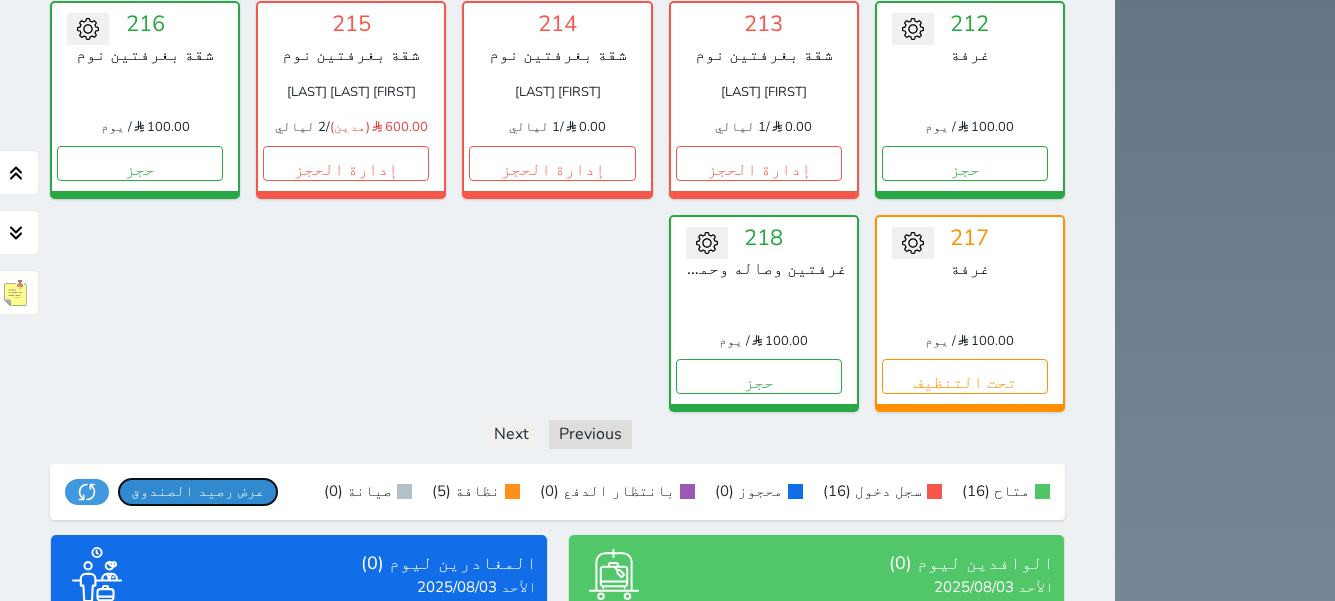 click on "عرض رصيد الصندوق" at bounding box center [198, 491] 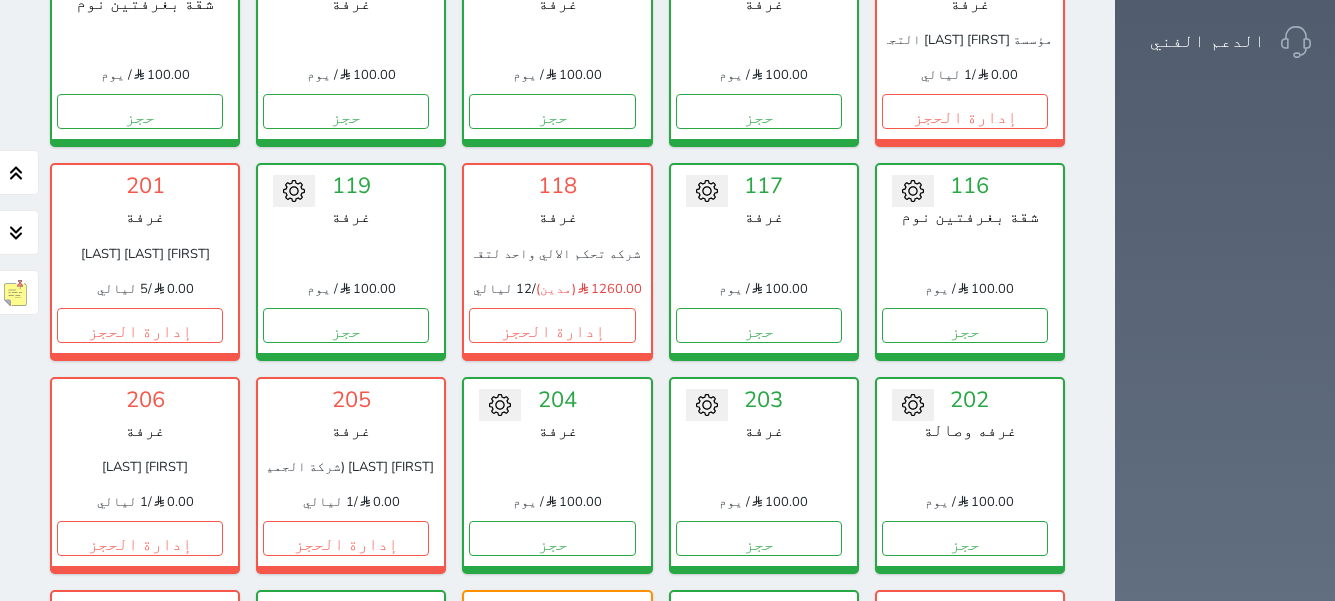 scroll, scrollTop: 793, scrollLeft: 0, axis: vertical 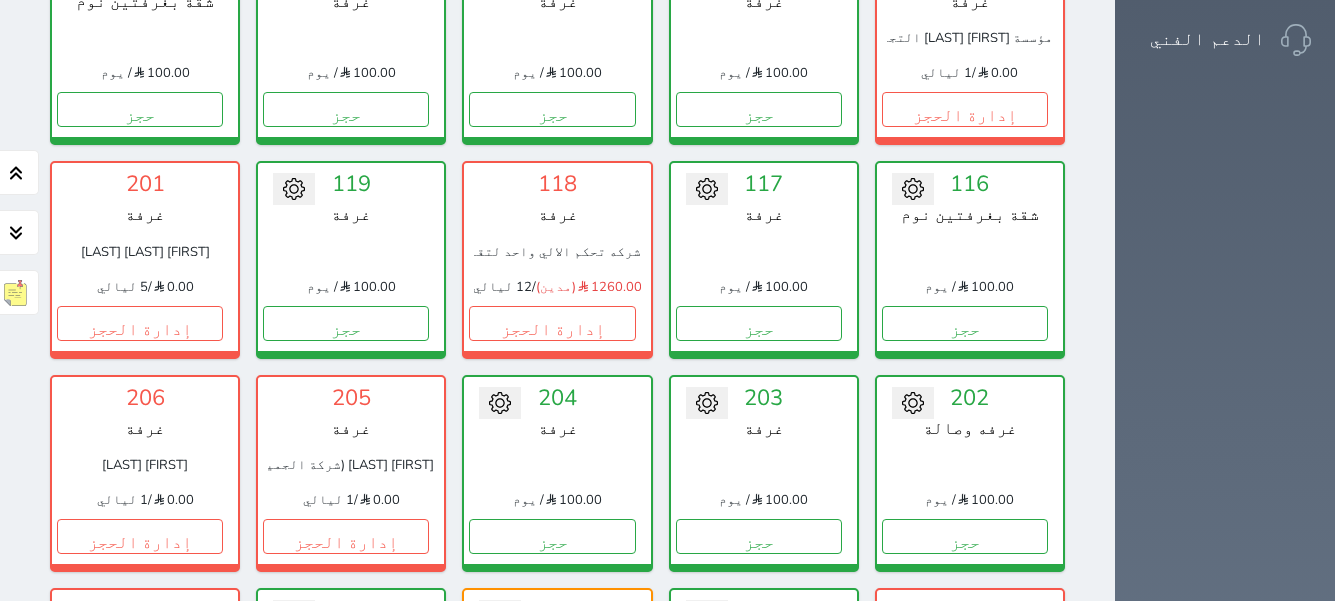 click on "إدارة الحجز" at bounding box center [965, 749] 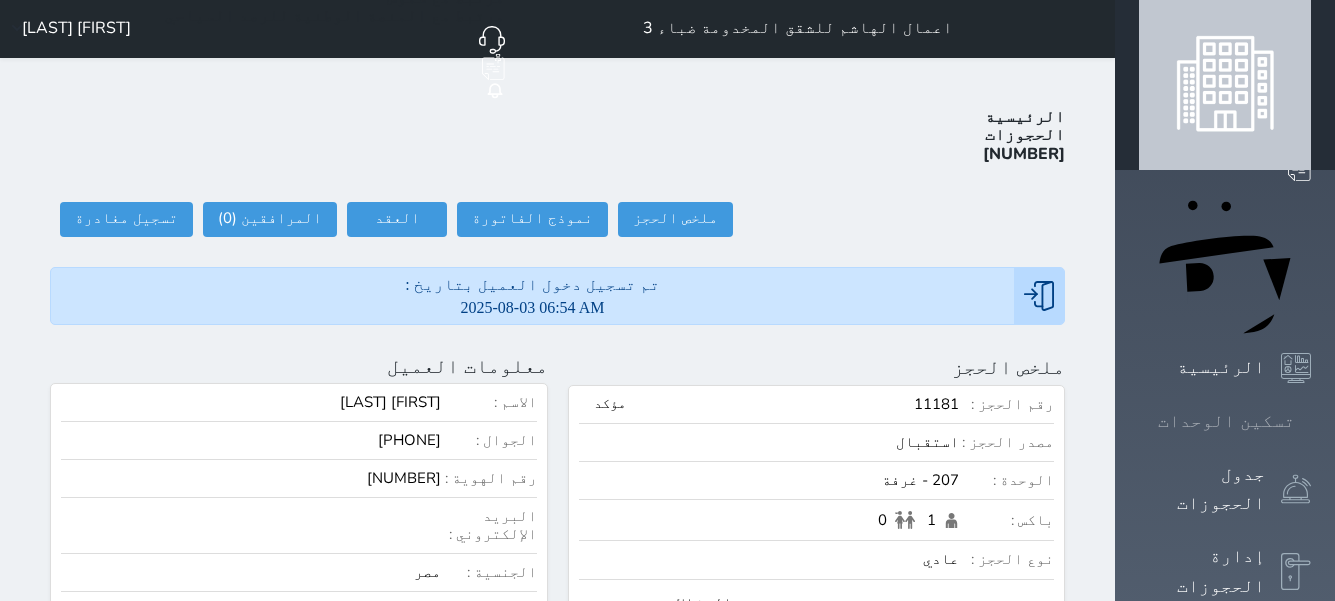 scroll, scrollTop: 0, scrollLeft: 0, axis: both 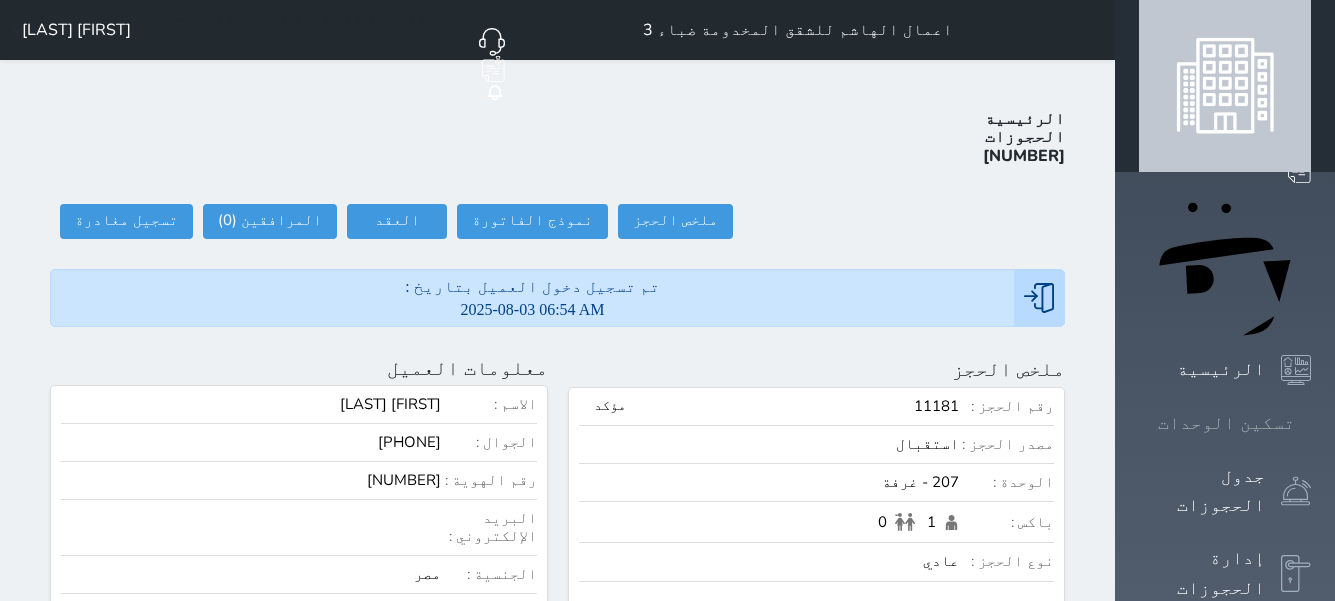 click 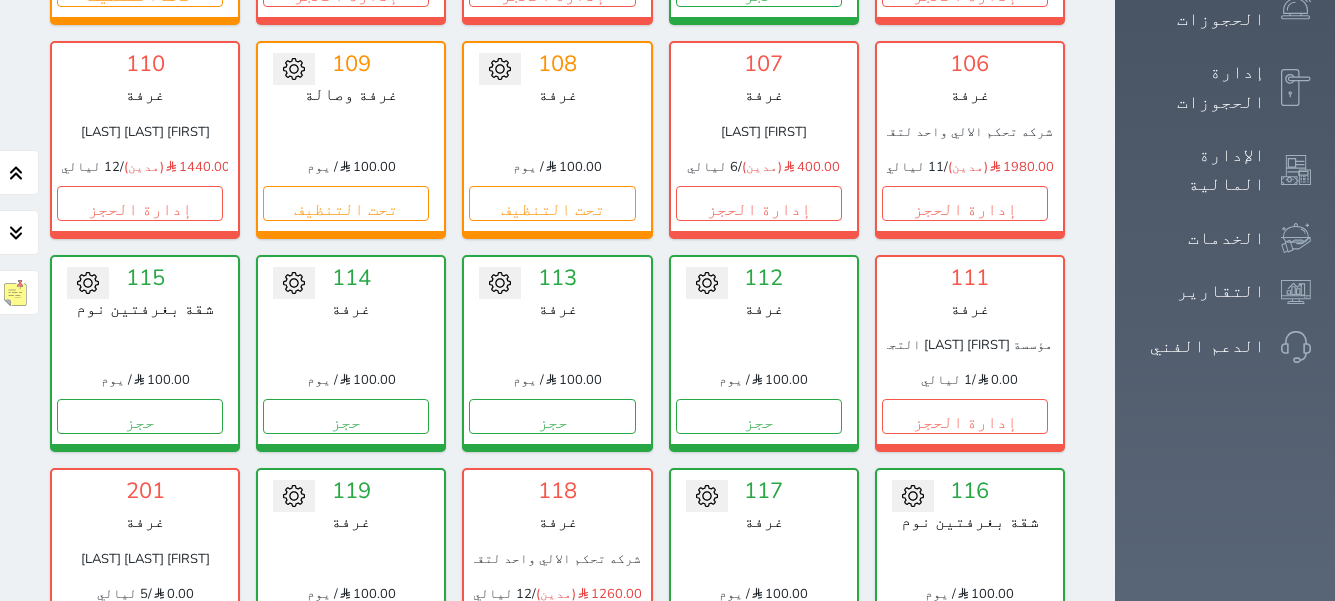 scroll, scrollTop: 478, scrollLeft: 0, axis: vertical 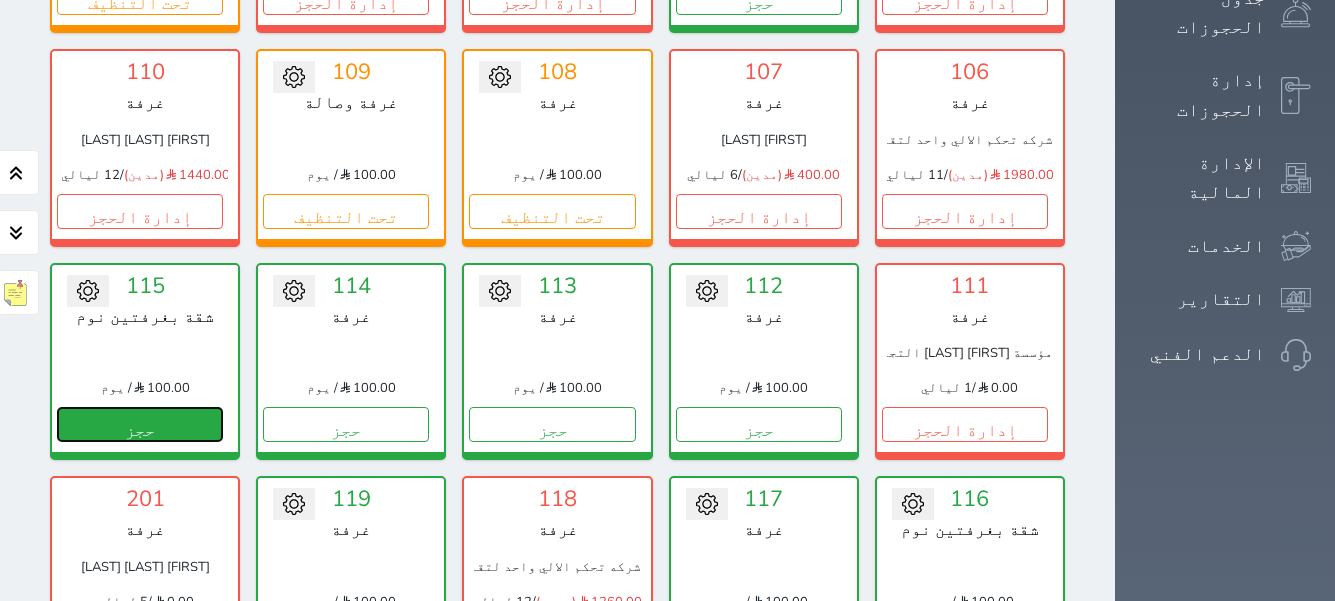 click on "حجز" at bounding box center [140, 424] 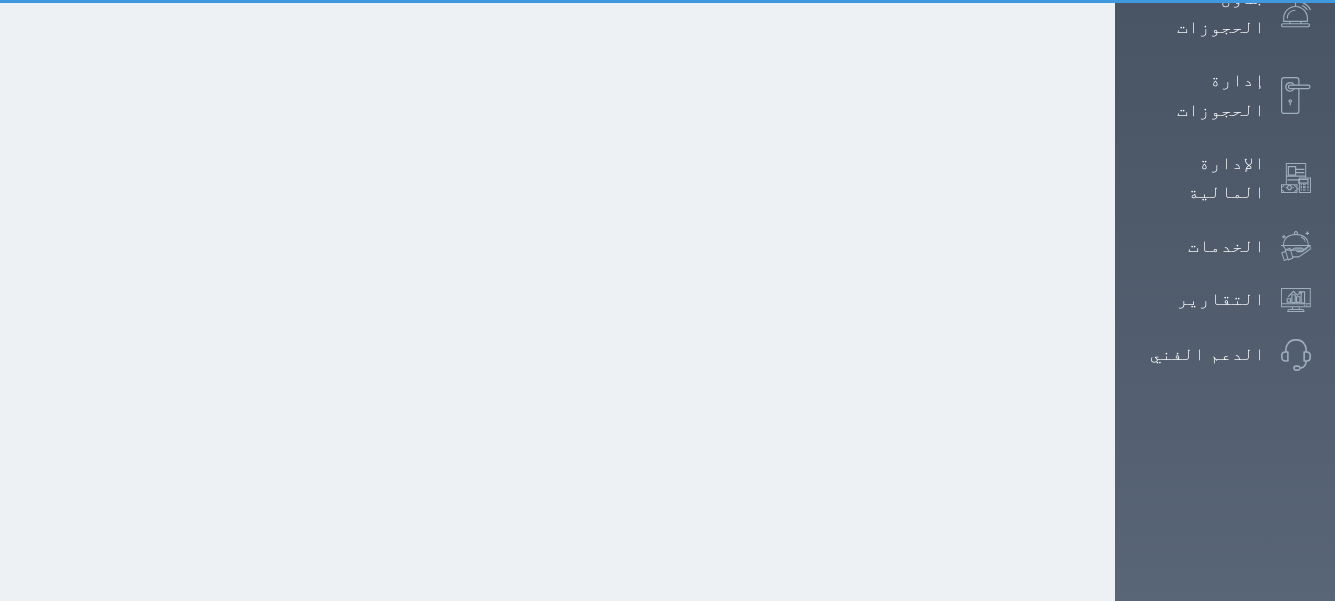 select on "1" 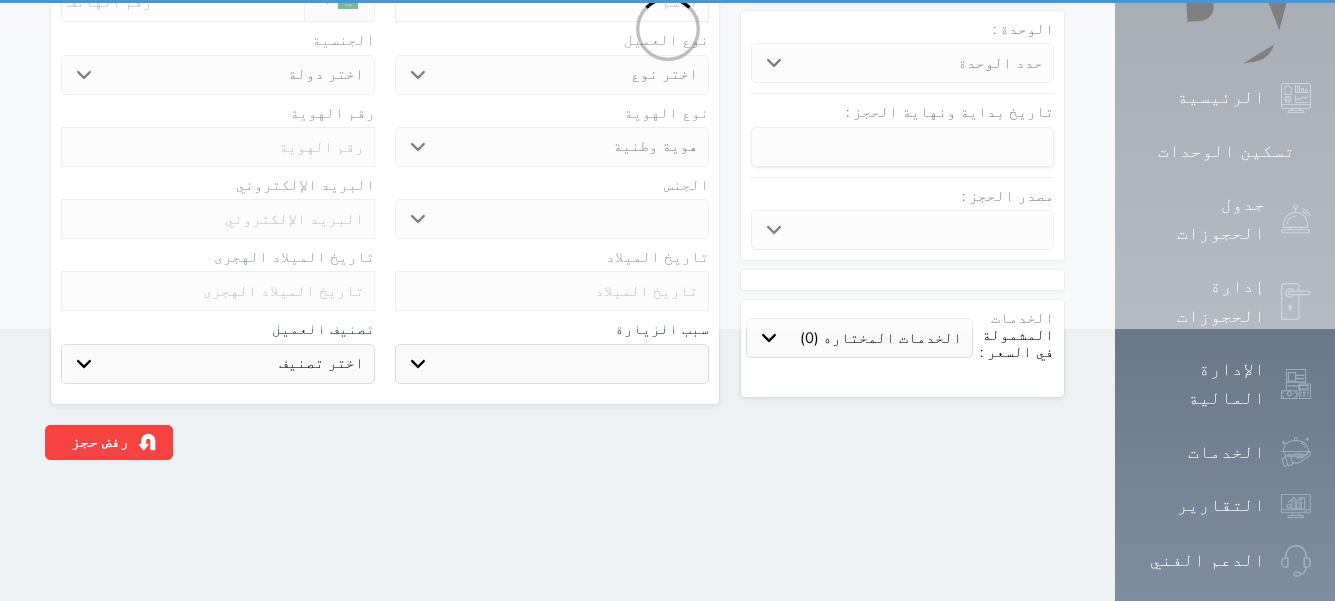 scroll, scrollTop: 0, scrollLeft: 0, axis: both 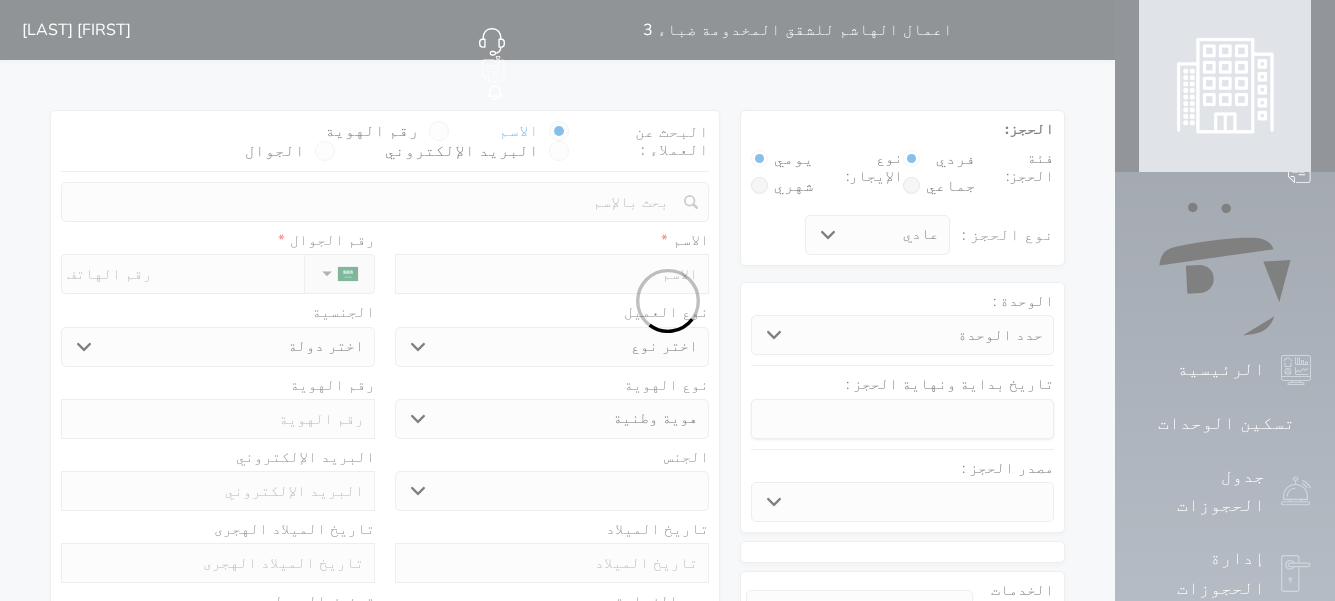 select 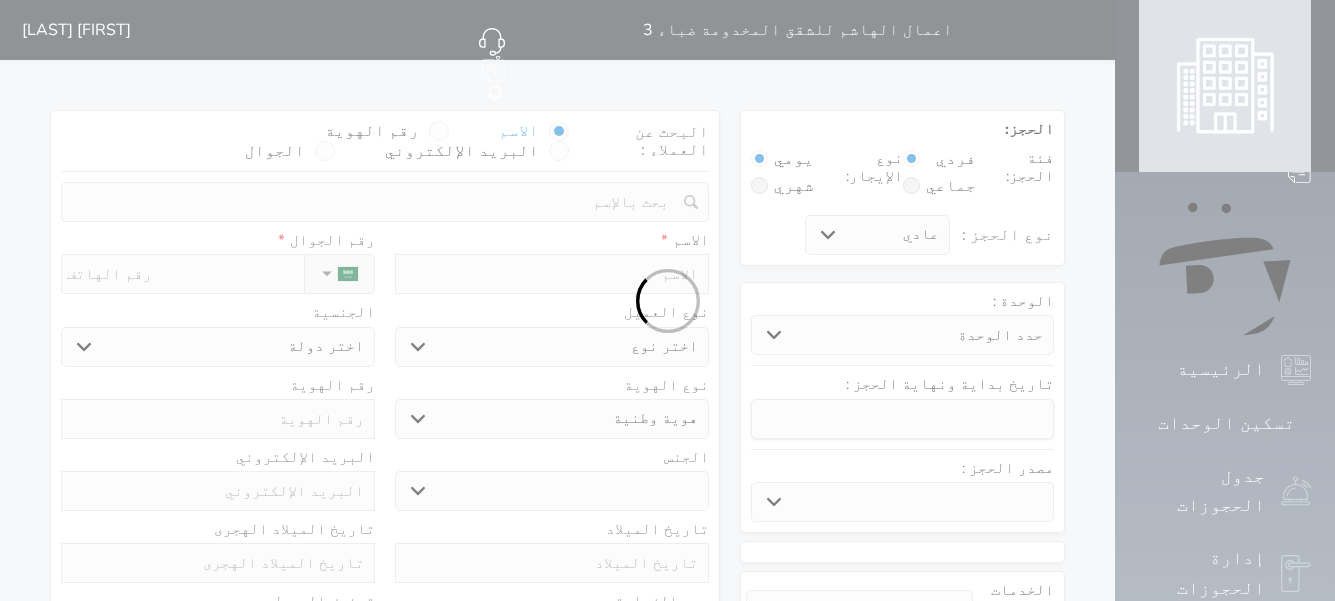 select 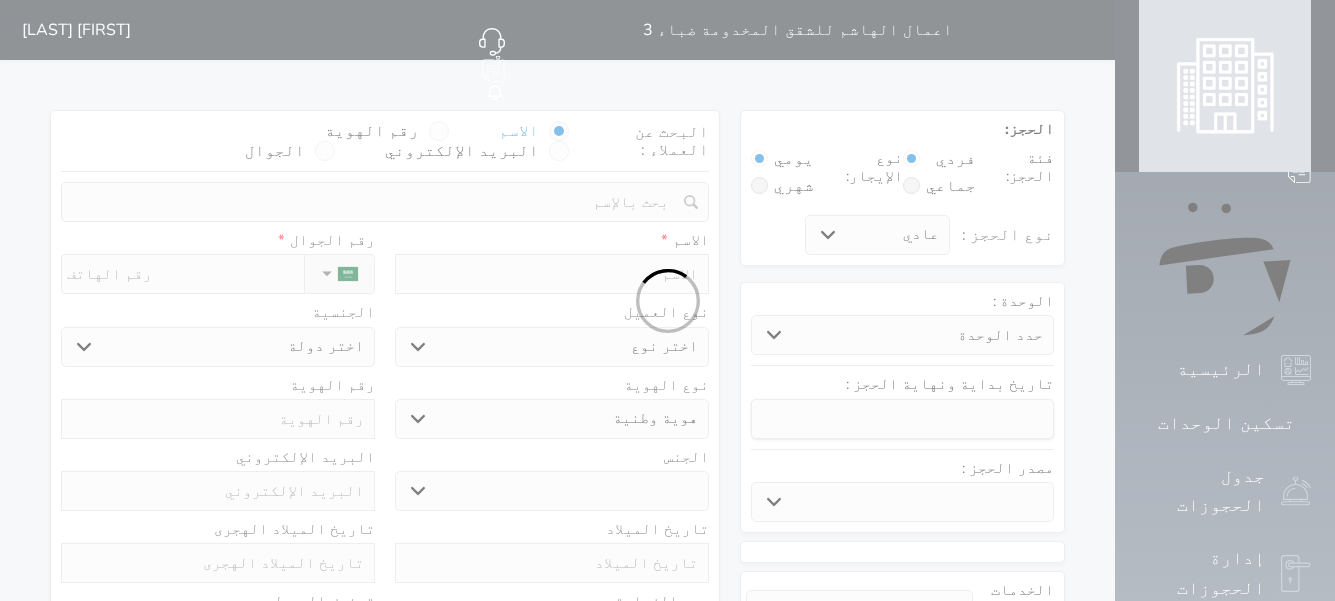 select 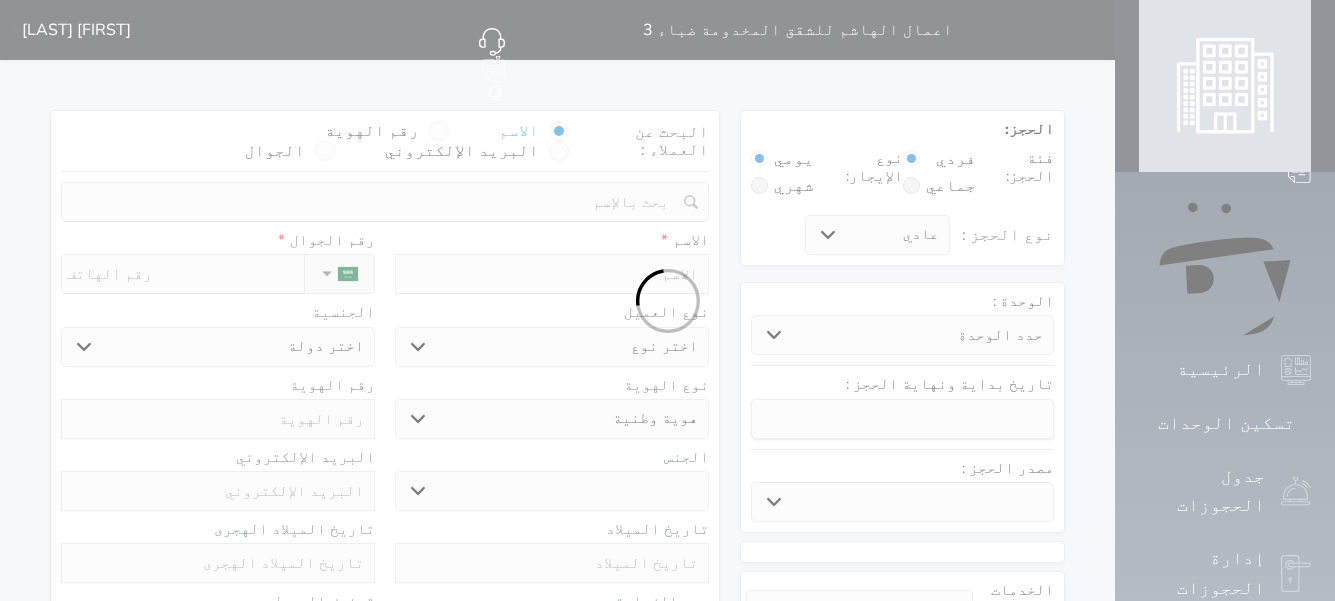 select 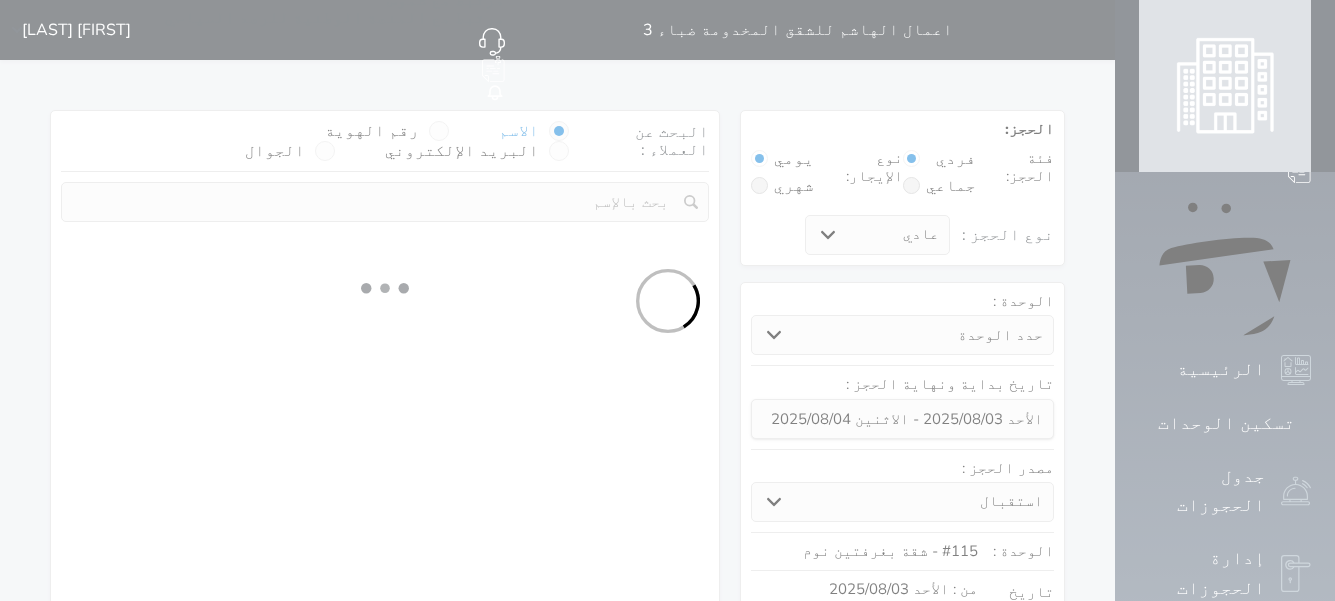 select 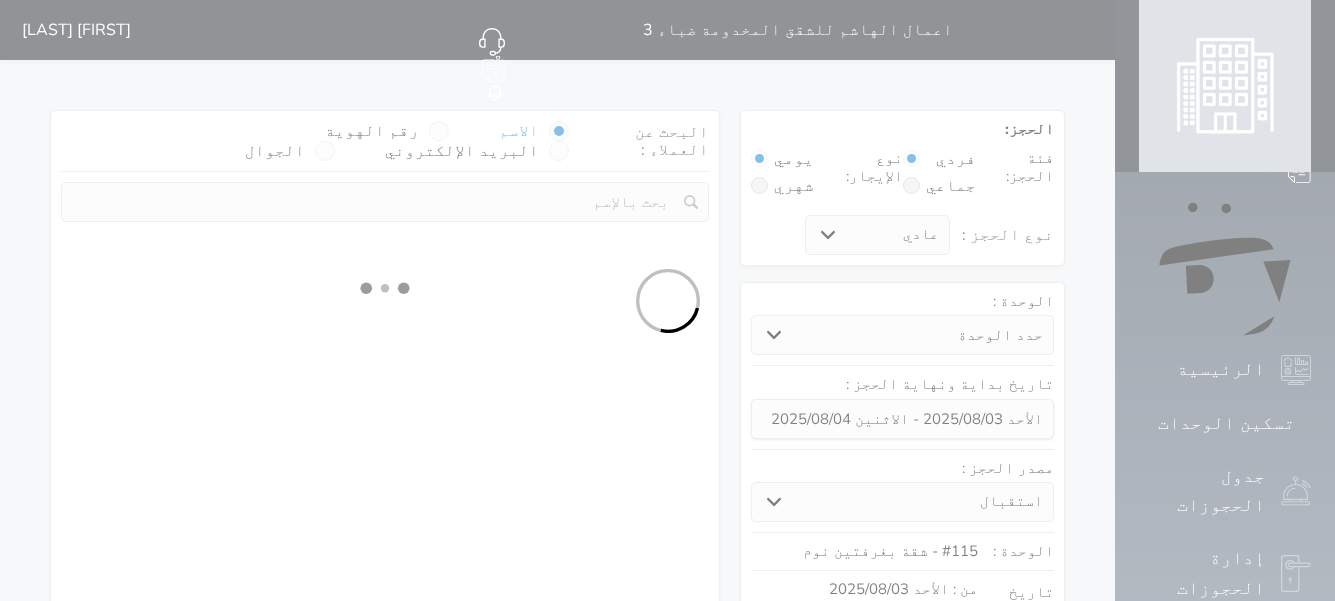 select on "1" 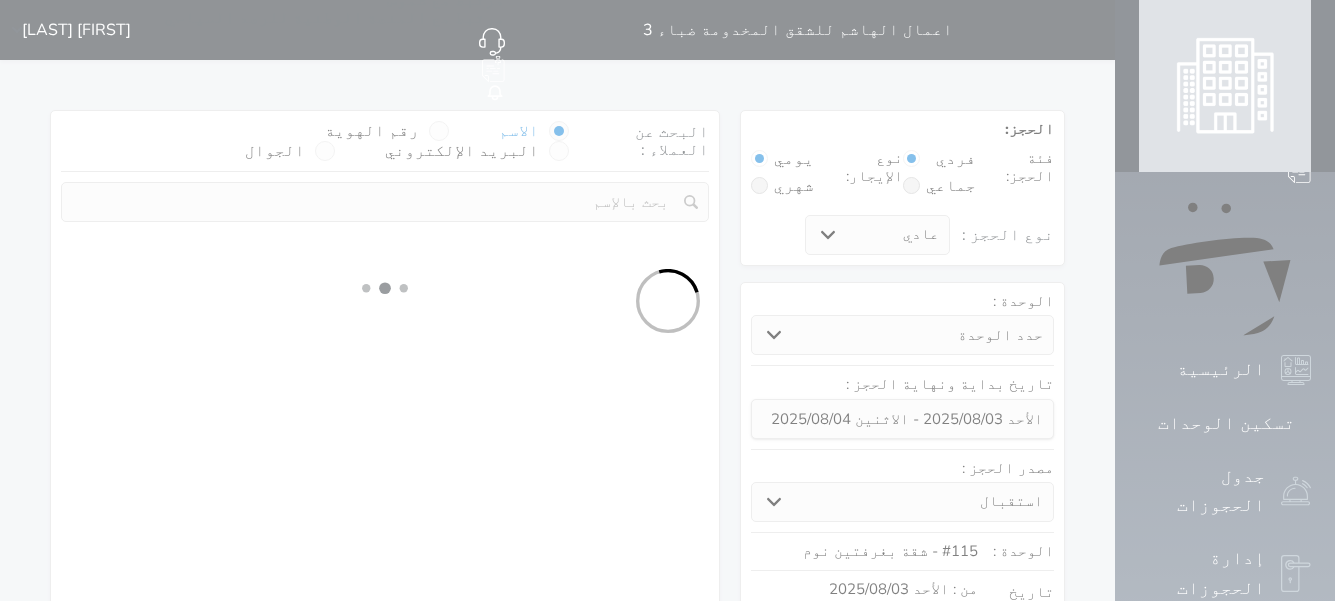 select on "113" 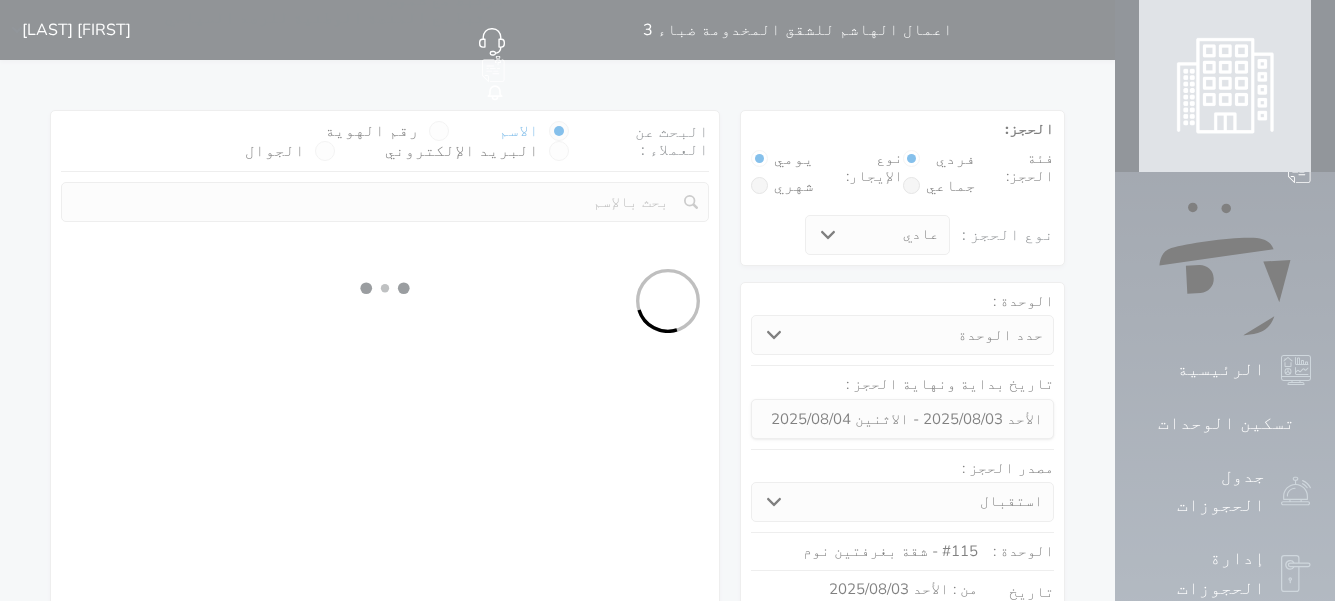 select on "1" 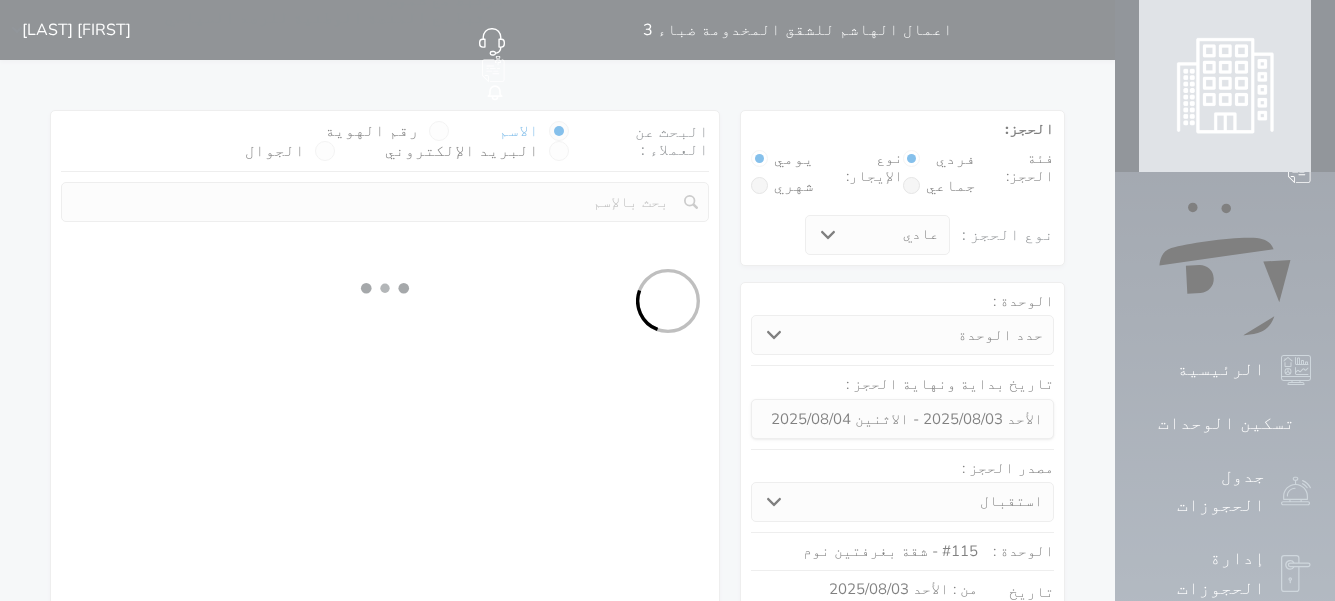 select 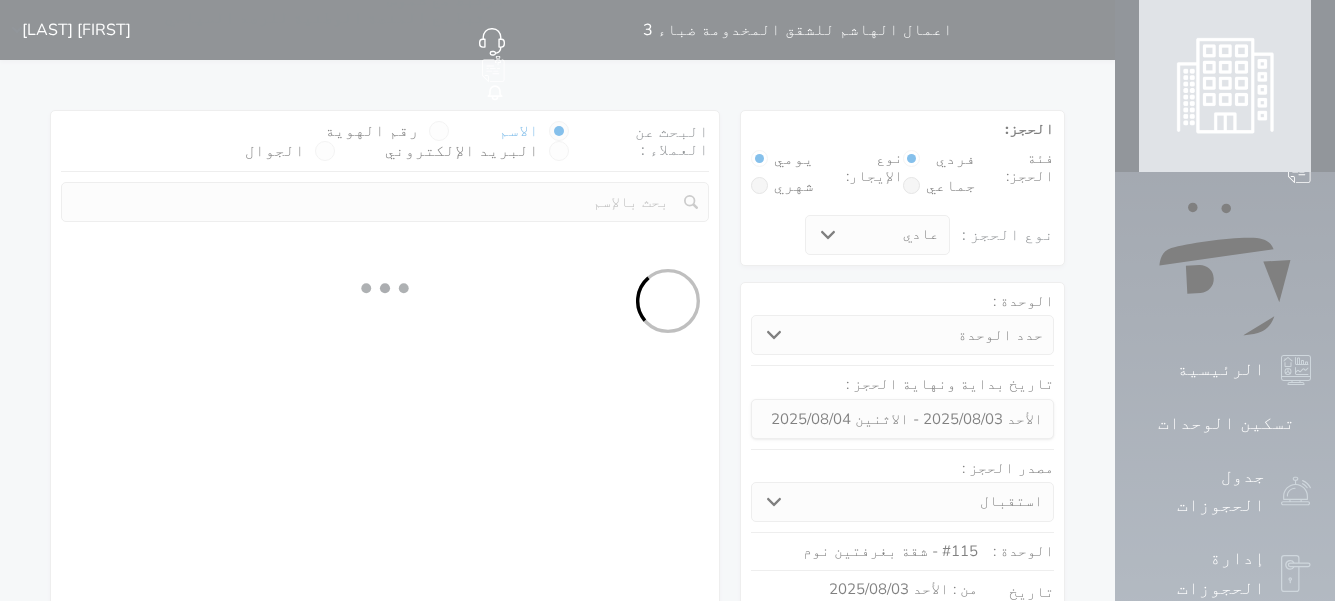 select on "7" 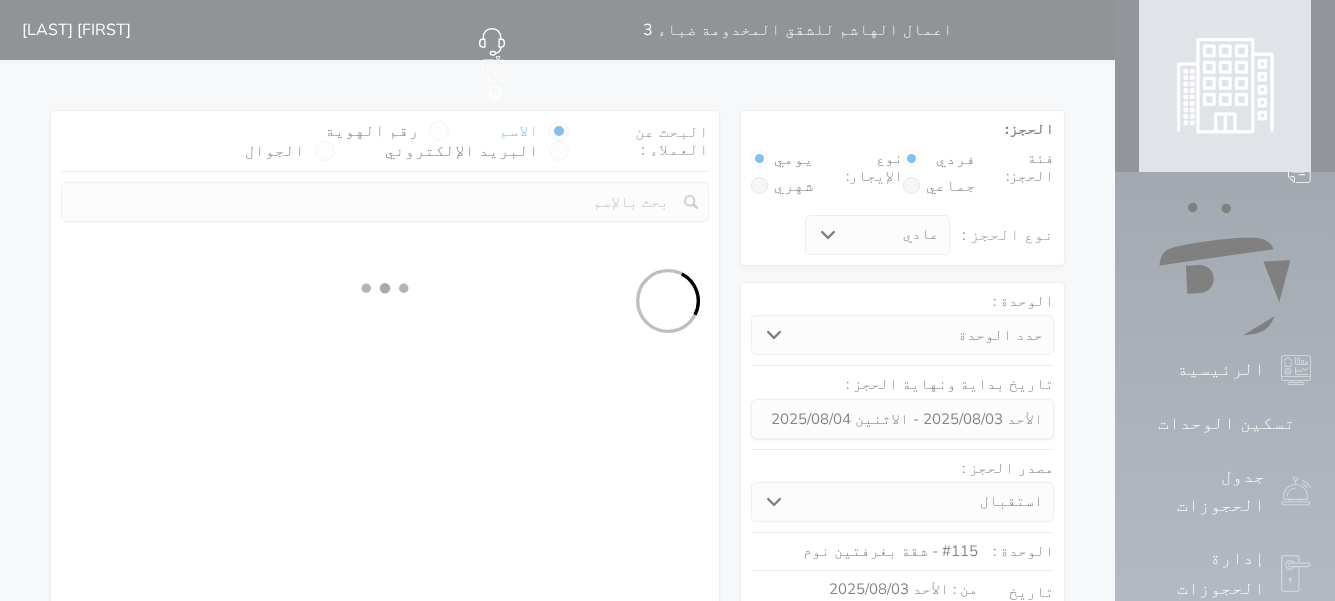 select 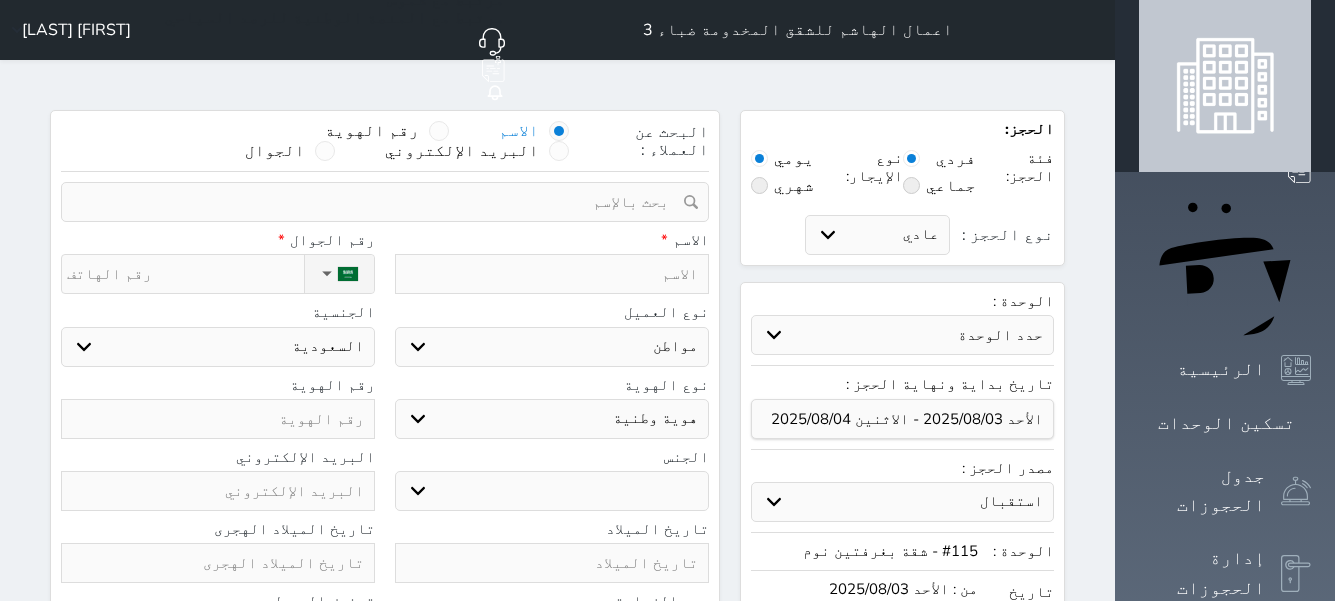 select 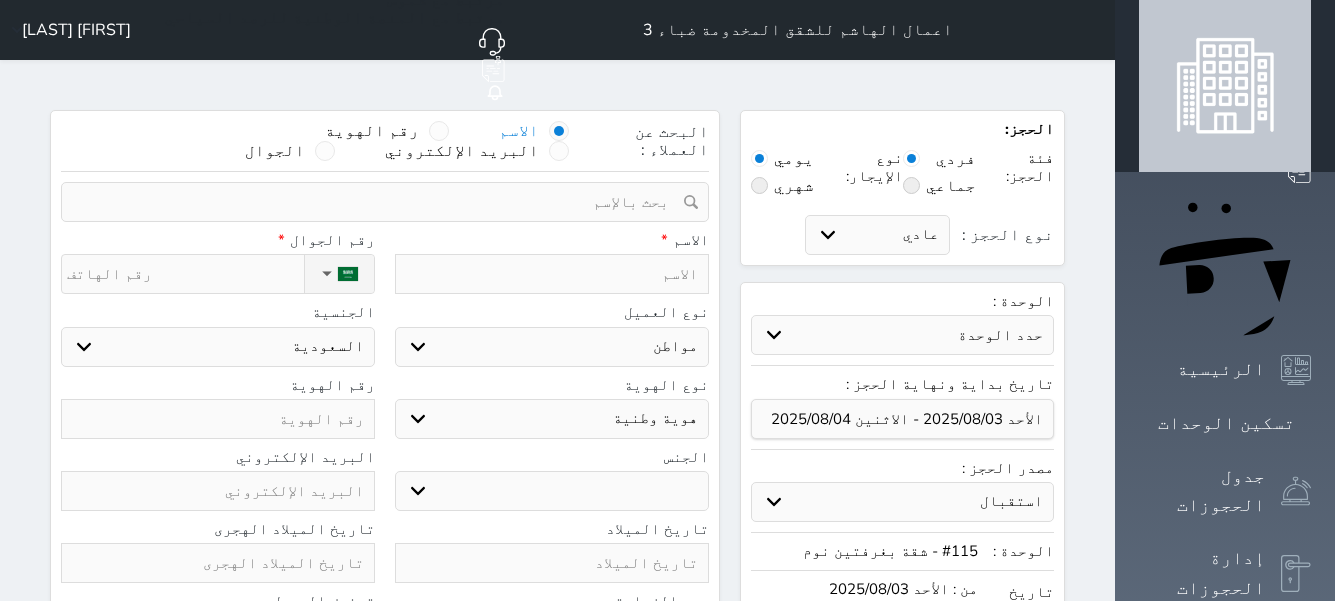 select 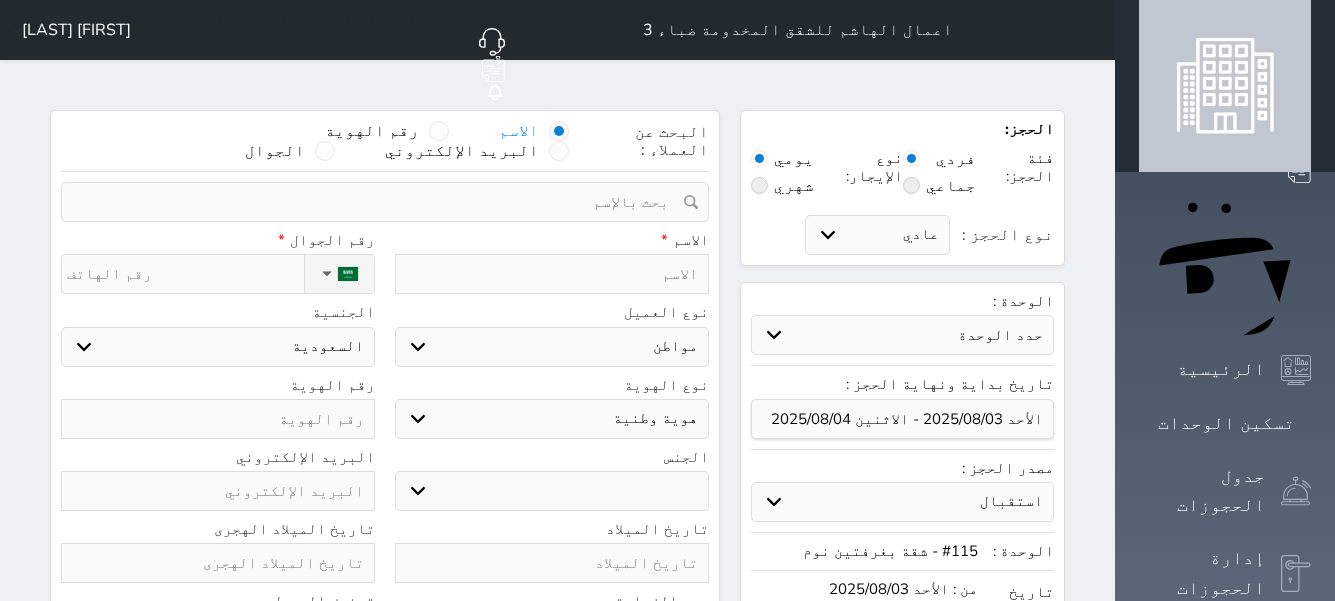 select 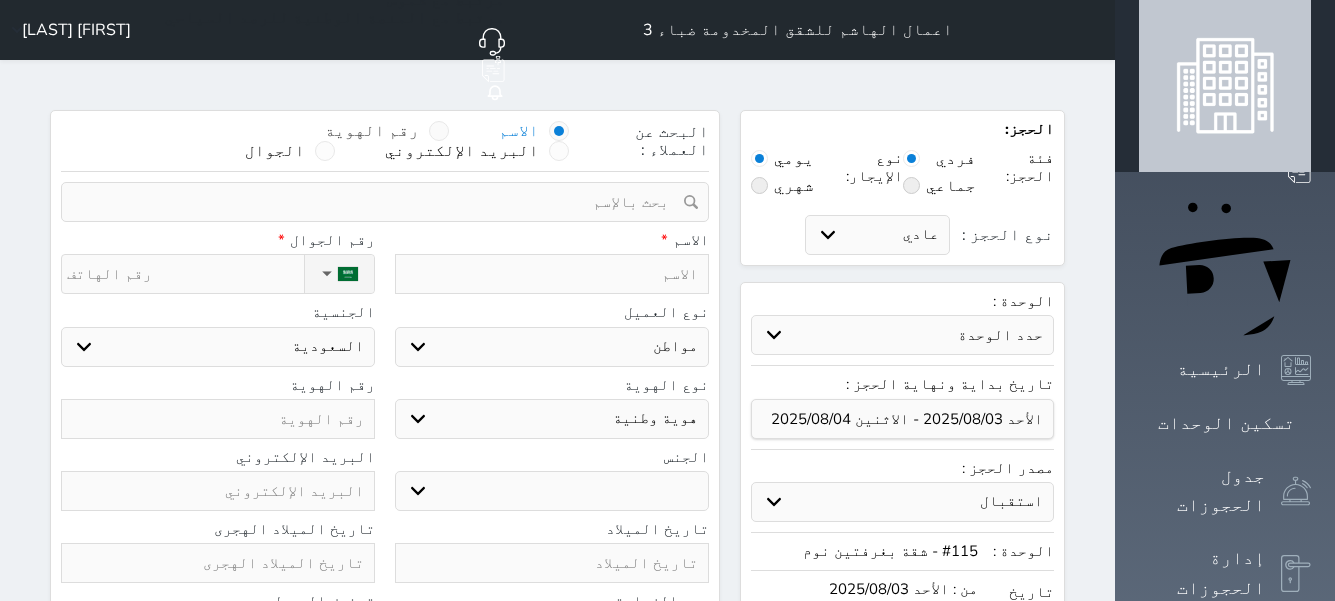 click at bounding box center (439, 131) 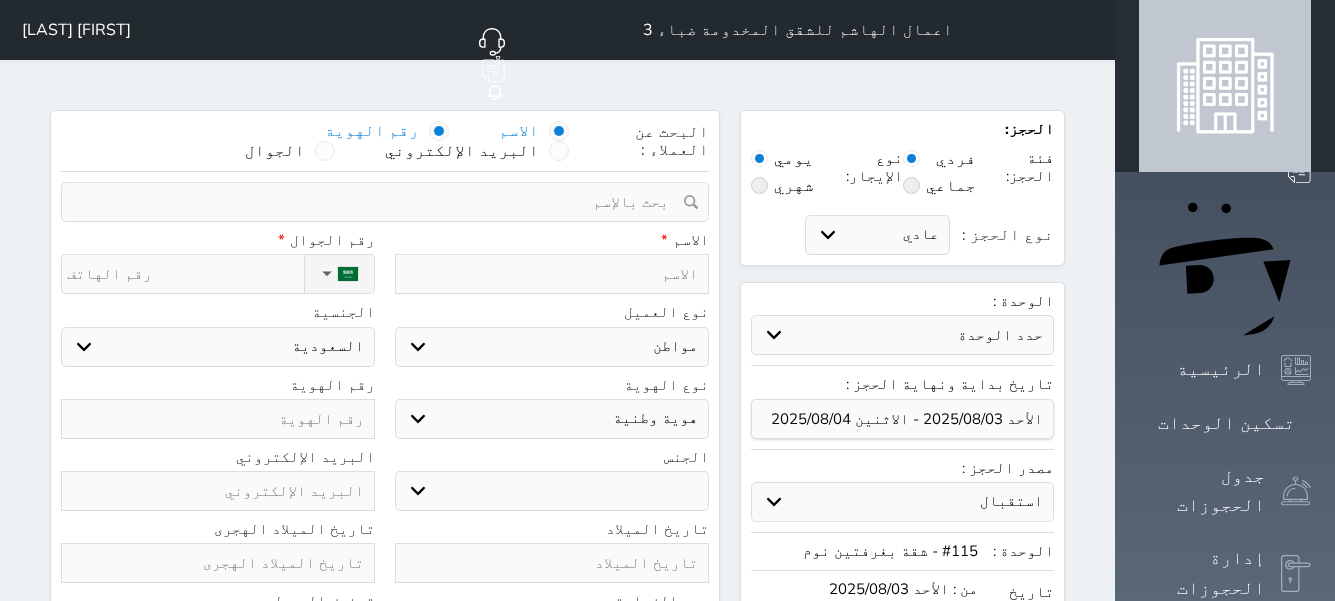 select 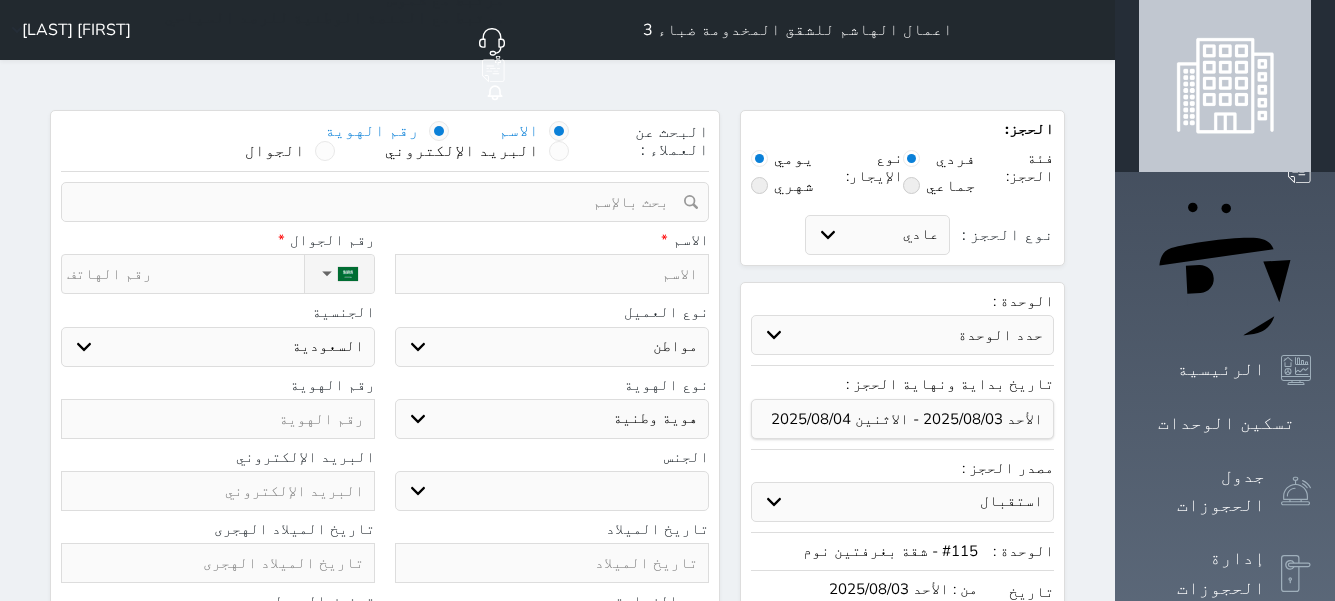 select 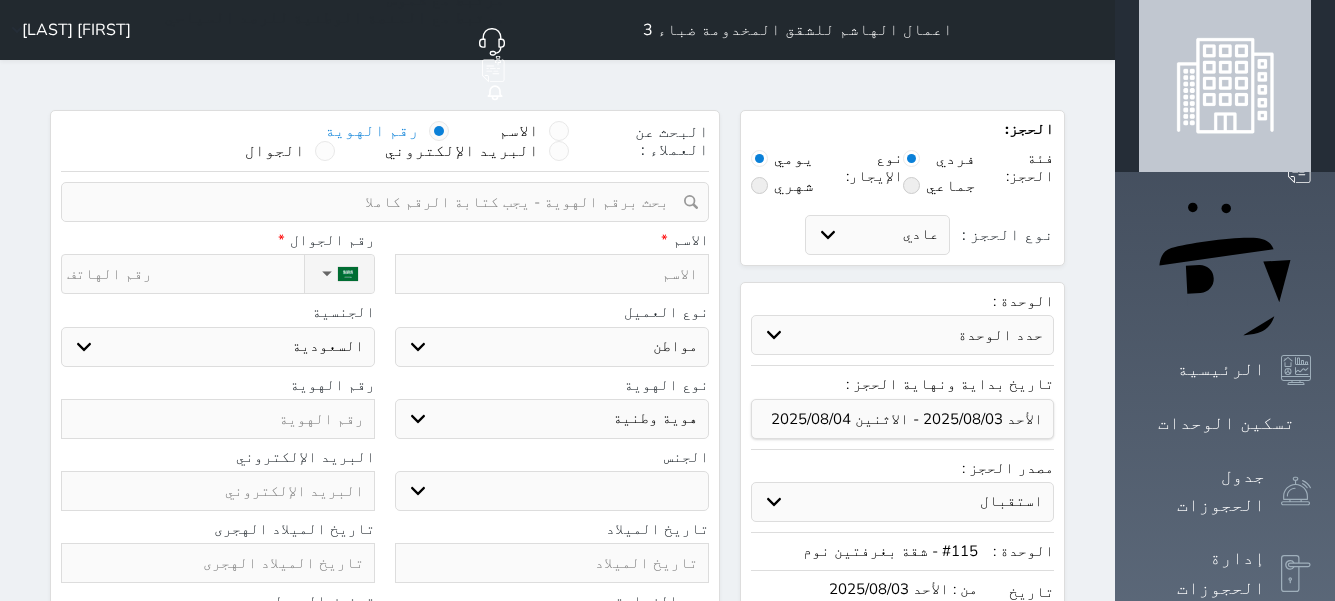 click at bounding box center [378, 202] 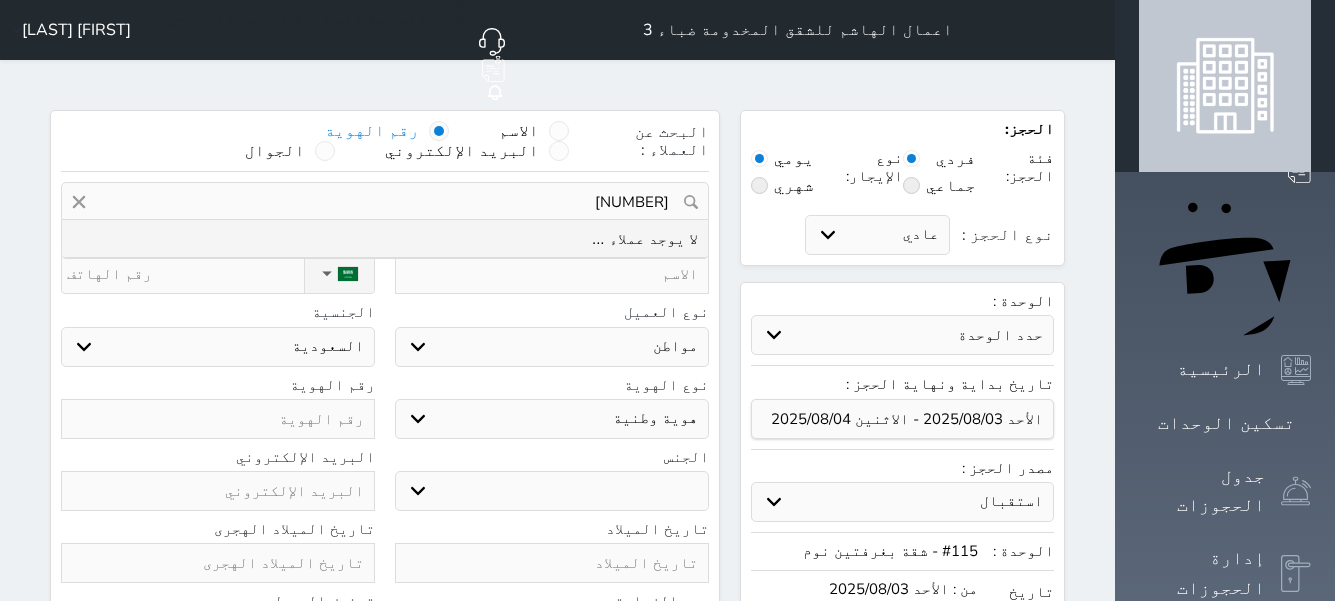 click on "[NUMBER]" at bounding box center (385, 202) 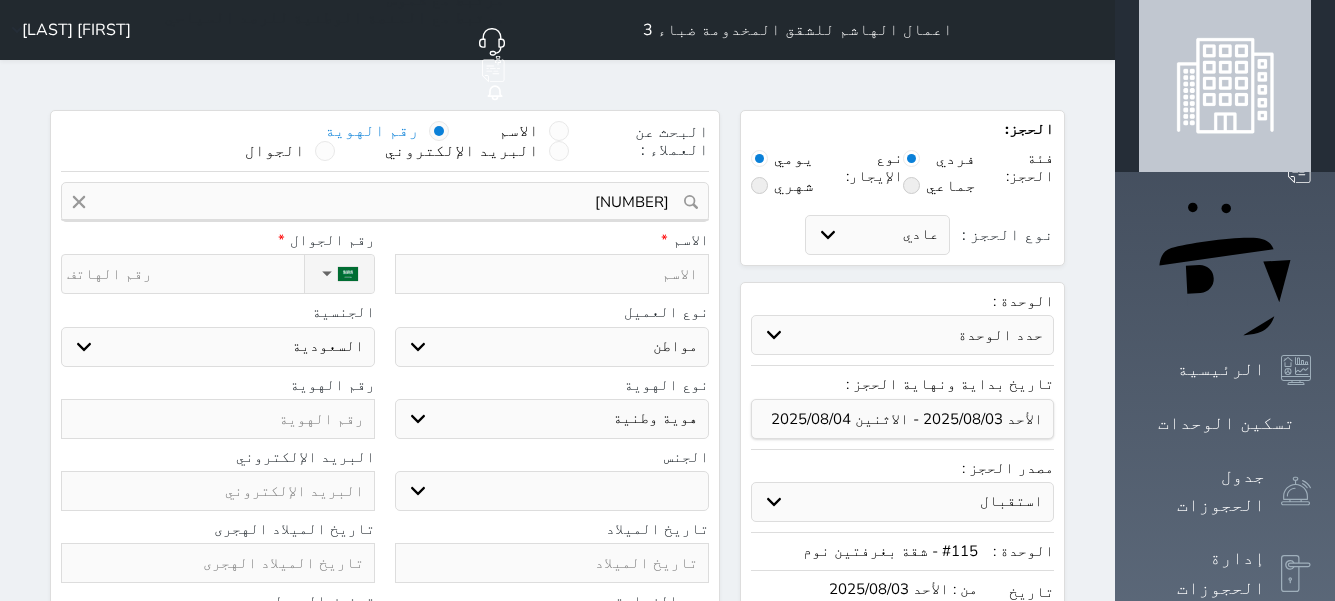 click at bounding box center (552, 274) 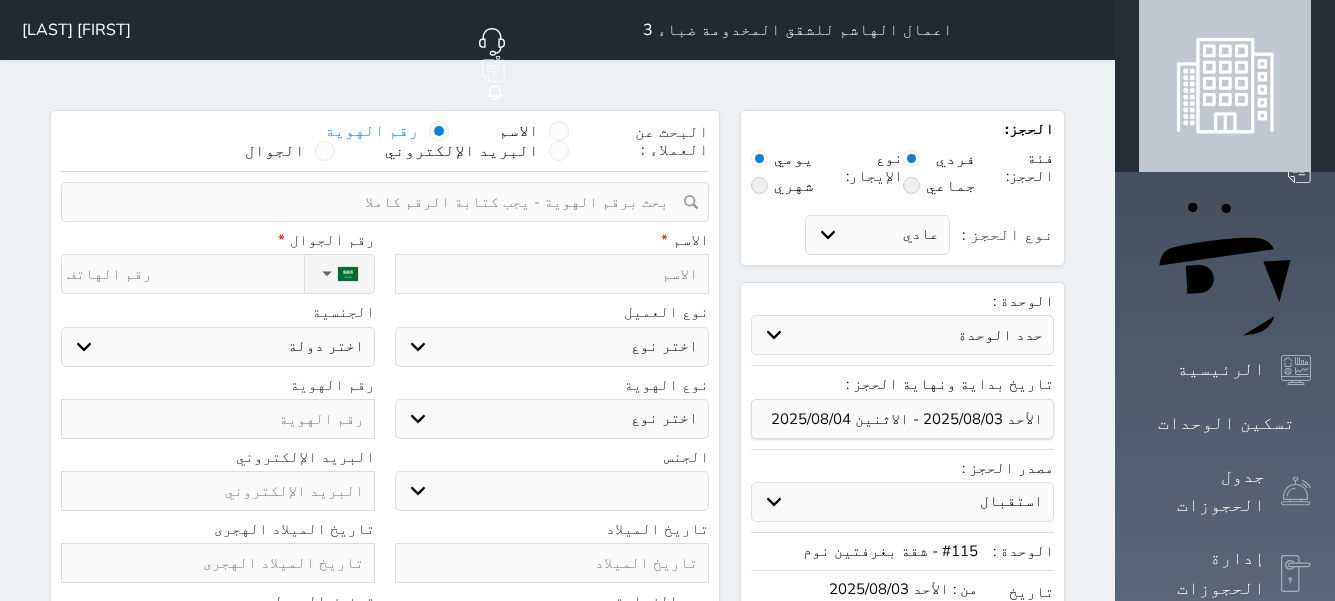 type on "ا" 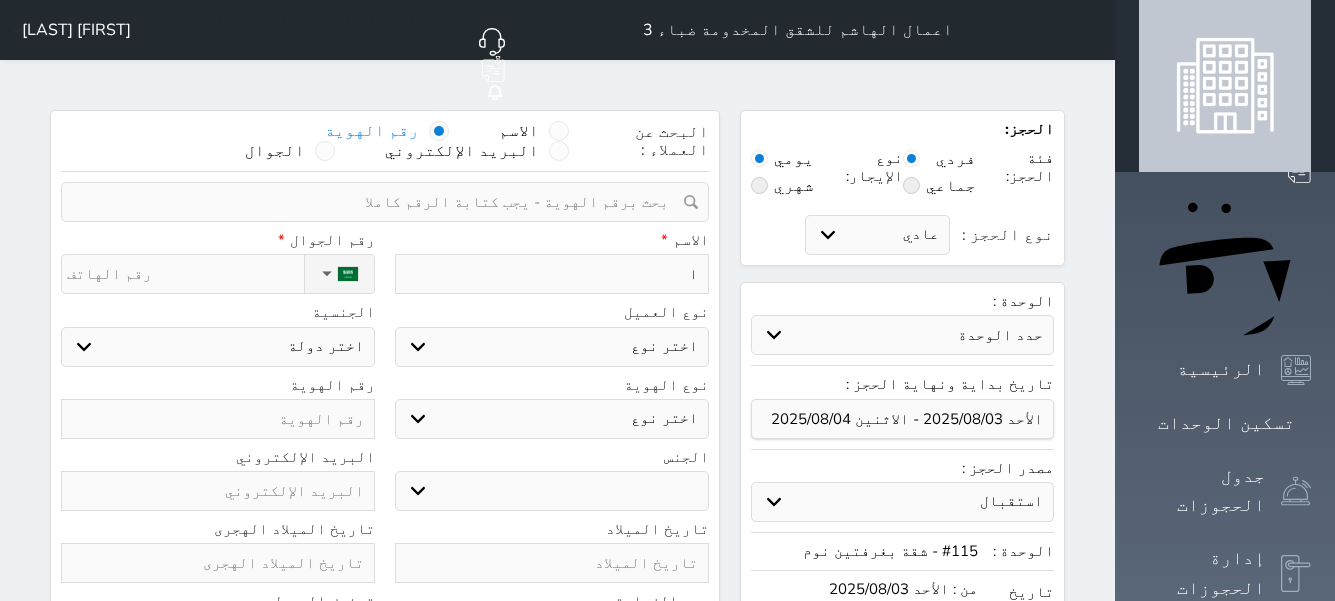 select 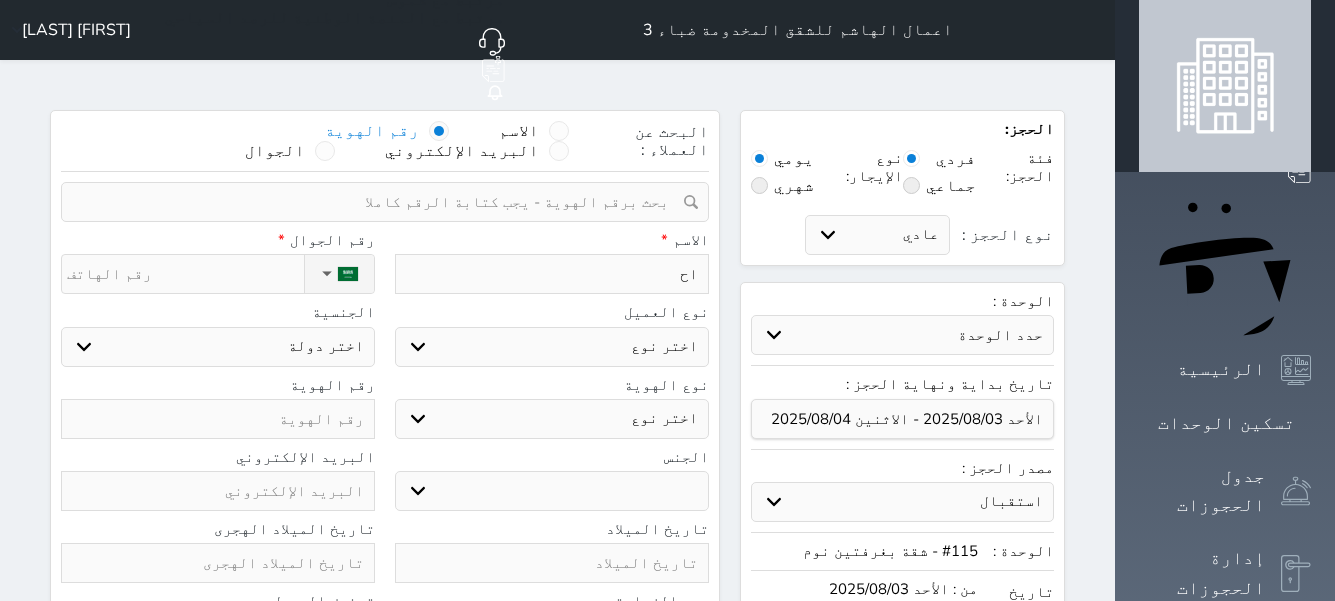 select 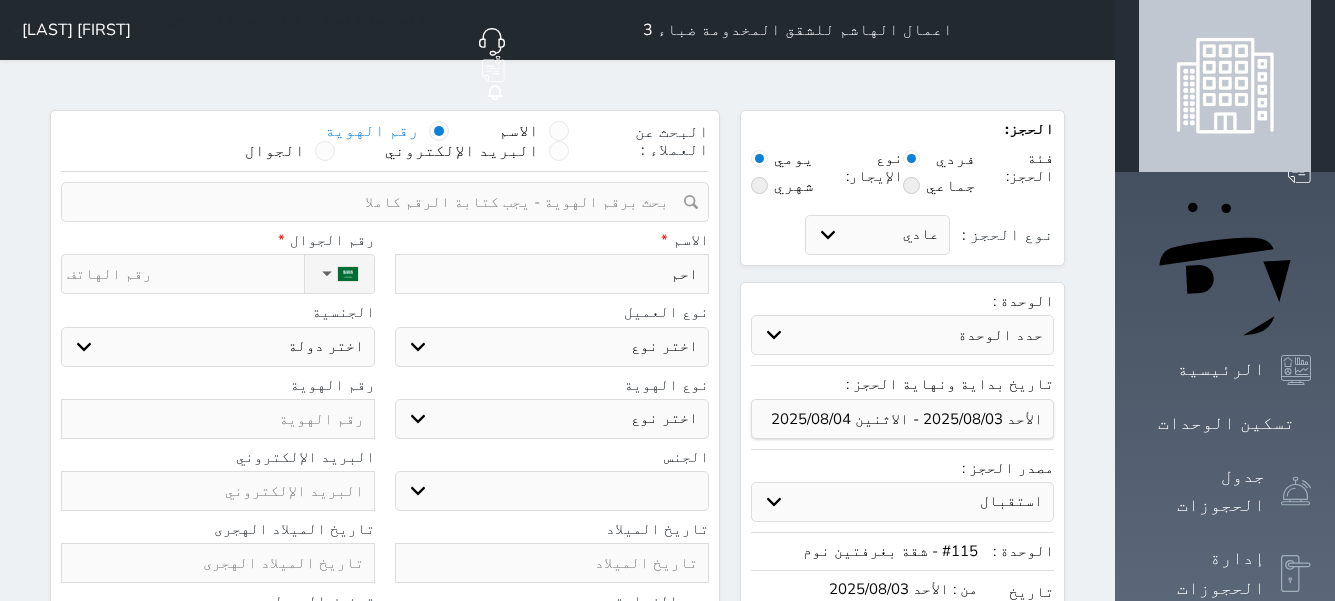 select 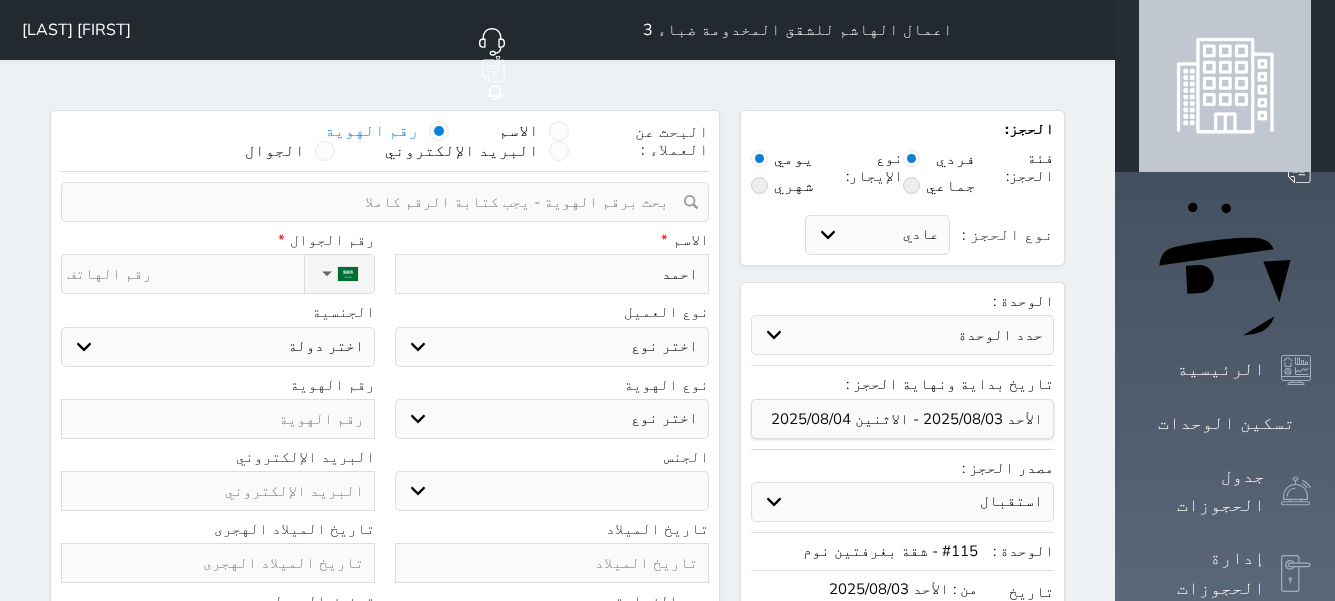 type on "احمد" 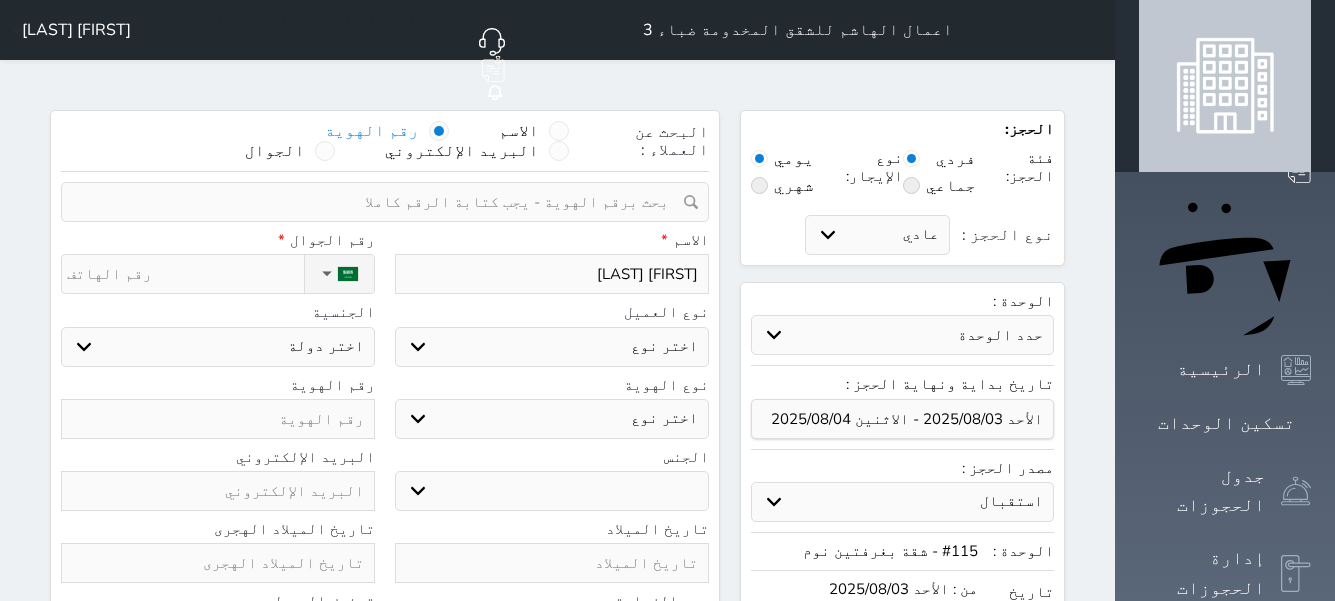 type on "احمد" 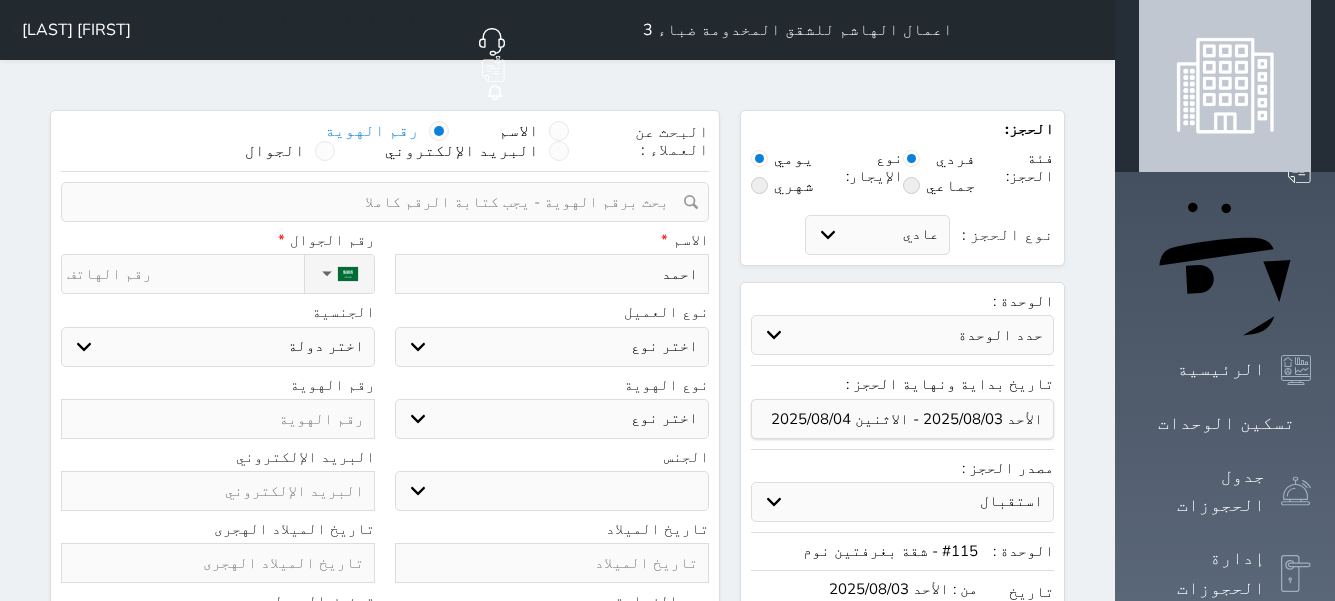 type on "[FIRST] [LAST]" 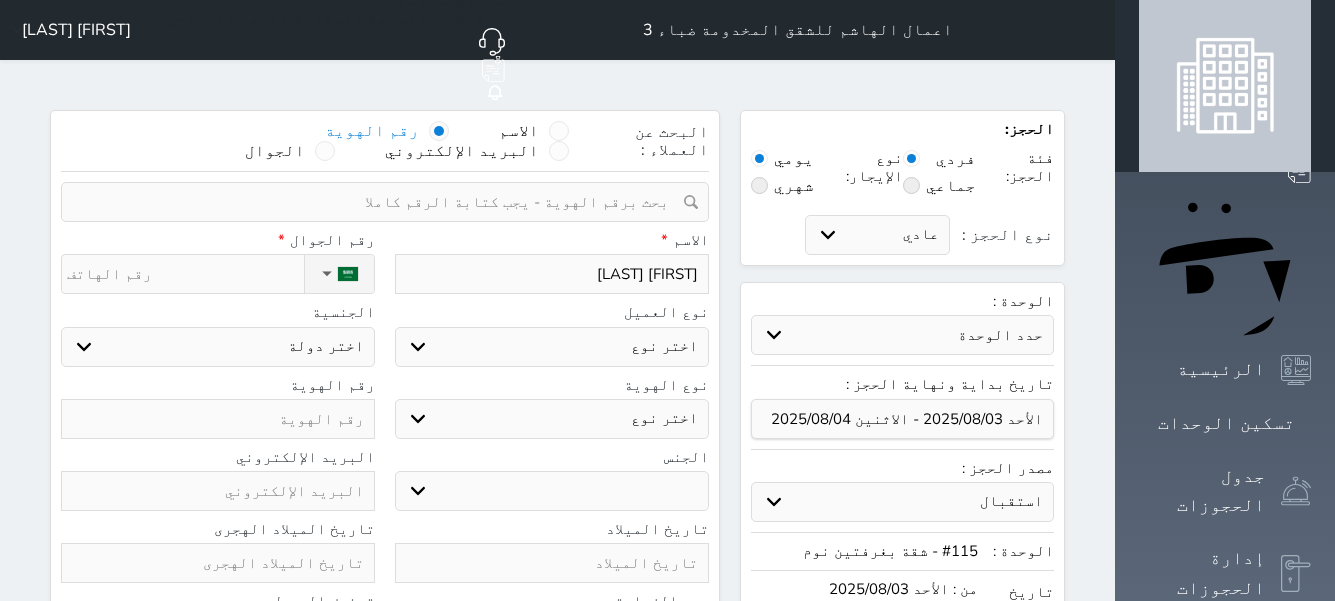 select 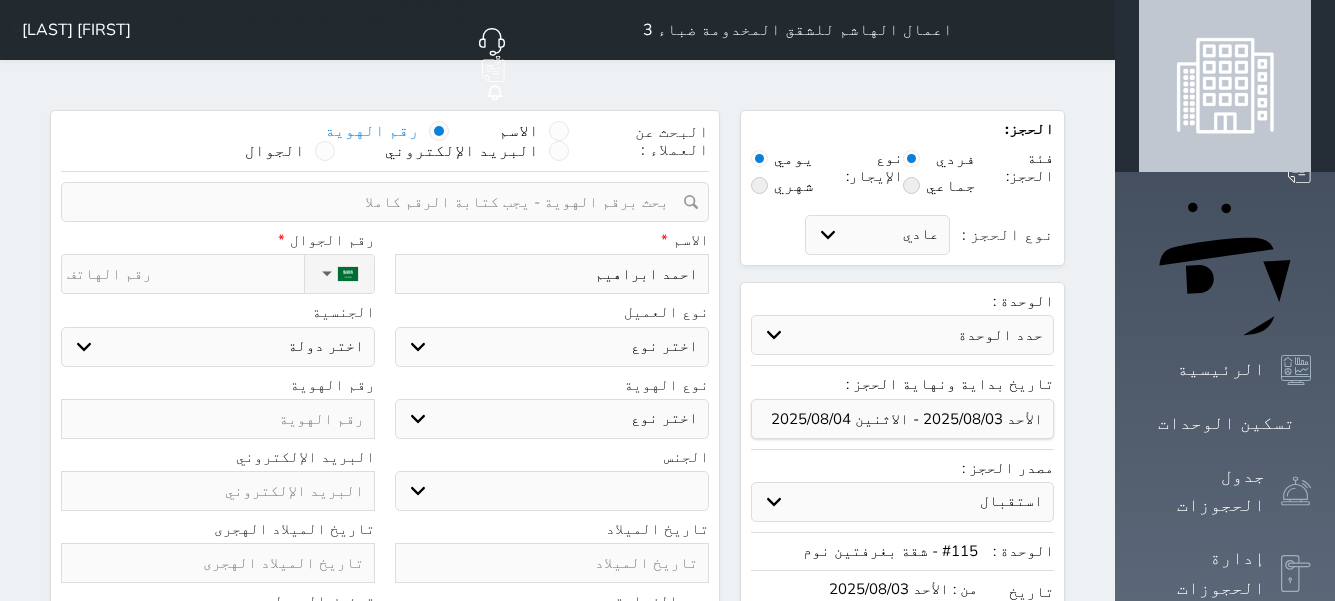 select 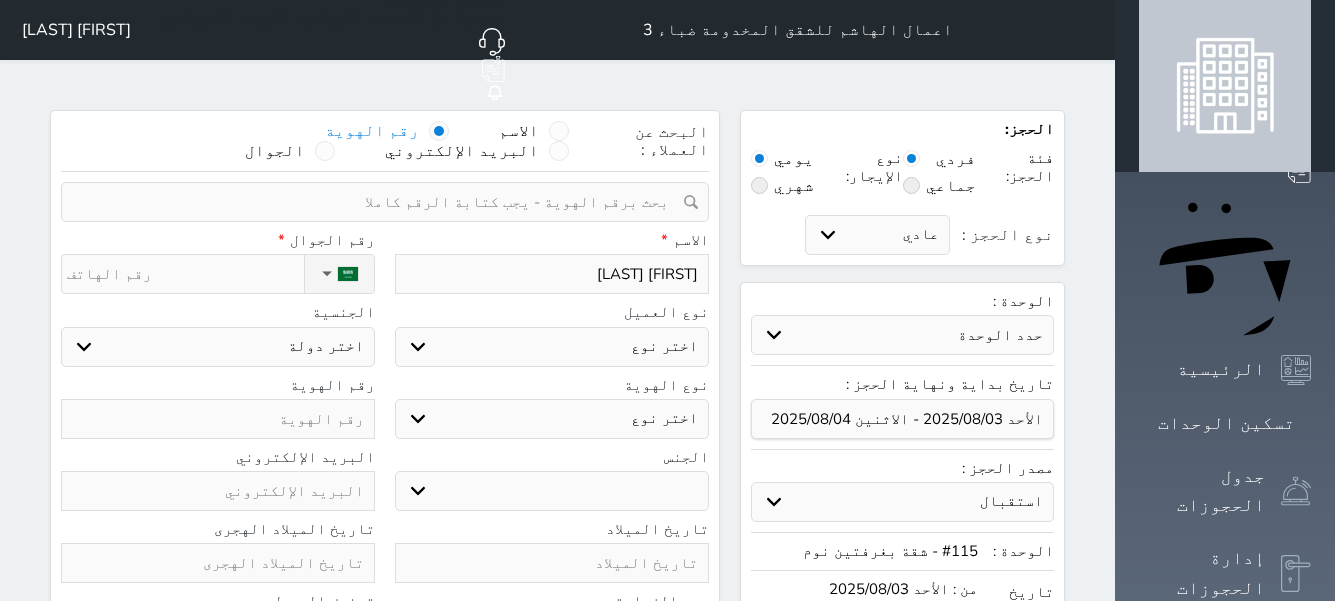 select 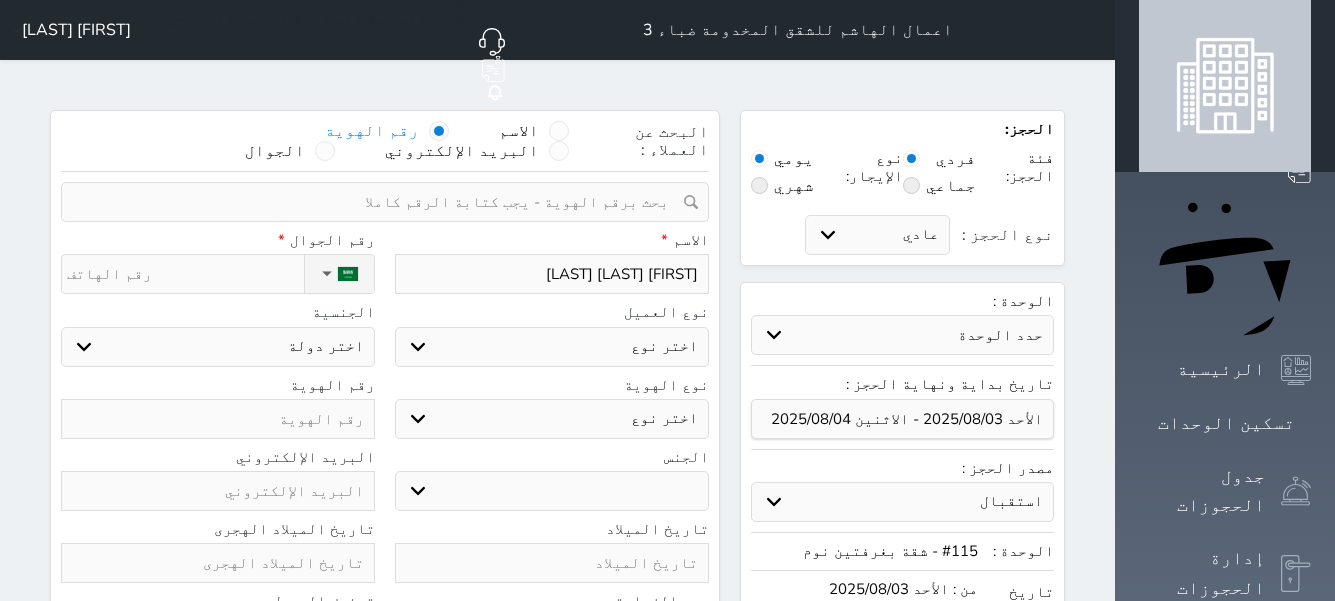 click on "اختر نوع   مواطن مواطن خليجي زائر مقيم" at bounding box center (552, 347) 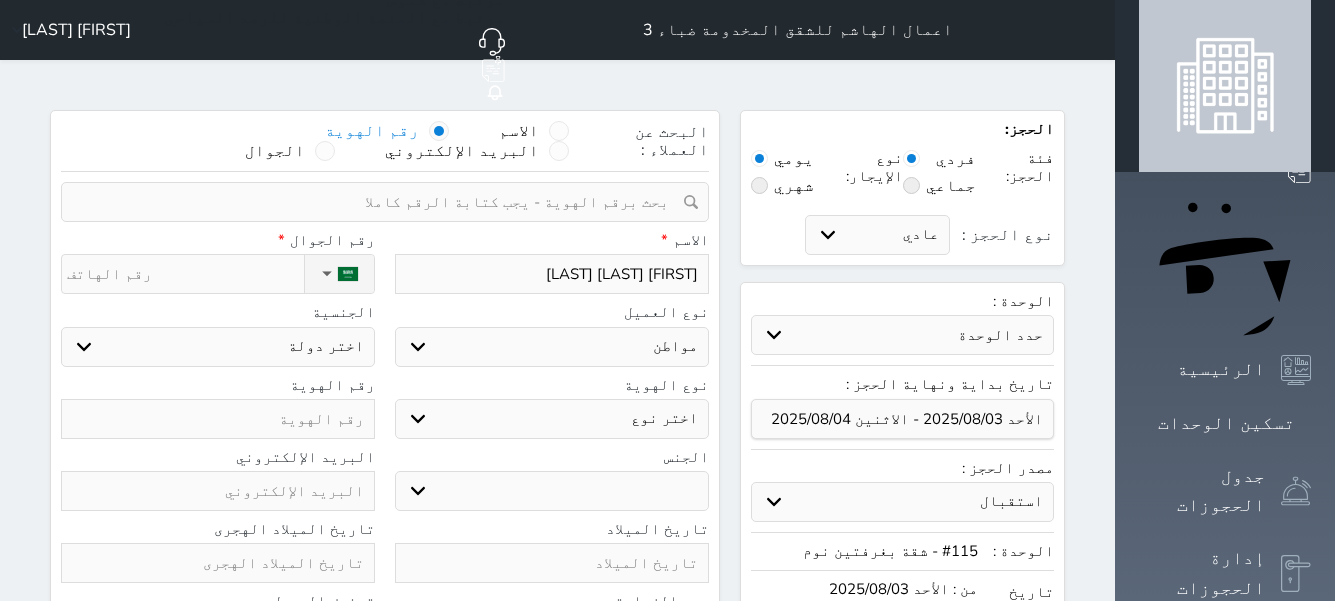 click on "اختر نوع   مواطن مواطن خليجي زائر مقيم" at bounding box center [552, 347] 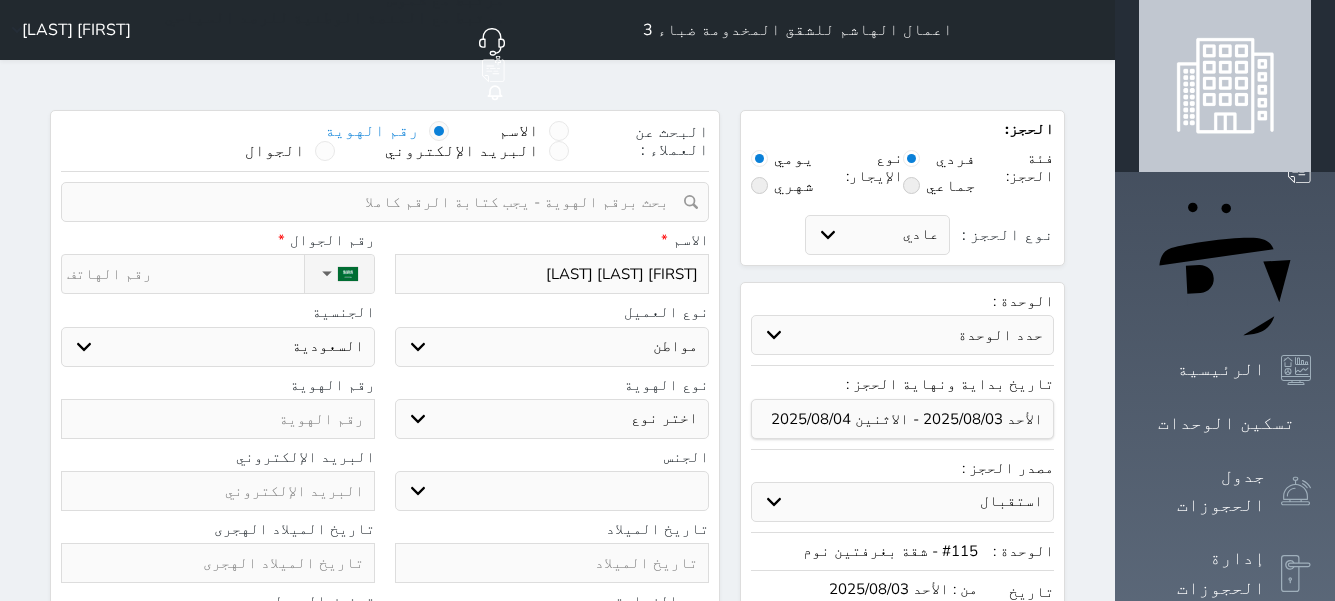 click on "اختر نوع   هوية وطنية هوية عائلية جواز السفر" at bounding box center (552, 419) 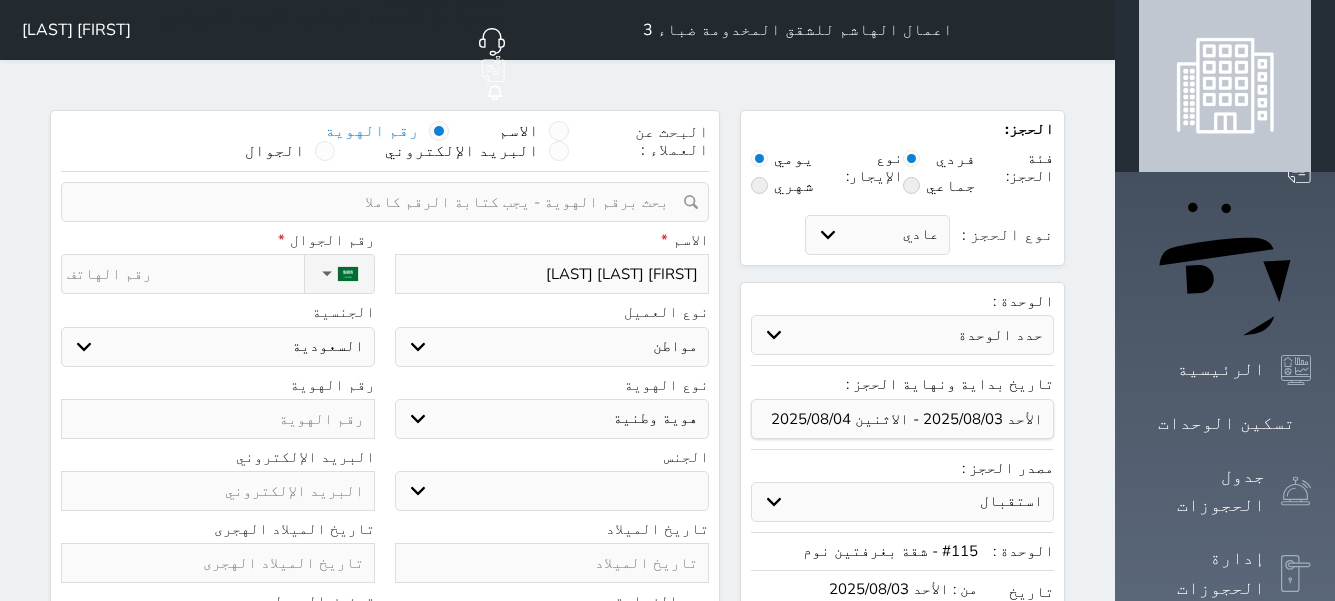 click on "اختر نوع   هوية وطنية هوية عائلية جواز السفر" at bounding box center (552, 419) 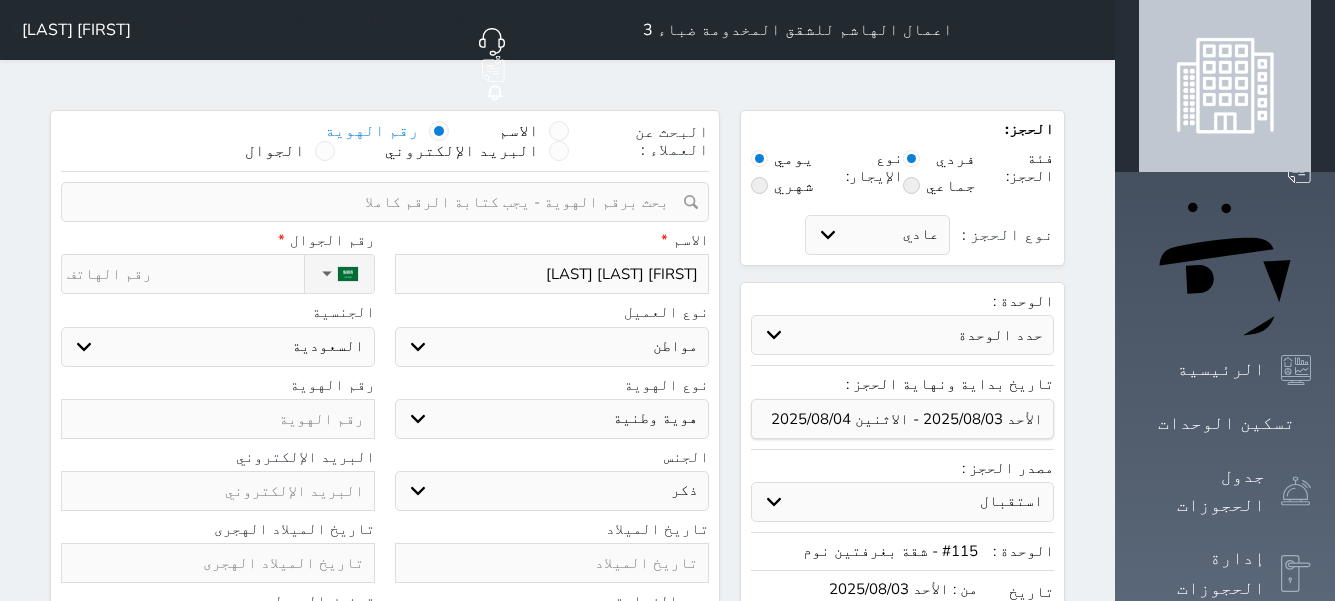 click on "ذكر   انثى" at bounding box center [552, 491] 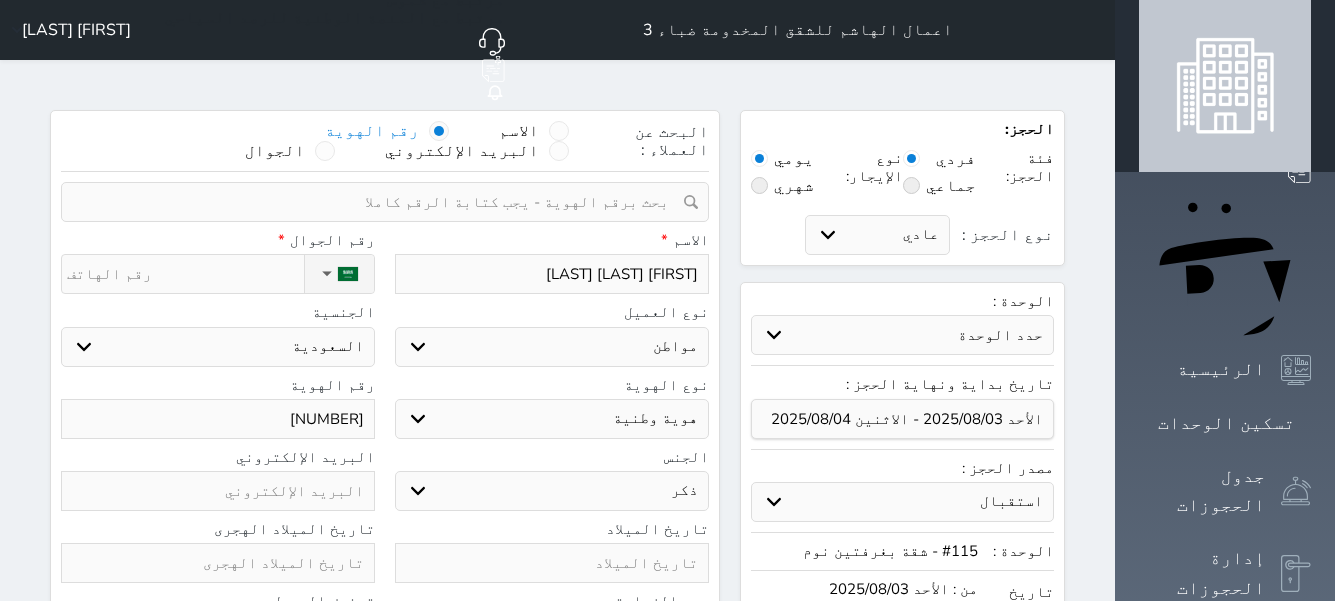 click on "نوع الحجز :" at bounding box center [185, 274] 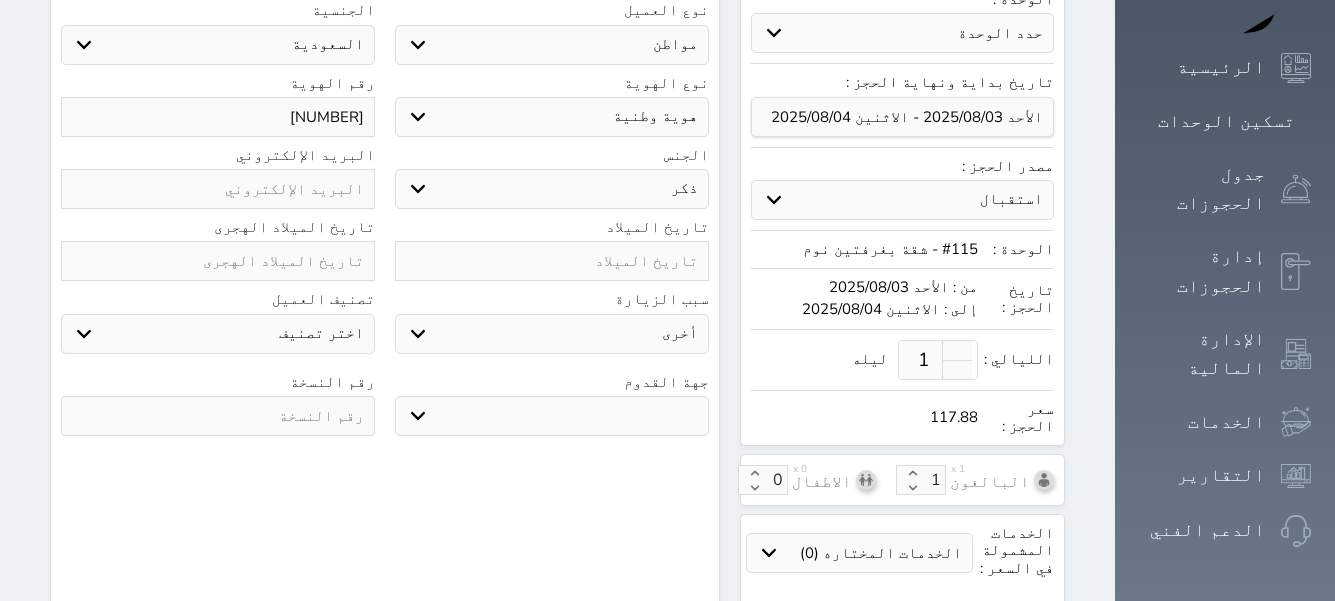 scroll, scrollTop: 626, scrollLeft: 0, axis: vertical 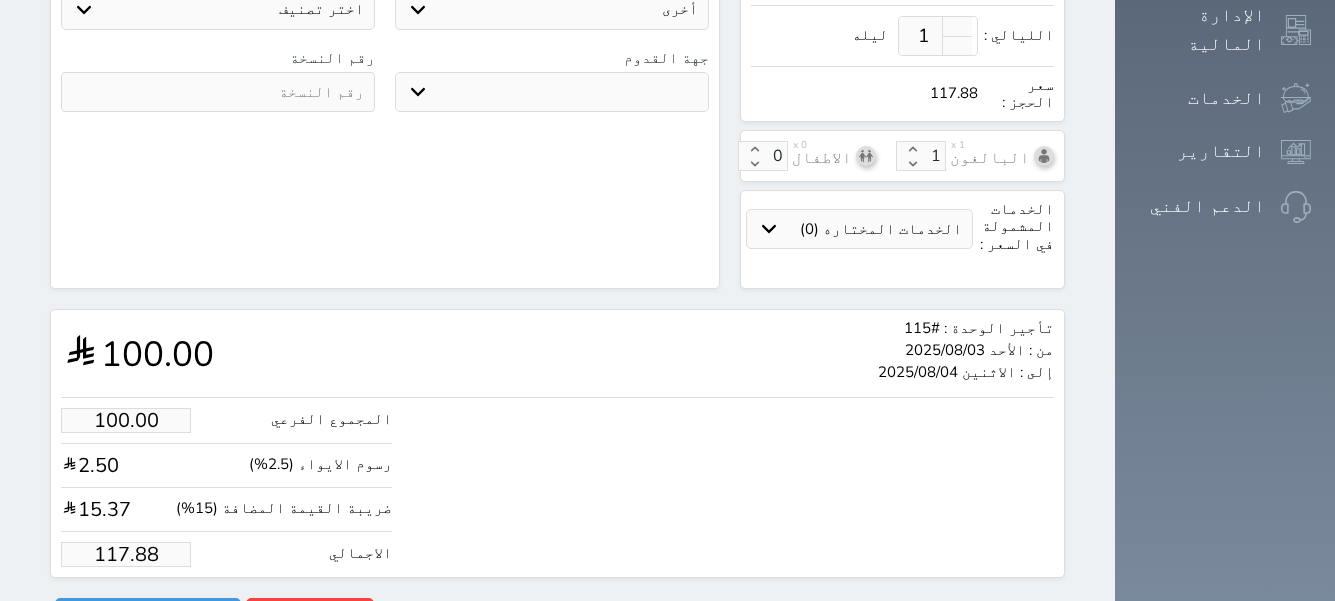 click on "117.88" at bounding box center [126, 554] 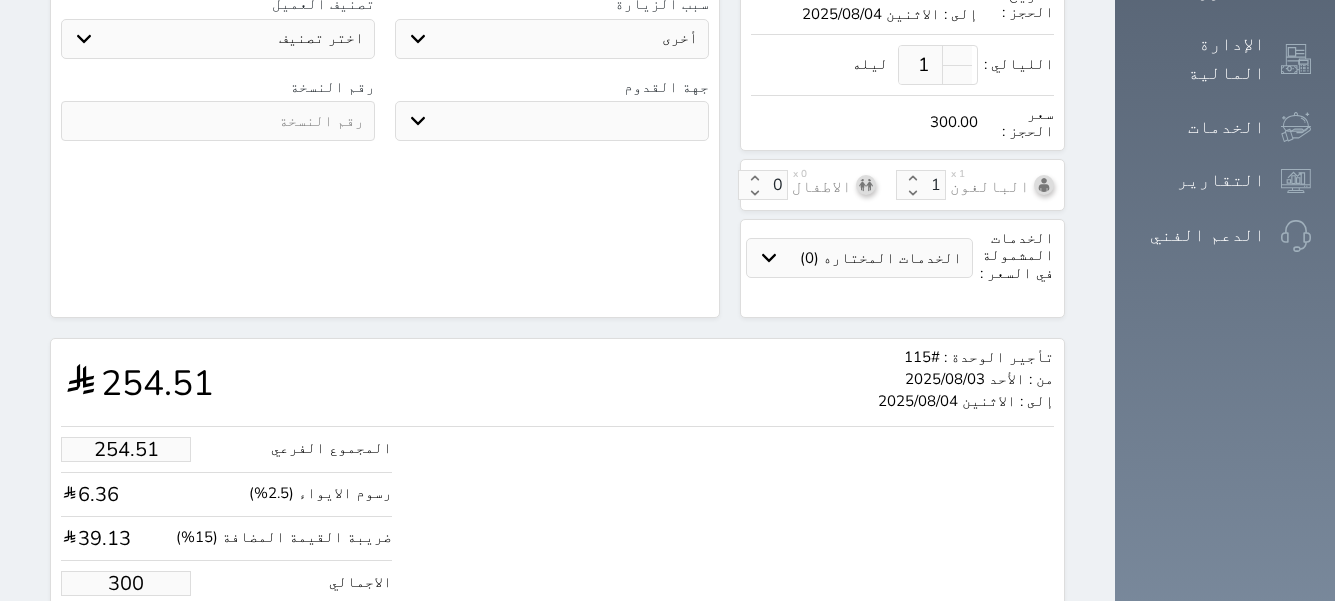 scroll, scrollTop: 626, scrollLeft: 0, axis: vertical 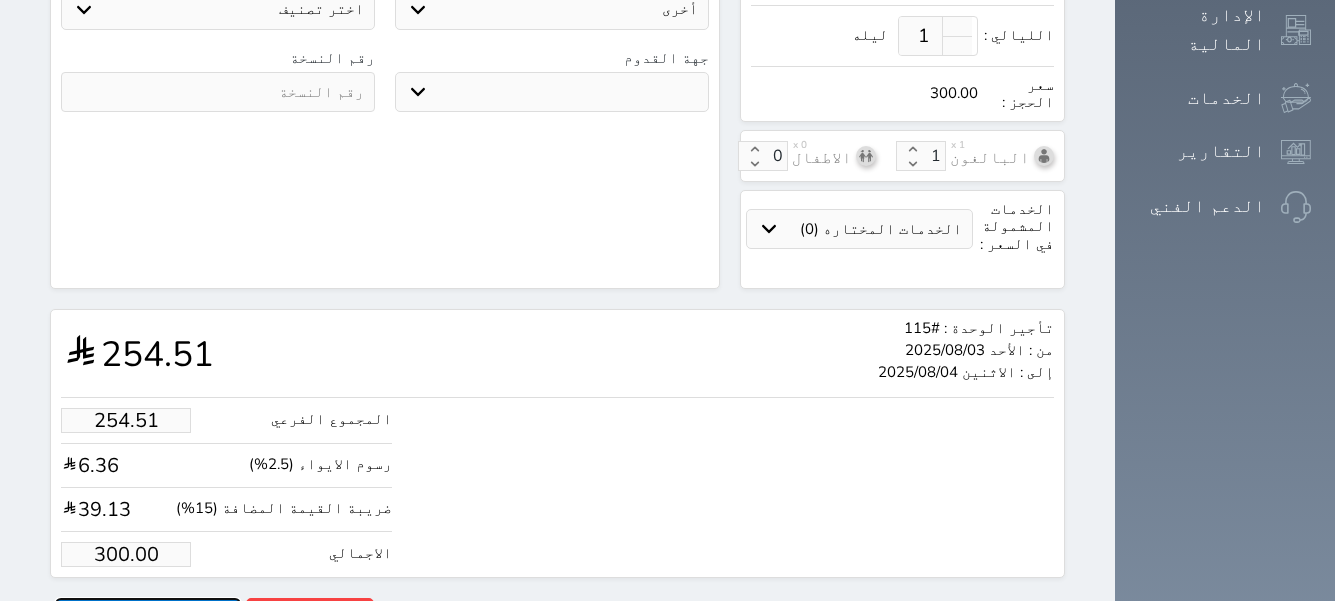 click on "حجز" at bounding box center (148, 615) 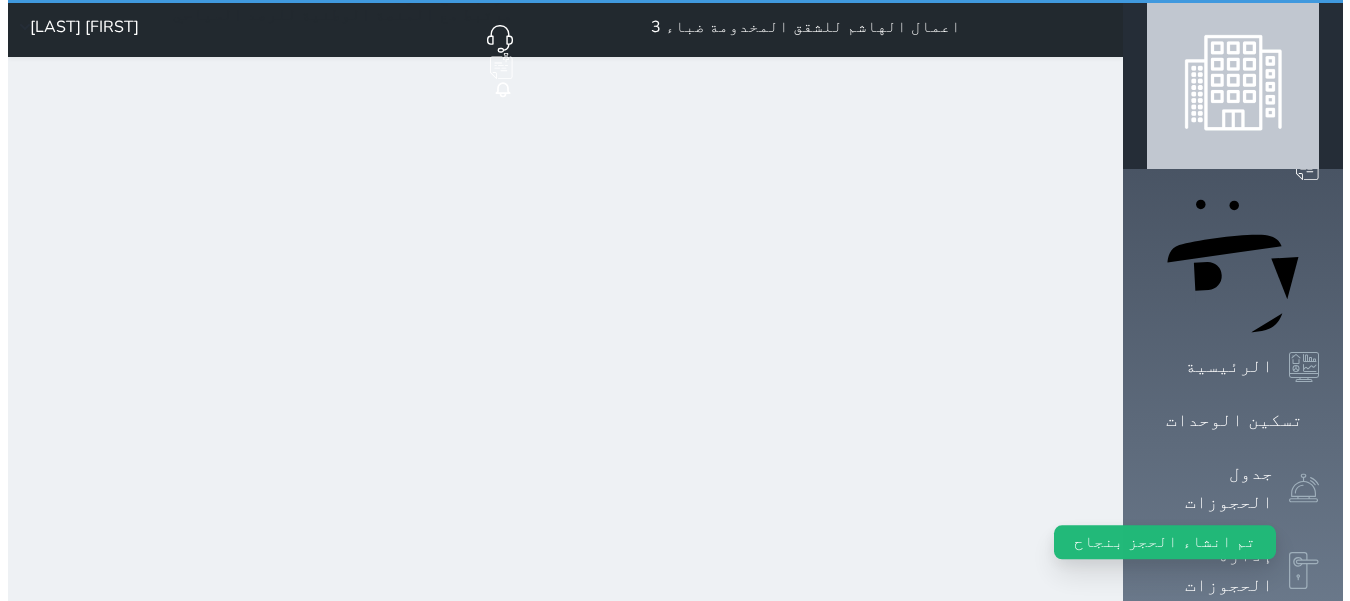 scroll, scrollTop: 0, scrollLeft: 0, axis: both 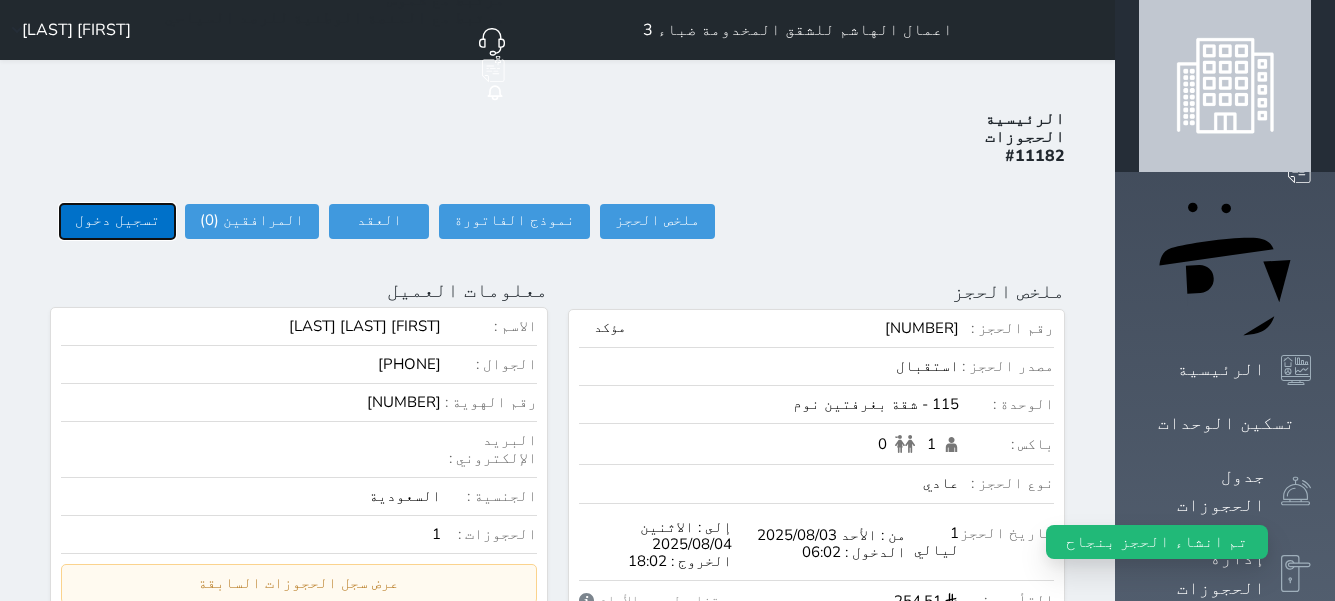 click on "تسجيل دخول" at bounding box center [117, 221] 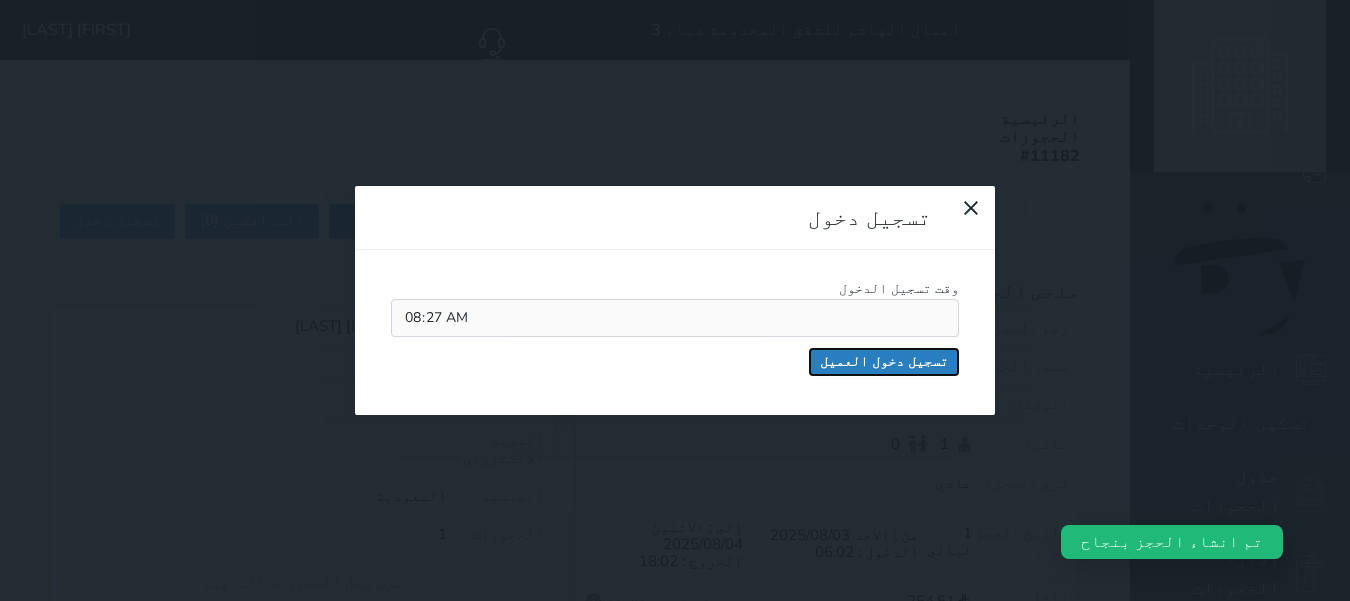click on "تسجيل دخول العميل" at bounding box center [884, 362] 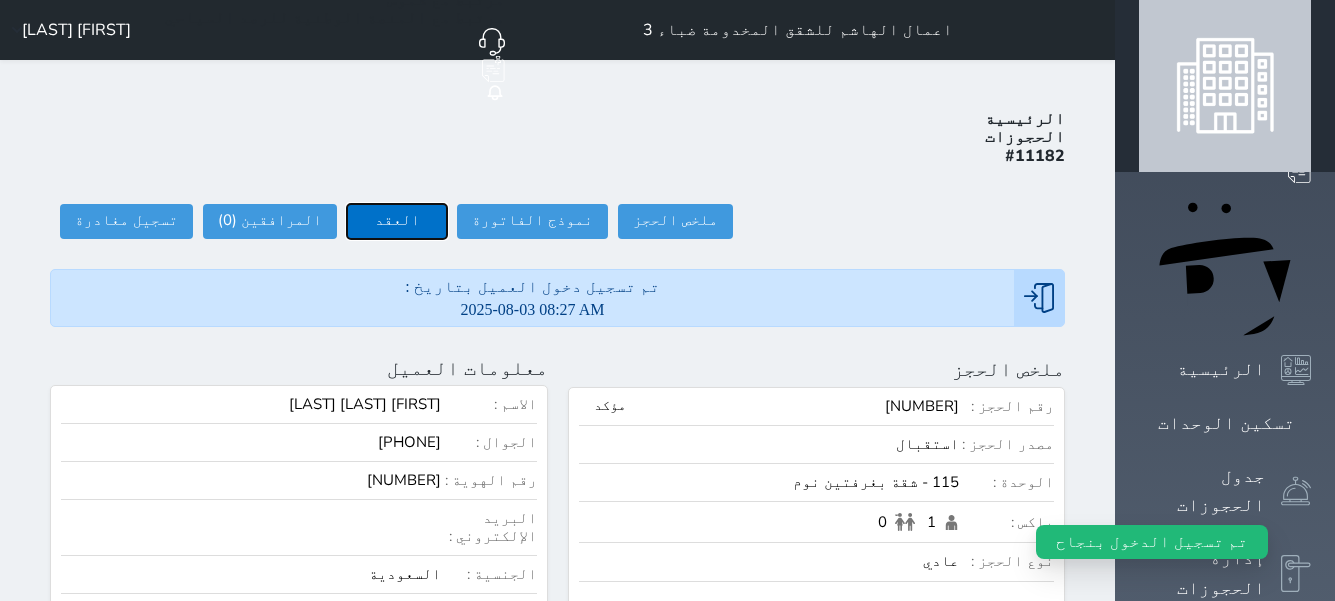 click on "العقد" at bounding box center [397, 221] 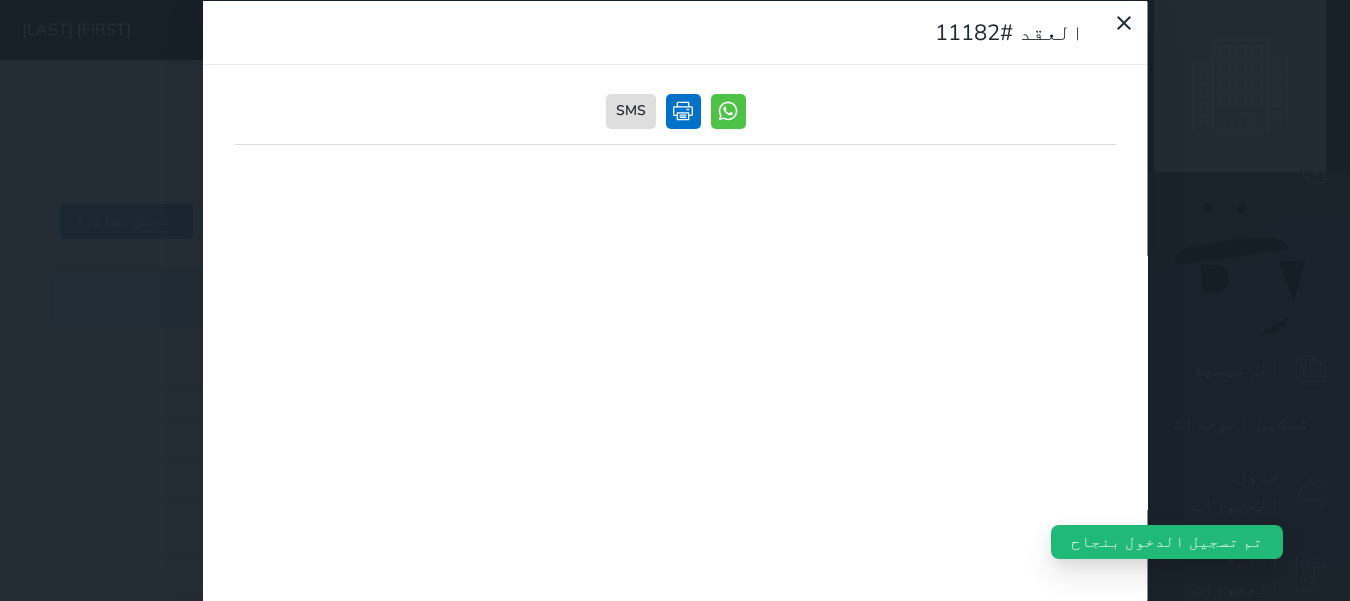 click at bounding box center (682, 110) 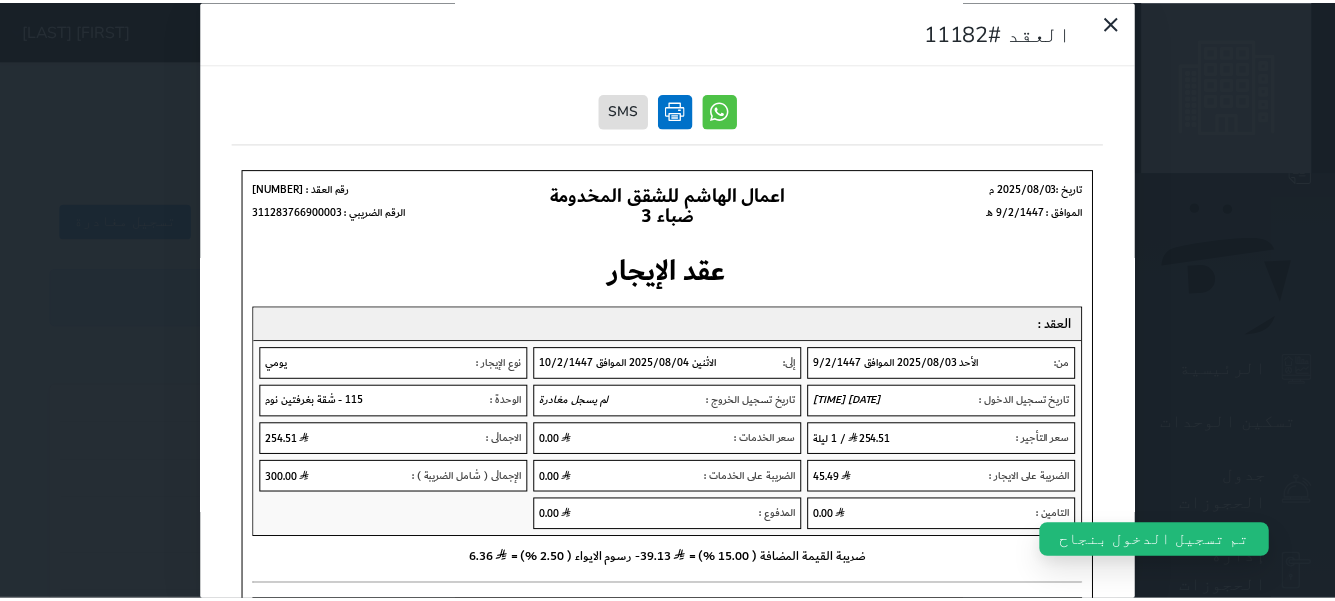 scroll, scrollTop: 0, scrollLeft: 0, axis: both 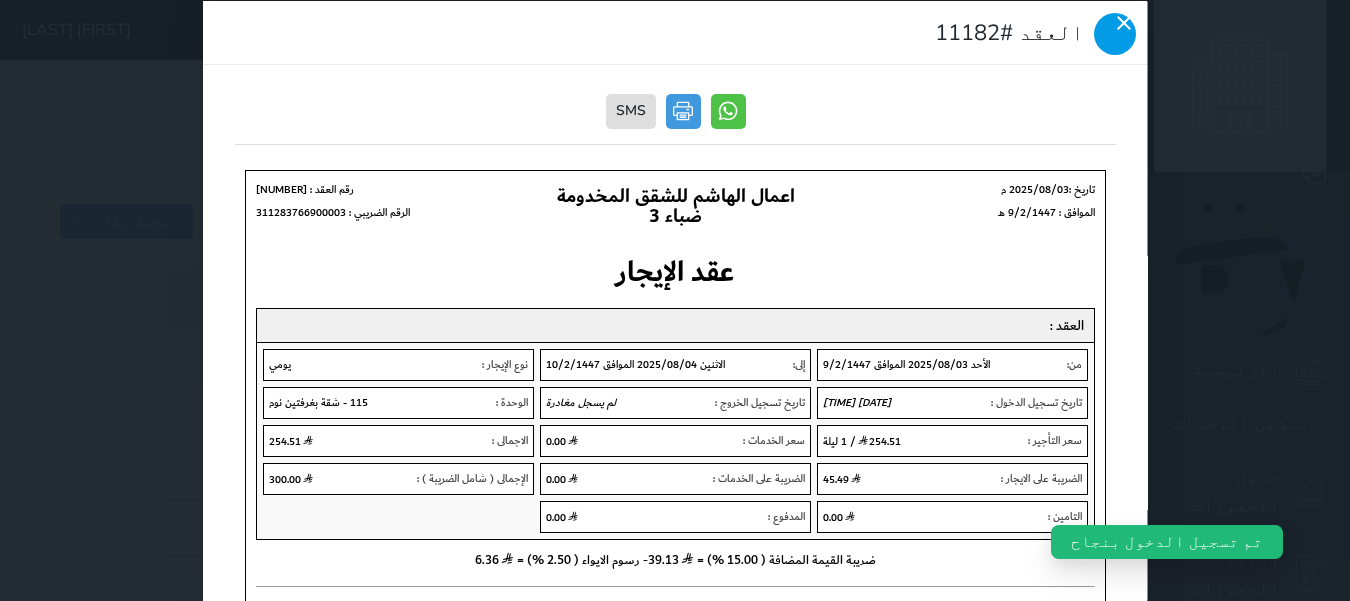 drag, startPoint x: 249, startPoint y: 45, endPoint x: 262, endPoint y: 48, distance: 13.341664 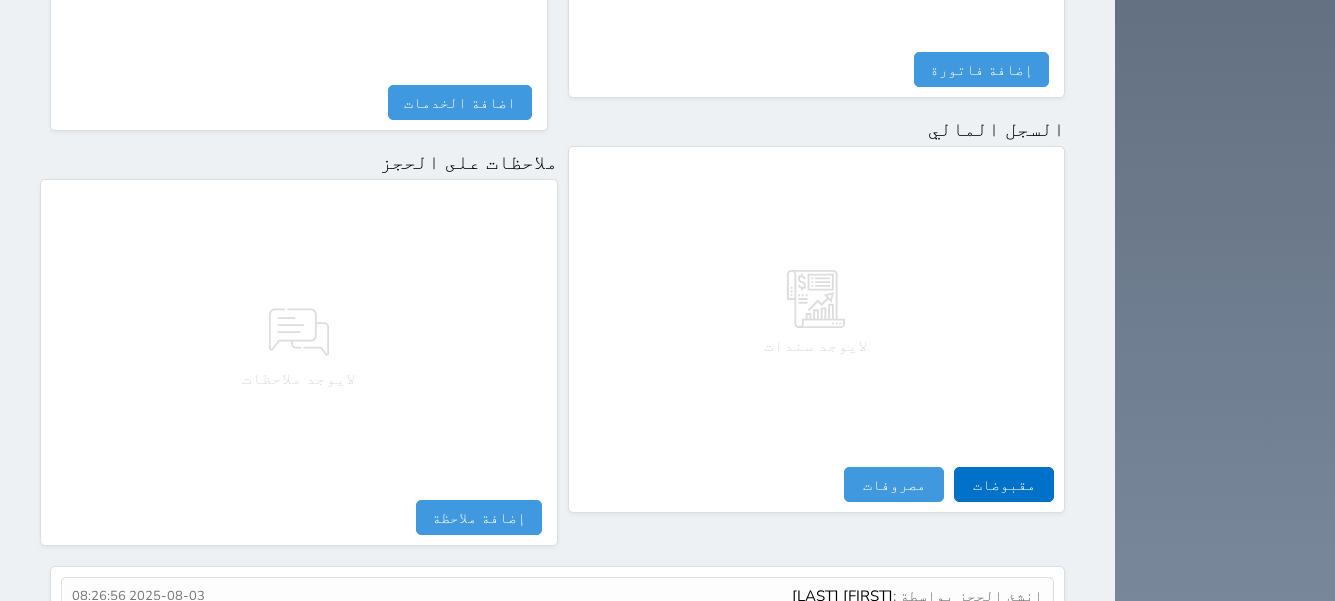 scroll, scrollTop: 1179, scrollLeft: 0, axis: vertical 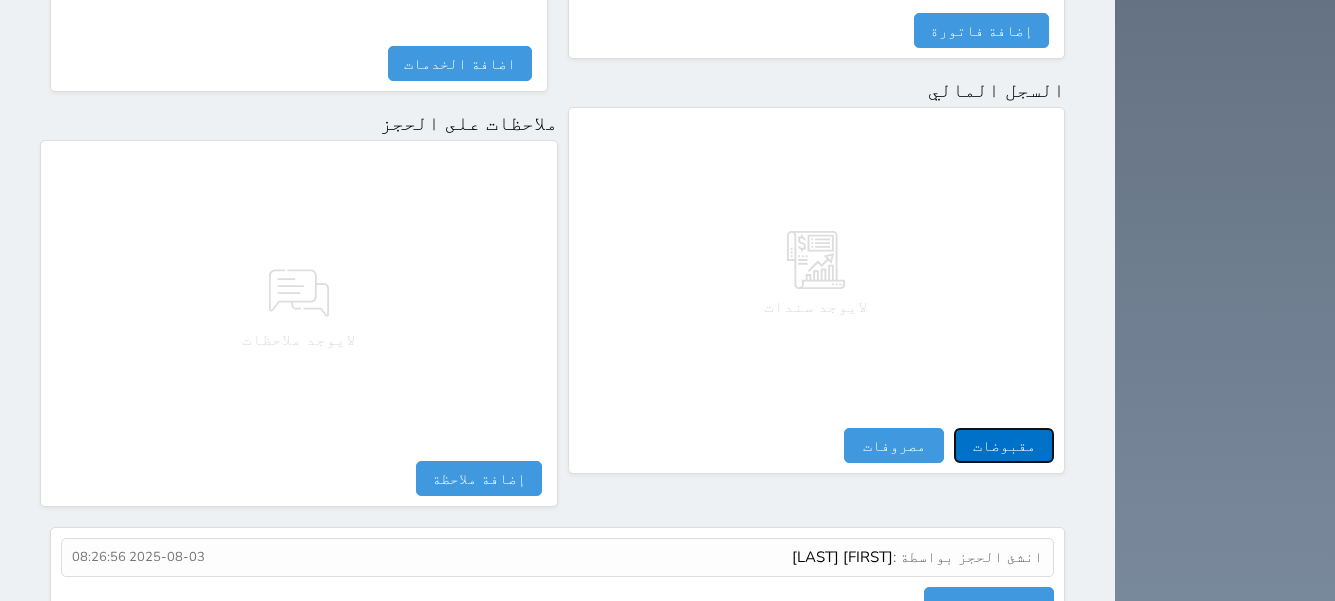 click on "مقبوضات" at bounding box center (1004, 445) 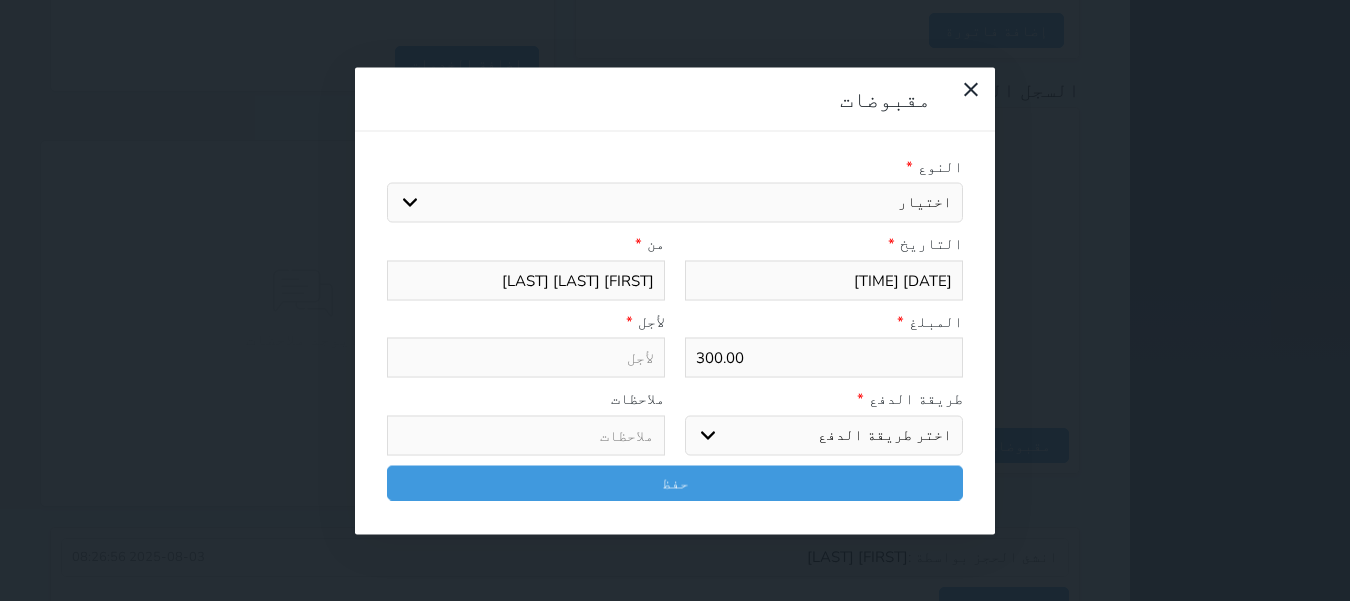 click on "اختيار   مقبوضات عامة قيمة إيجار فواتير تامين عربون لا ينطبق آخر مغسلة واي فاي - الإنترنت مواقف السيارات طعام الأغذية والمشروبات مشروبات المشروبات الباردة المشروبات الساخنة الإفطار غداء عشاء مخبز و كعك حمام سباحة الصالة الرياضية سبا و خدمات الجمال اختيار وإسقاط (خدمات النقل) ميني بار كابل - تلفزيون سرير إضافي تصفيف الشعر التسوق خدمات الجولات السياحية المنظمة خدمات الدليل السياحي" at bounding box center (675, 203) 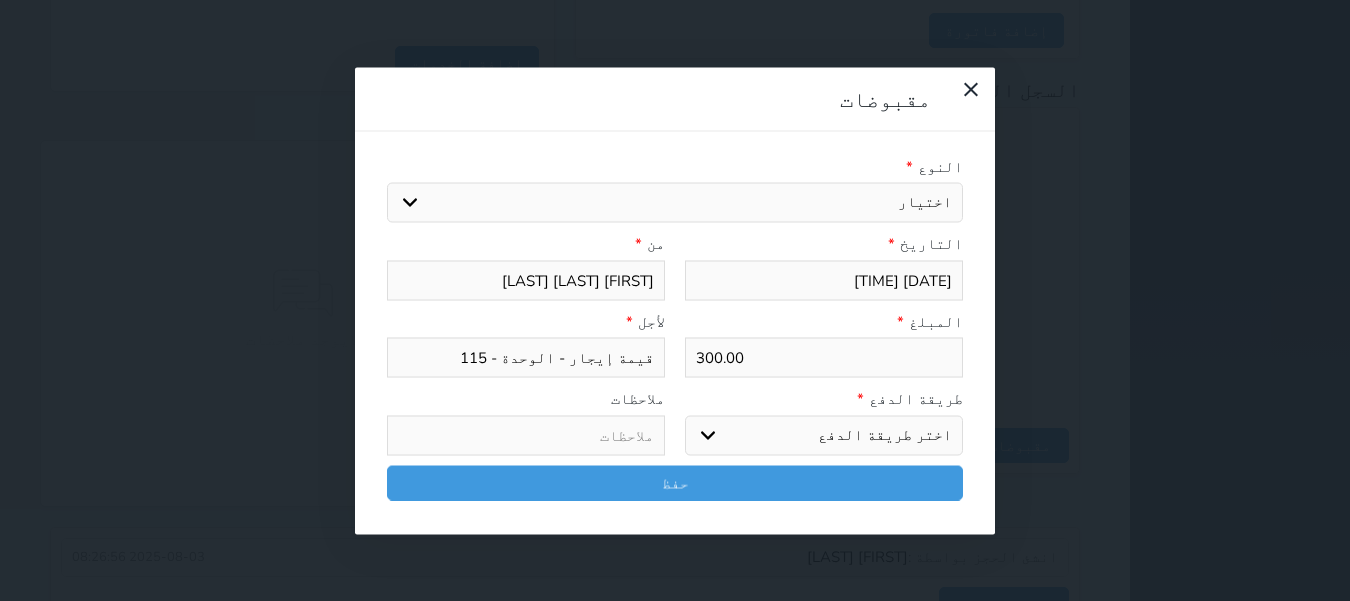 click on "اختر طريقة الدفع   دفع نقدى   تحويل بنكى   مدى   بطاقة ائتمان   آجل" at bounding box center (824, 435) 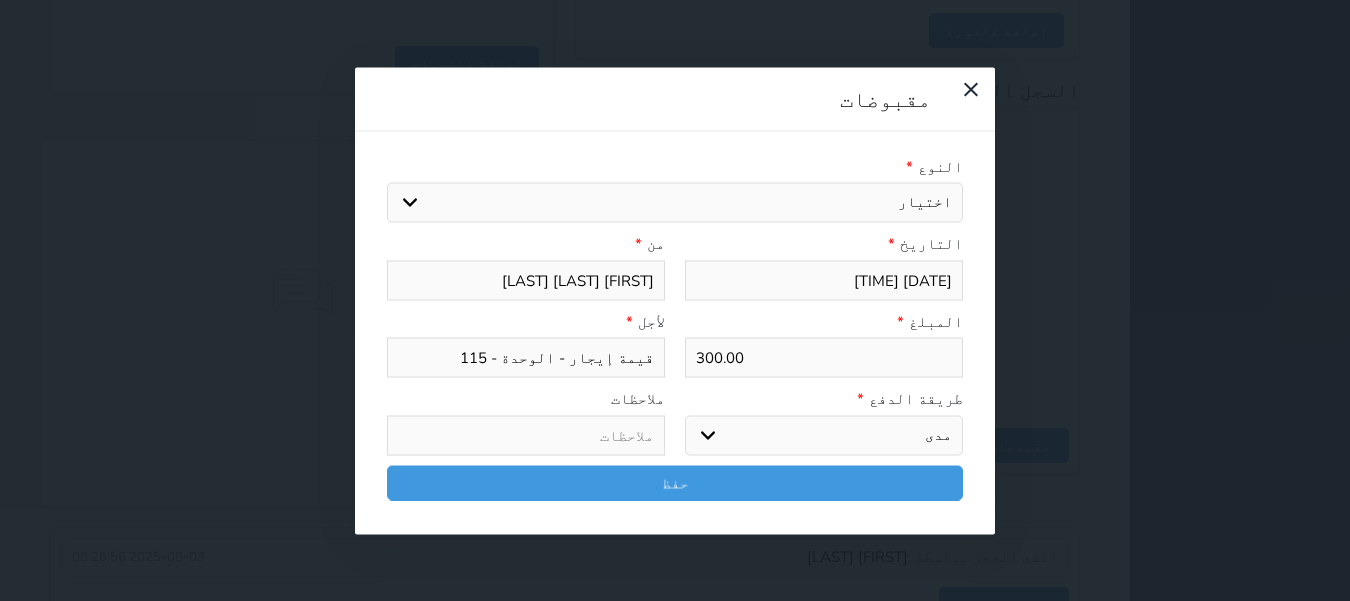 click on "اختر طريقة الدفع   دفع نقدى   تحويل بنكى   مدى   بطاقة ائتمان   آجل" at bounding box center (824, 435) 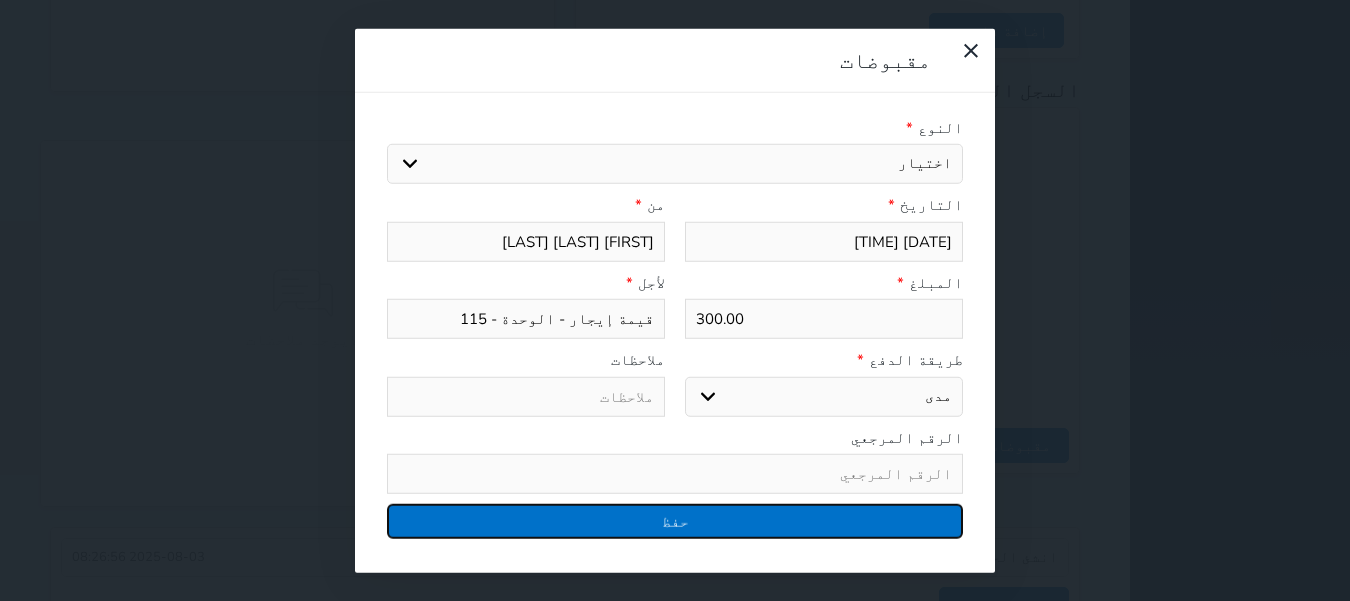 click on "حفظ" at bounding box center (675, 521) 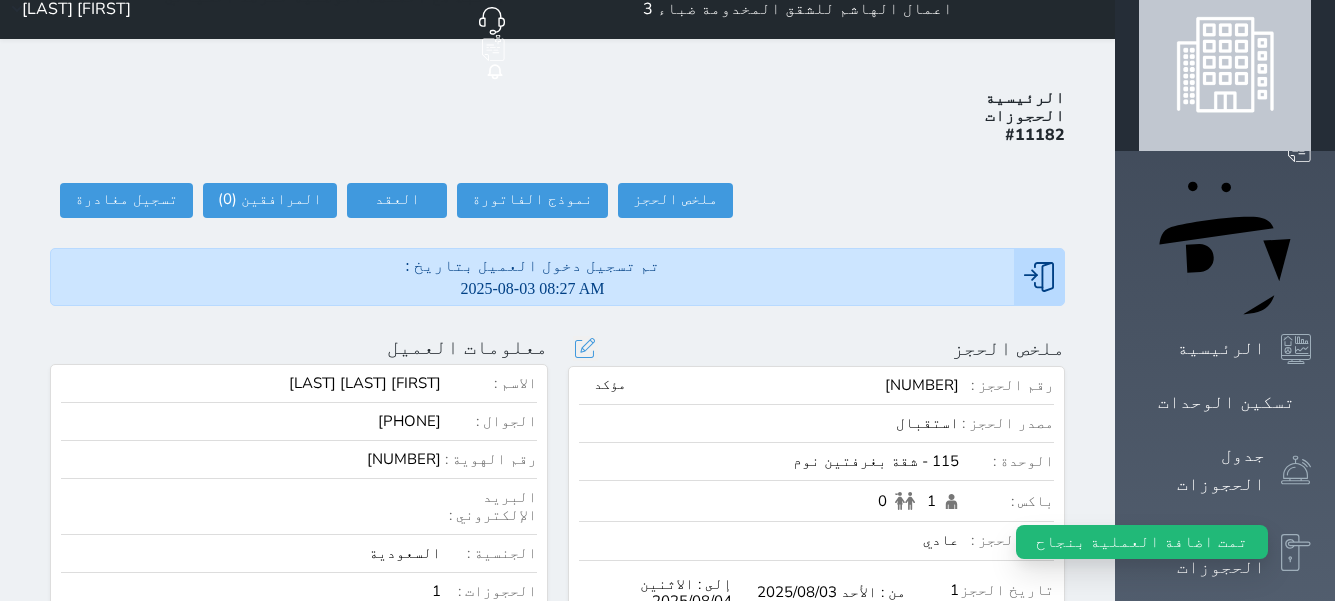 scroll, scrollTop: 0, scrollLeft: 0, axis: both 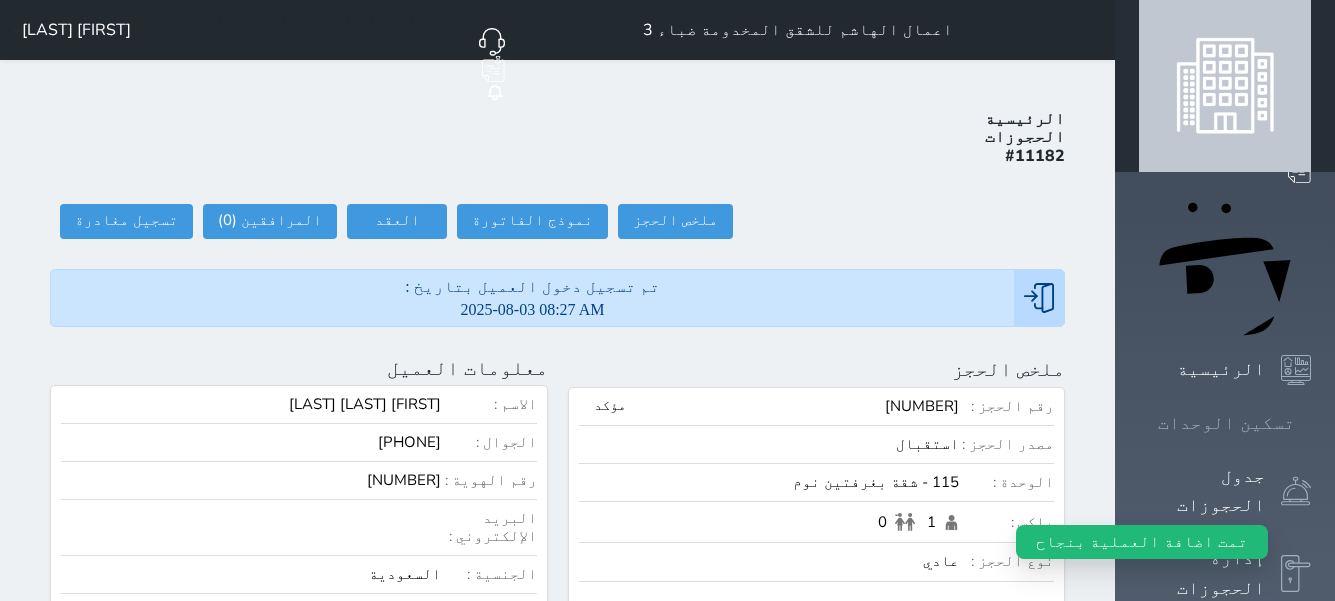 click 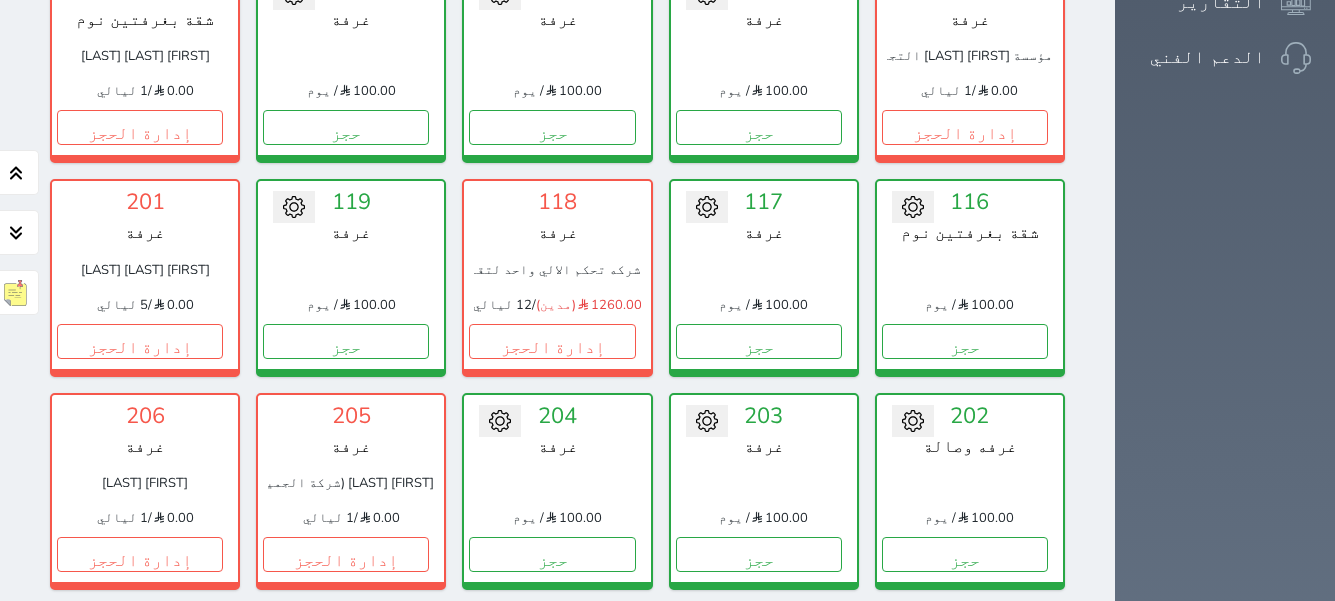 scroll, scrollTop: 778, scrollLeft: 0, axis: vertical 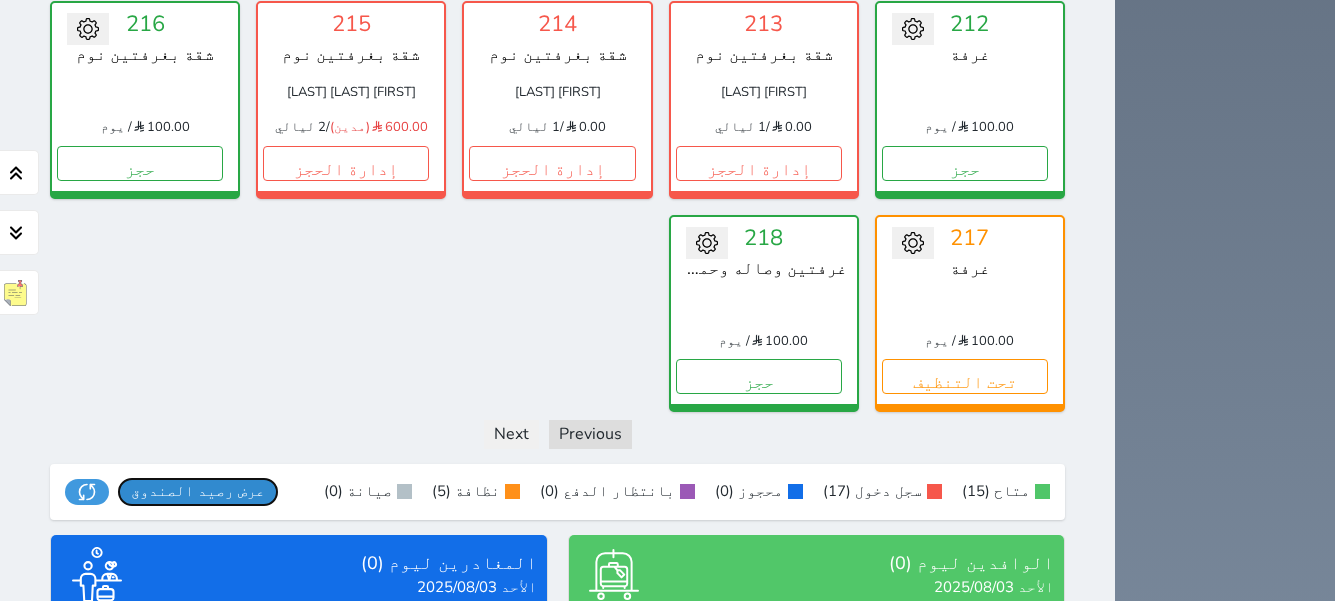click on "عرض رصيد الصندوق" at bounding box center (198, 491) 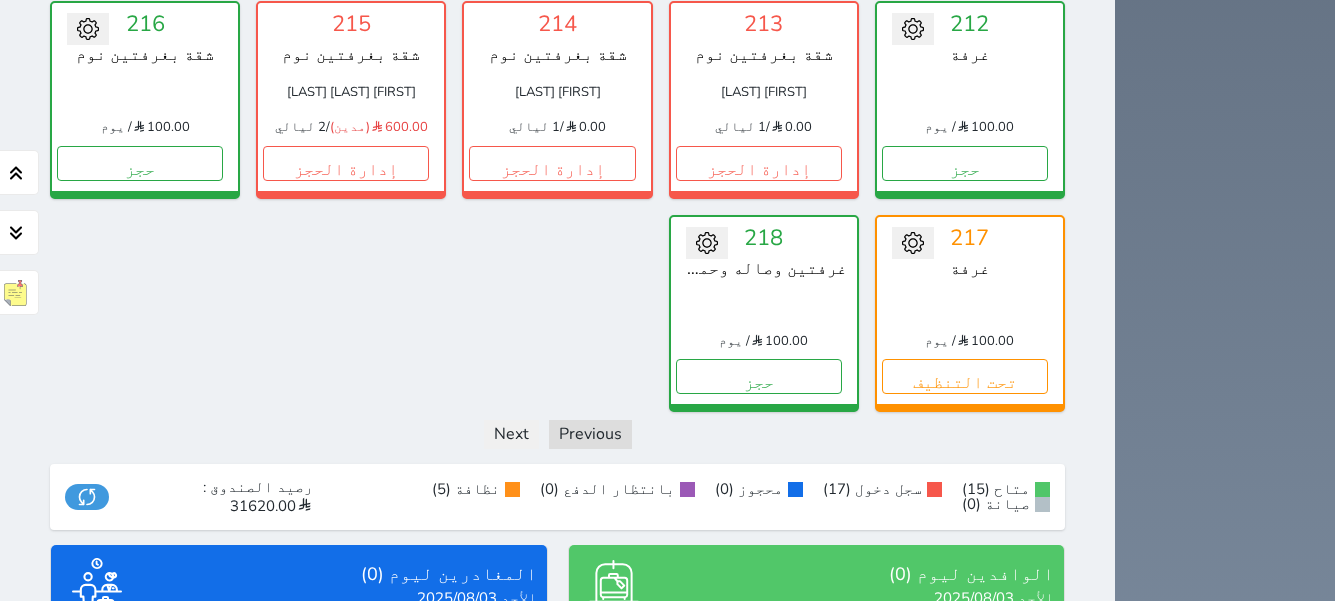 click on "عرض الوافدين" at bounding box center [816, 764] 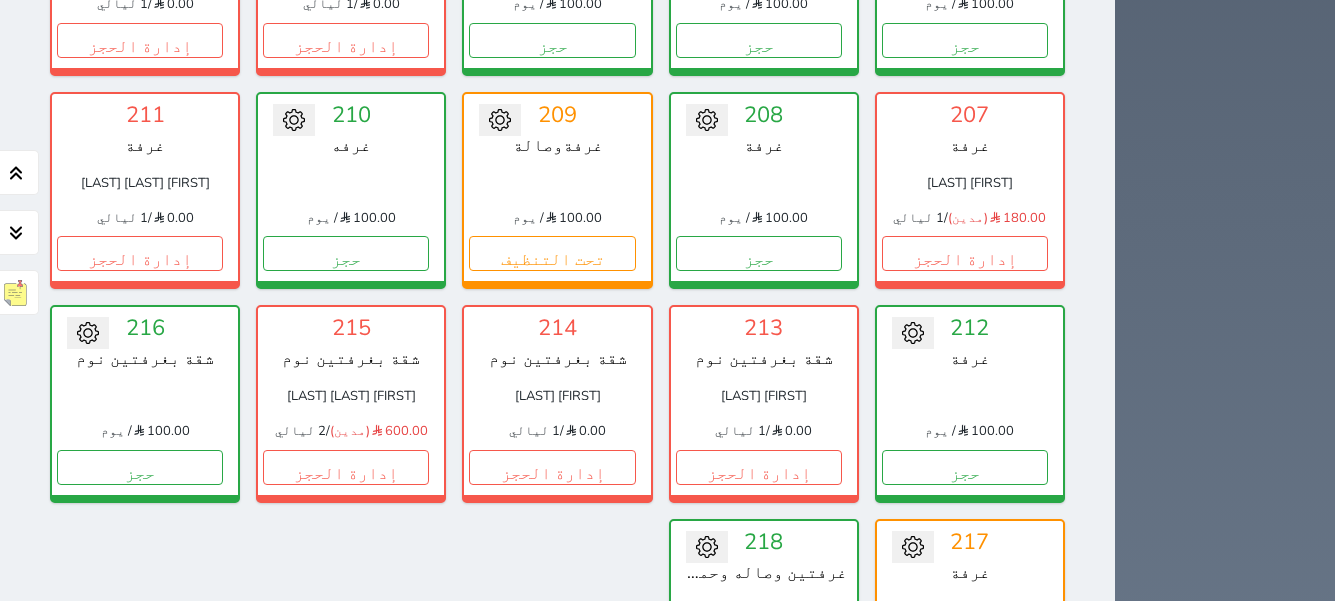scroll, scrollTop: 1300, scrollLeft: 0, axis: vertical 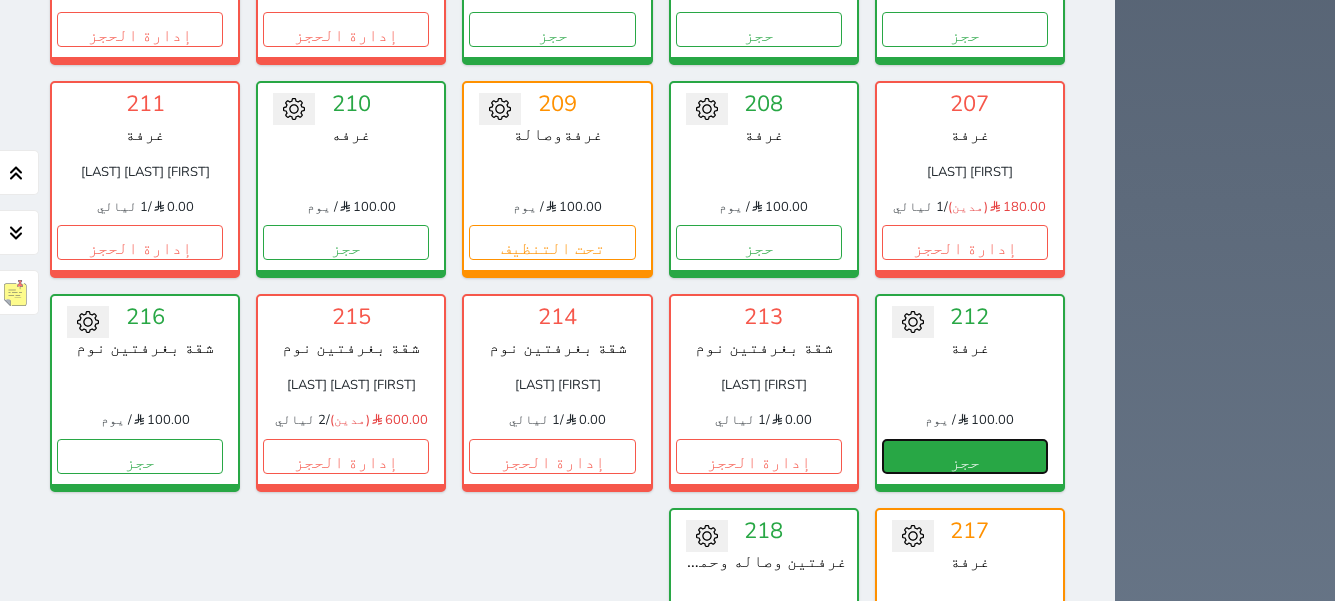 click on "حجز" at bounding box center (965, 456) 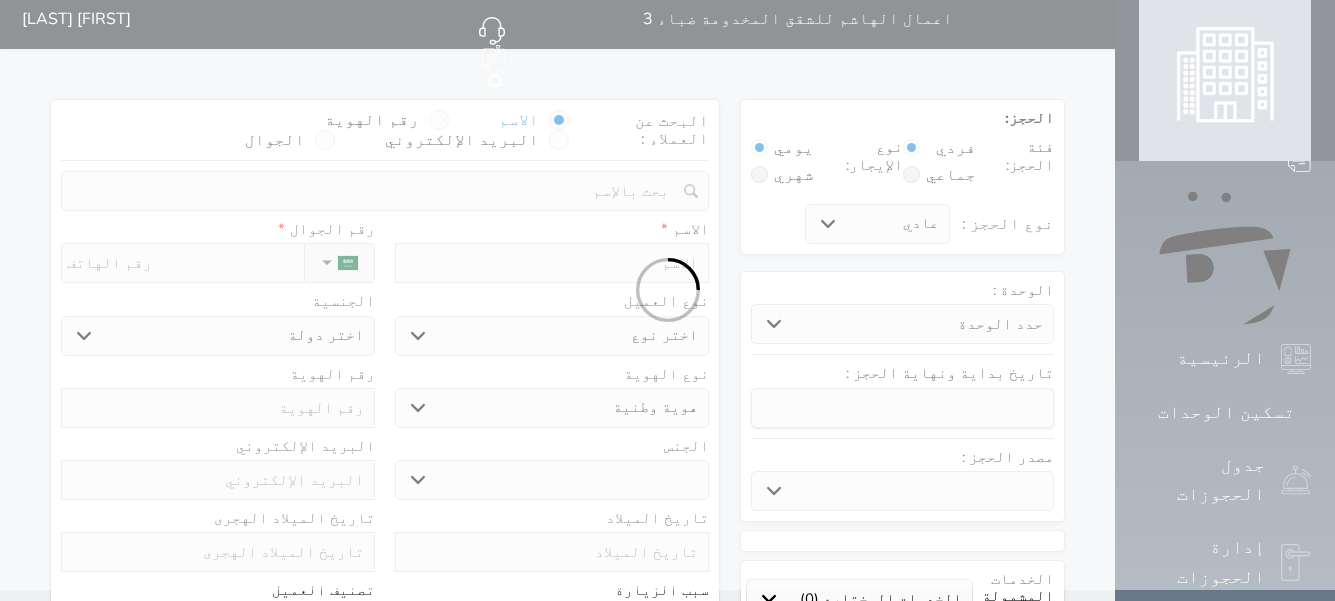 scroll, scrollTop: 0, scrollLeft: 0, axis: both 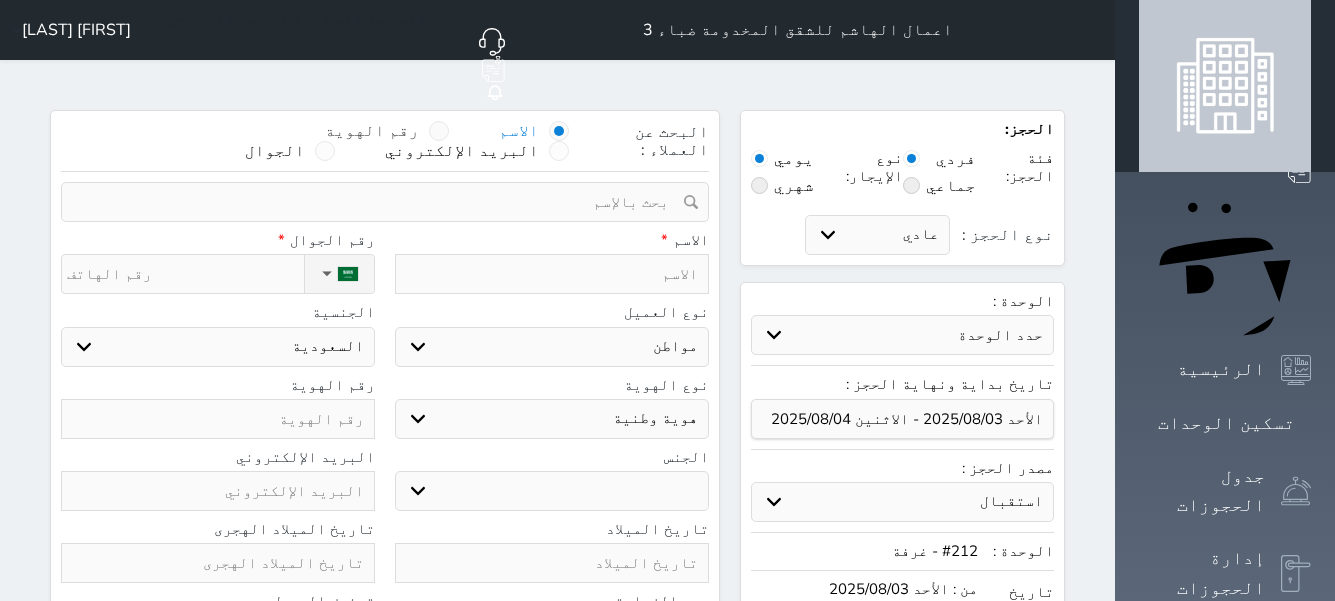 click at bounding box center [439, 131] 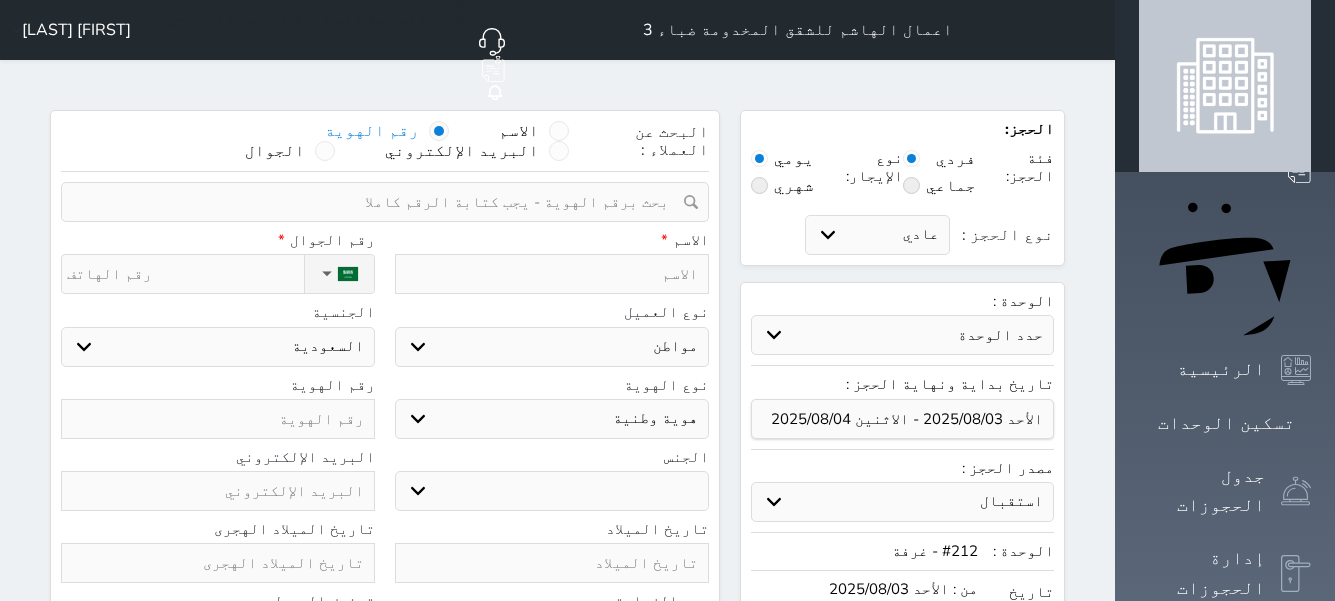click at bounding box center (378, 202) 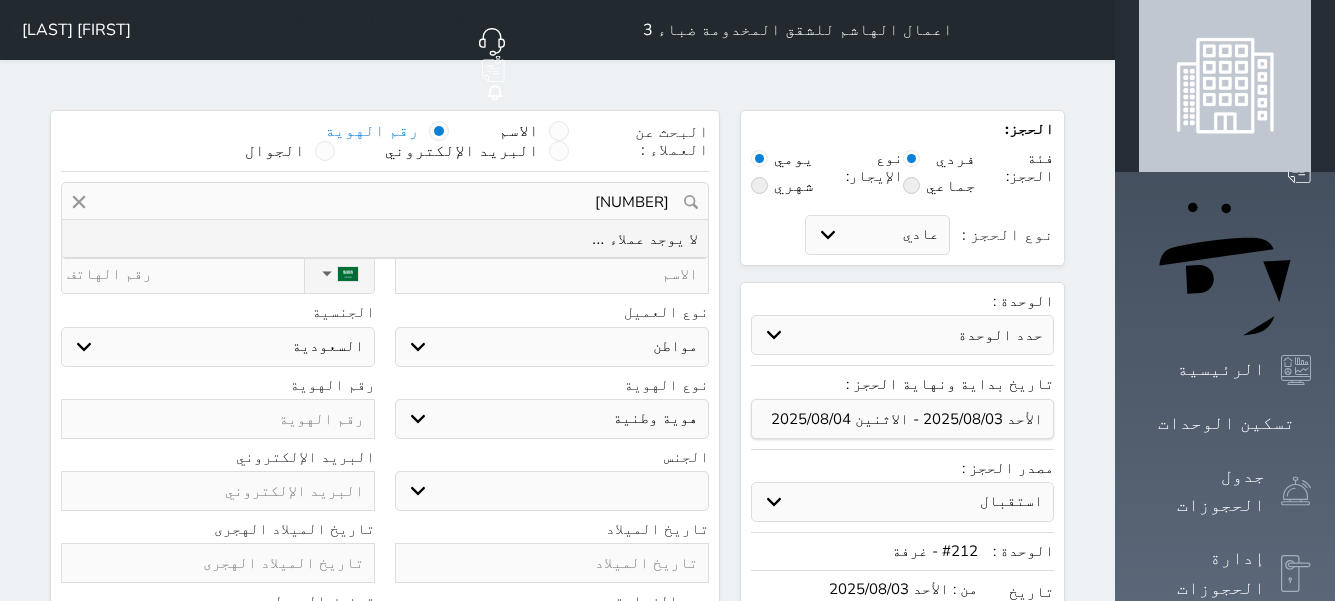 click on "[NUMBER]" at bounding box center [385, 202] 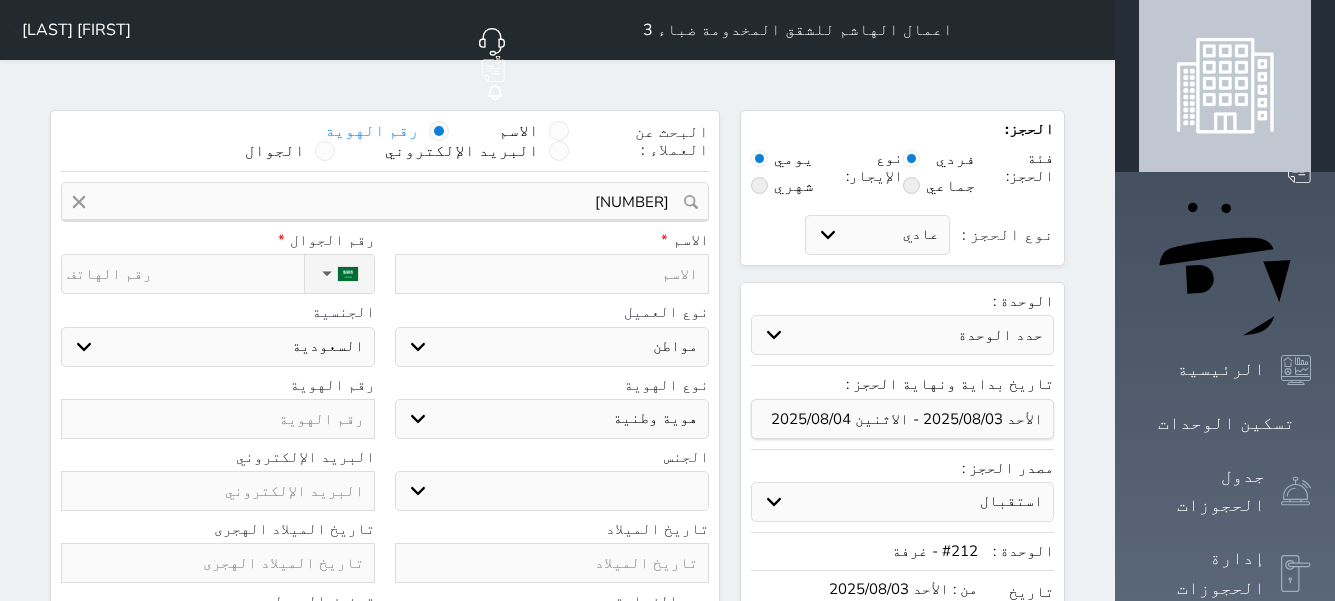 click at bounding box center (552, 274) 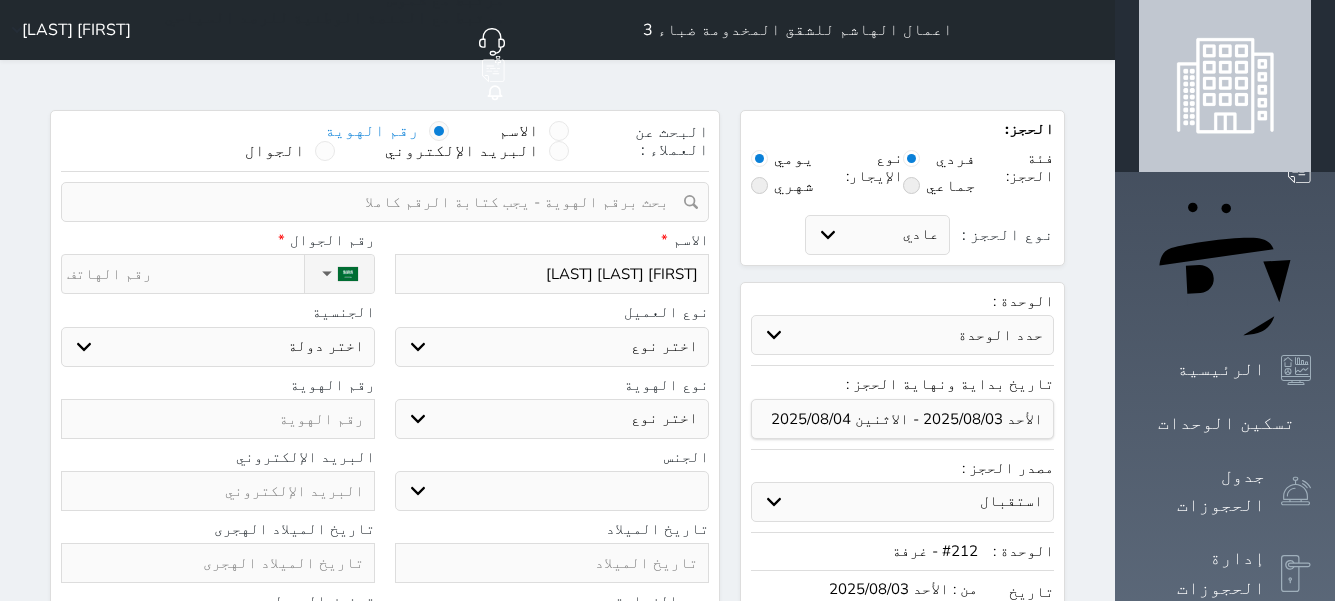 click on "اختر نوع   مواطن مواطن خليجي زائر مقيم" at bounding box center (552, 347) 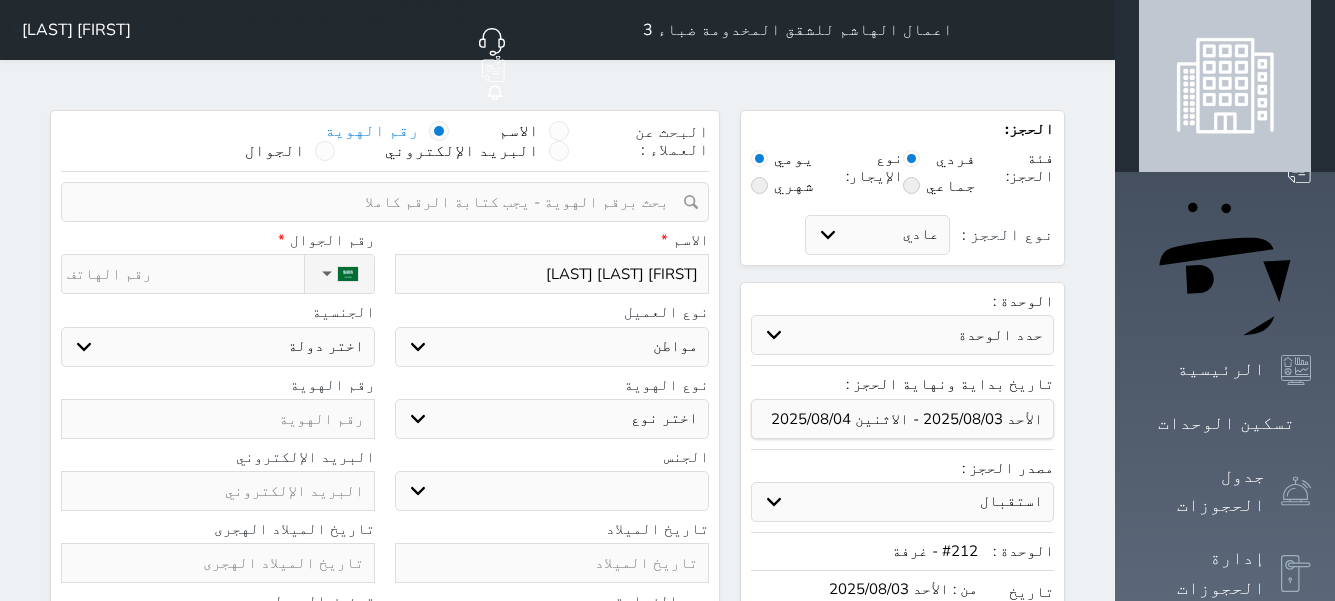 click on "اختر نوع   مواطن مواطن خليجي زائر مقيم" at bounding box center [552, 347] 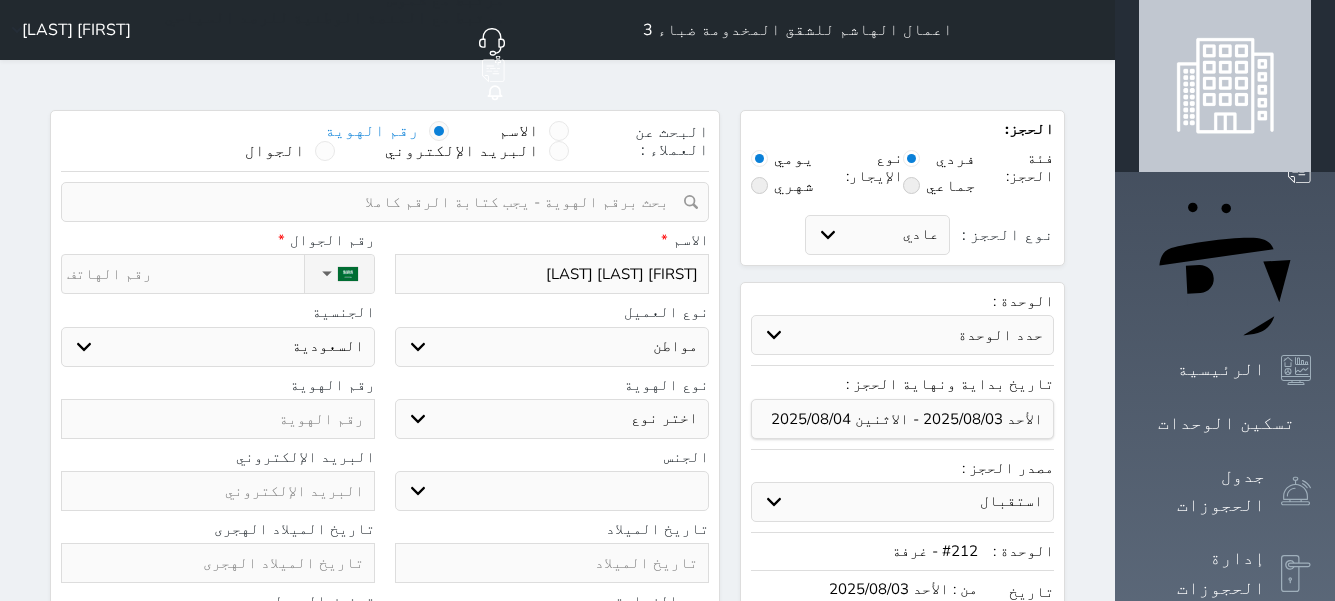 click on "اختر نوع   هوية وطنية هوية عائلية جواز السفر" at bounding box center [552, 419] 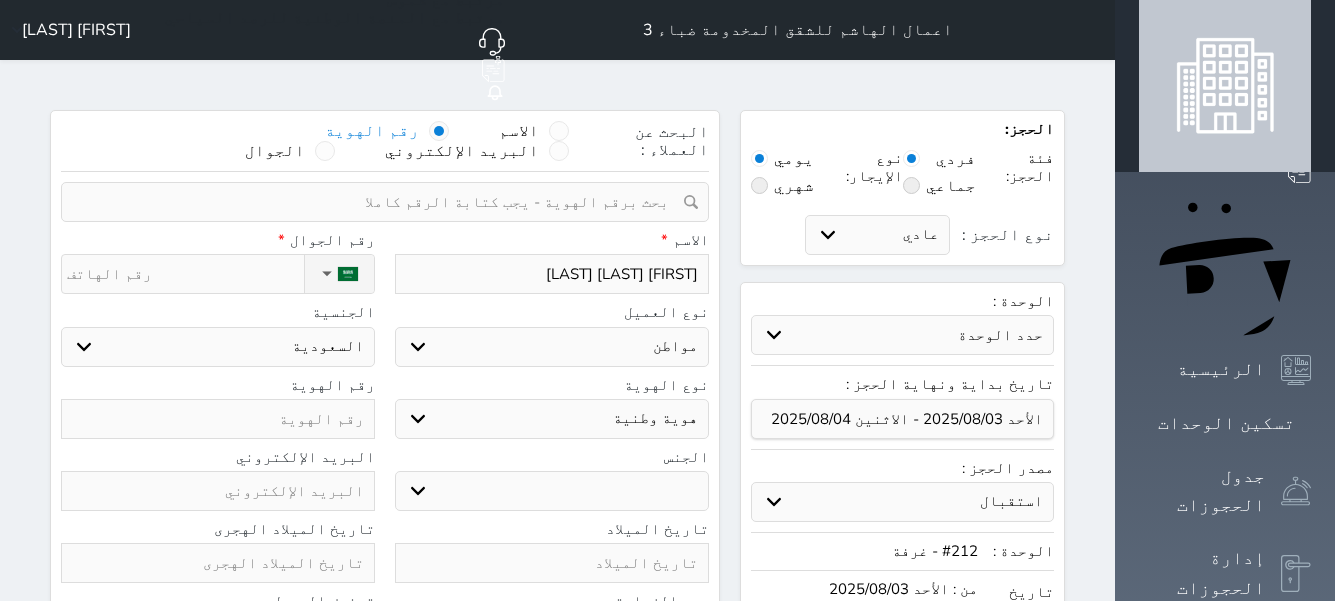 click on "اختر نوع   هوية وطنية هوية عائلية جواز السفر" at bounding box center [552, 419] 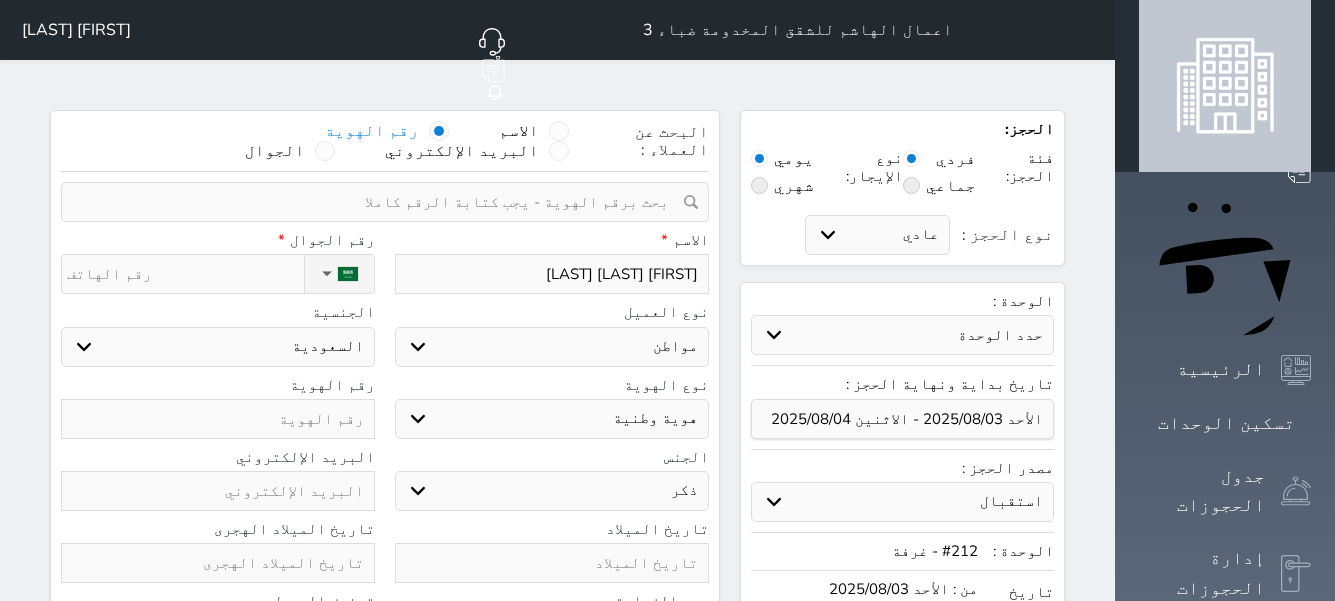 click on "ذكر   انثى" at bounding box center (552, 491) 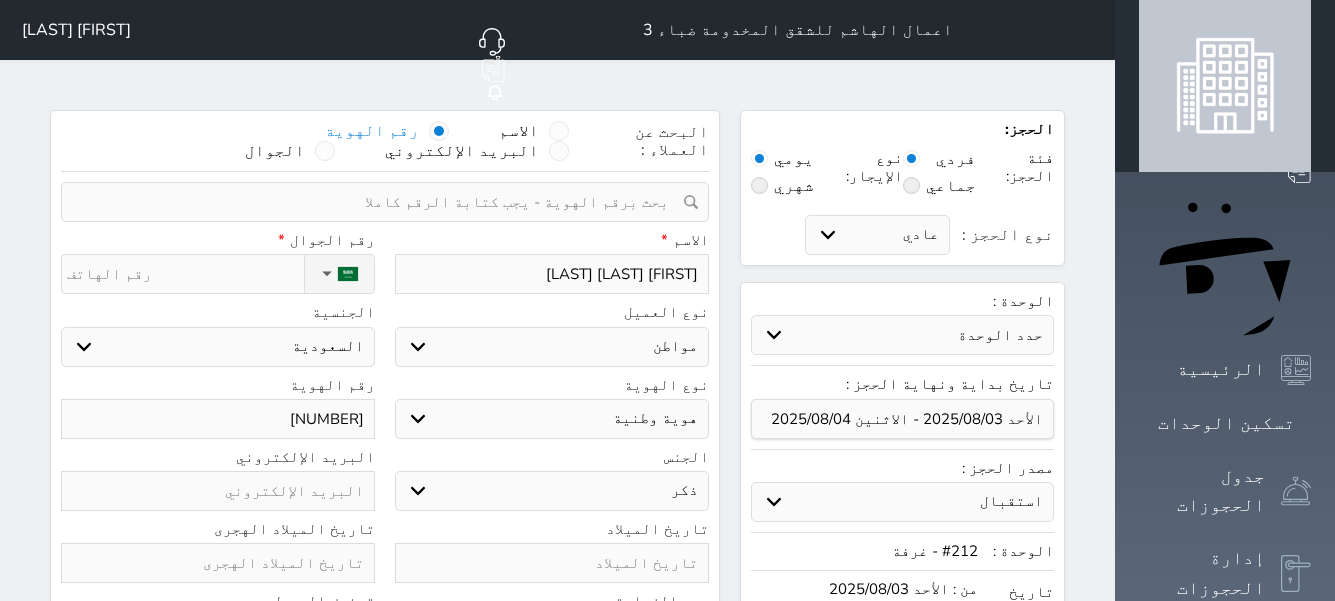 click on "نوع الحجز :" at bounding box center [185, 274] 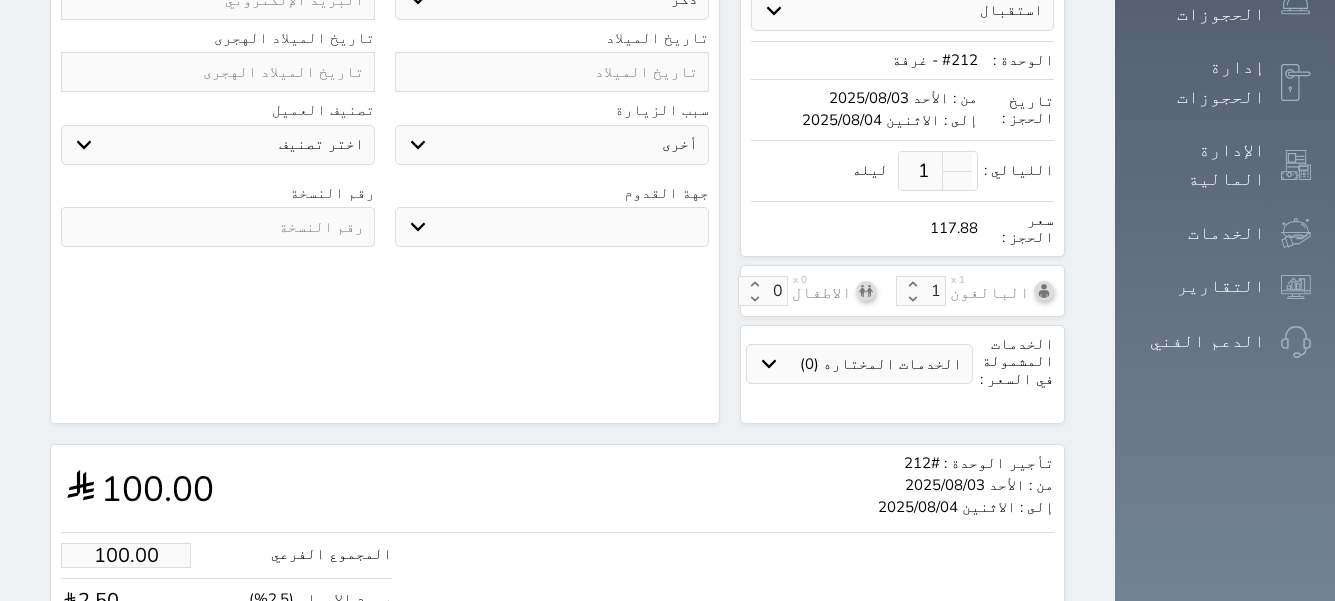 scroll, scrollTop: 626, scrollLeft: 0, axis: vertical 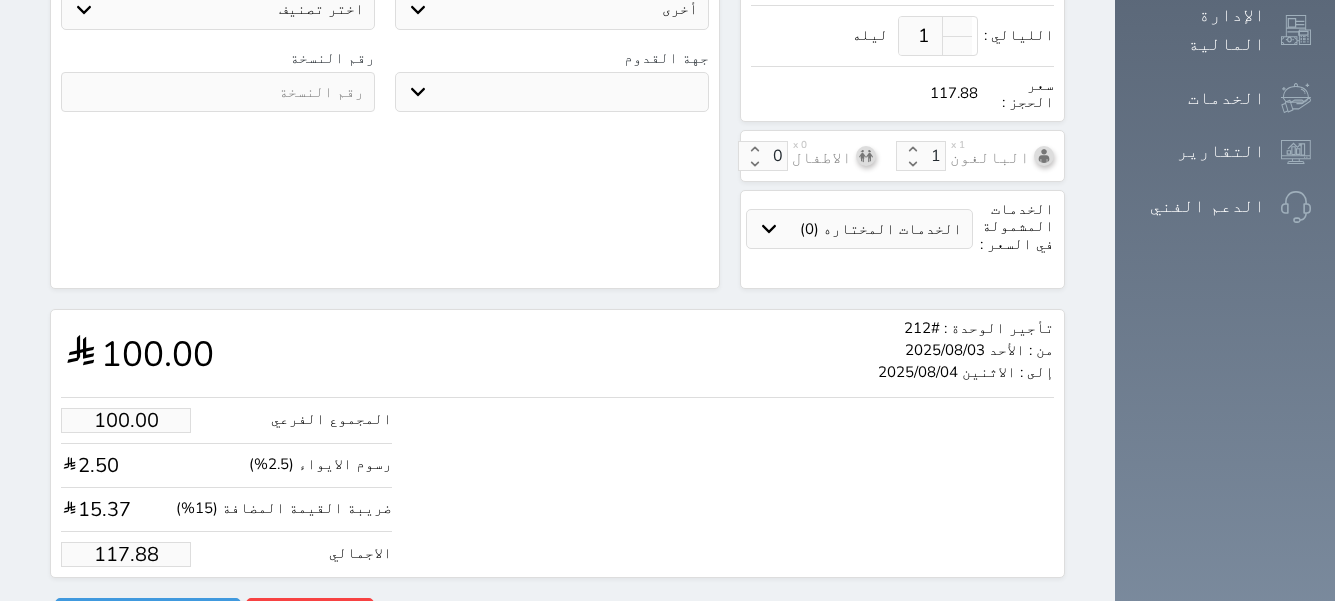 click on "117.88" at bounding box center (126, 554) 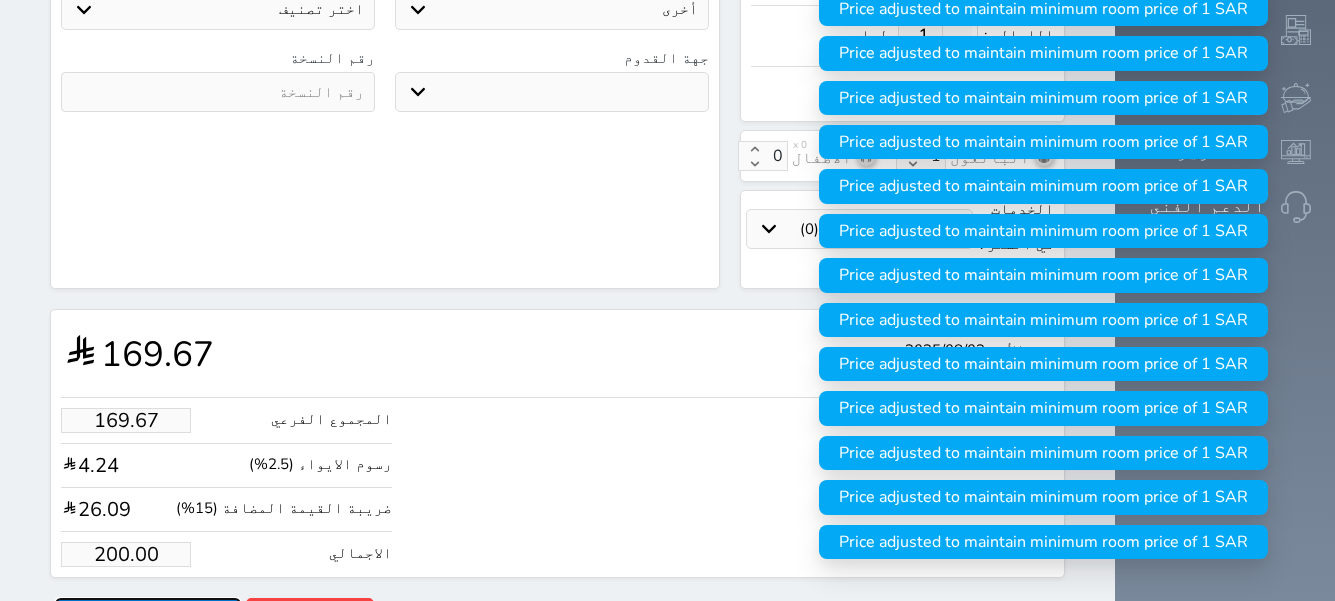 click on "حجز" at bounding box center [148, 615] 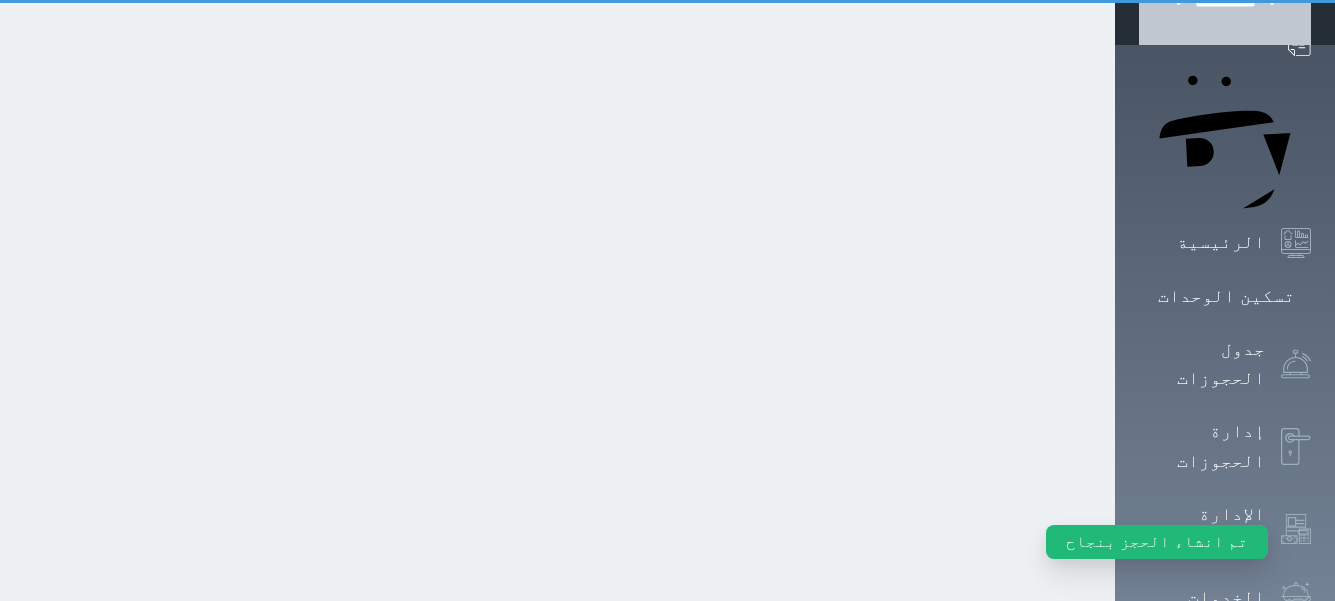 scroll, scrollTop: 0, scrollLeft: 0, axis: both 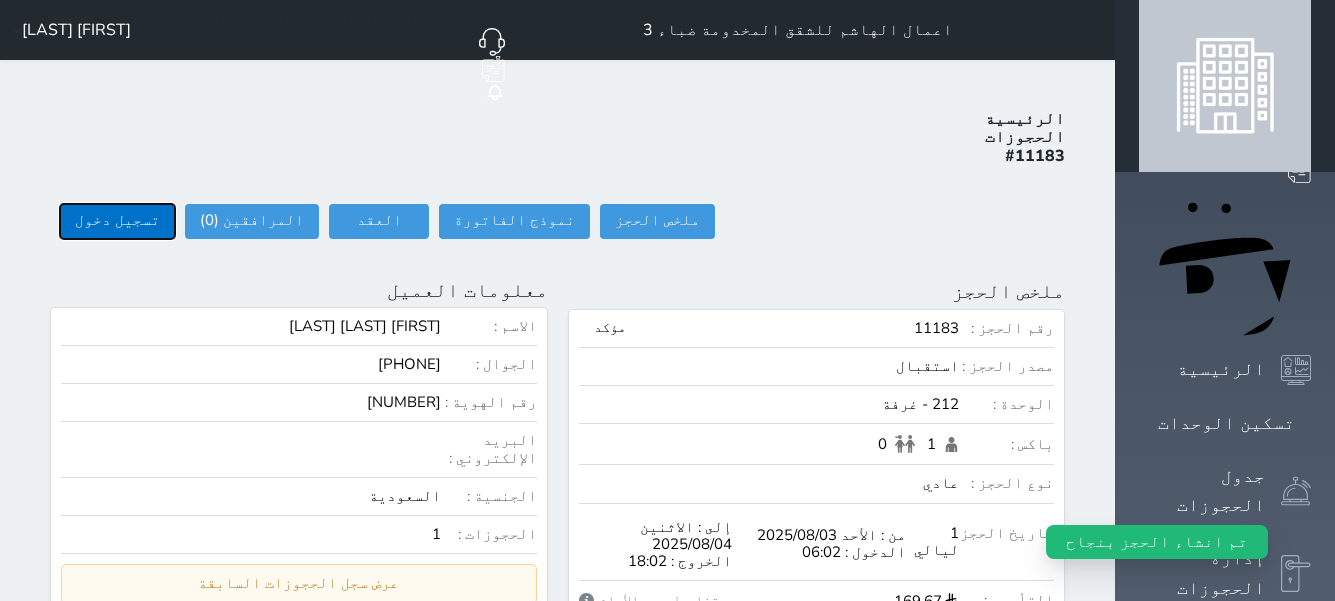 click on "تسجيل دخول" at bounding box center [117, 221] 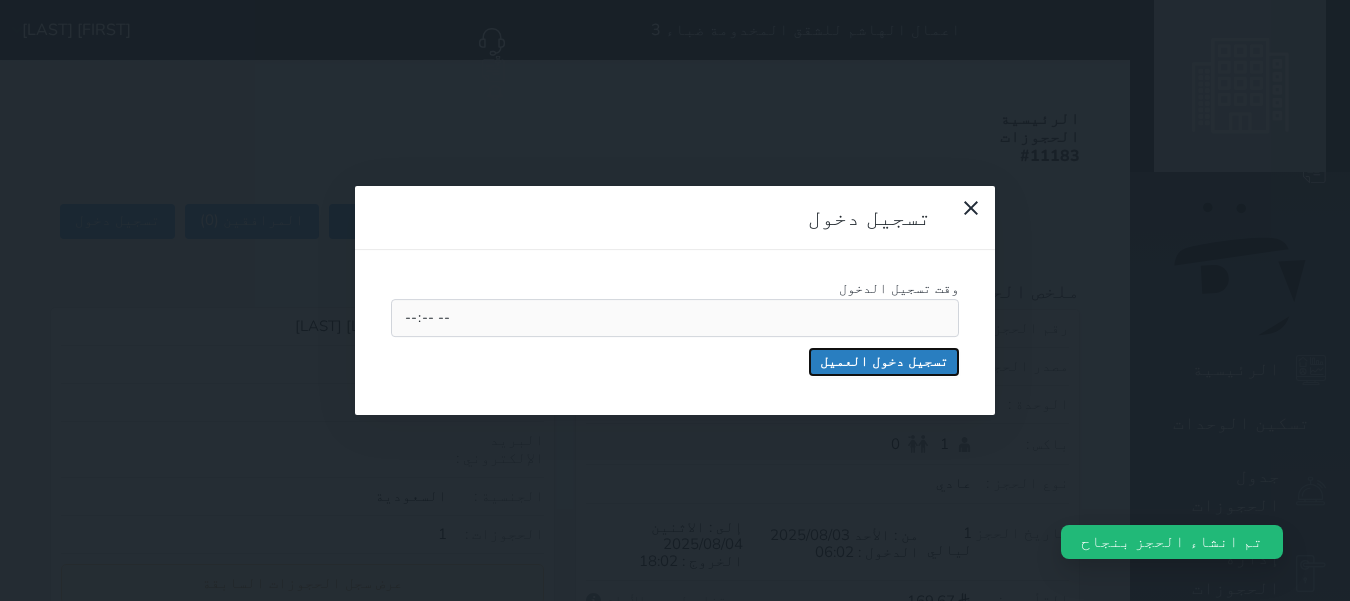 click on "تسجيل دخول العميل" at bounding box center [884, 362] 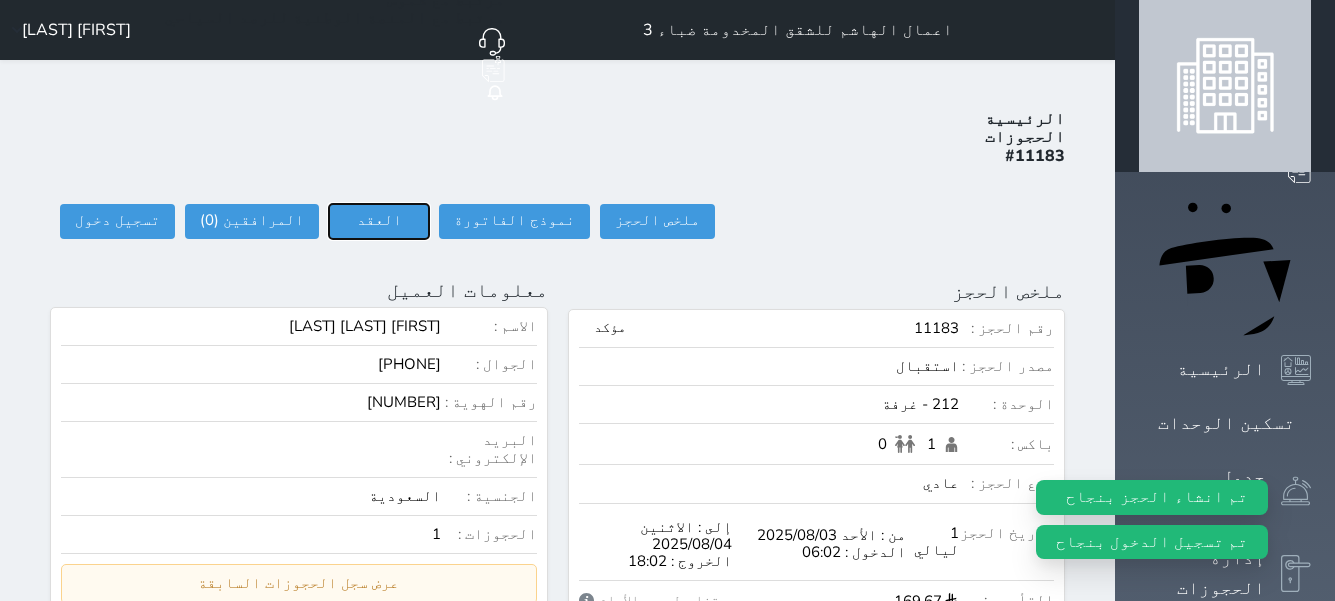 click on "العقد" at bounding box center (379, 221) 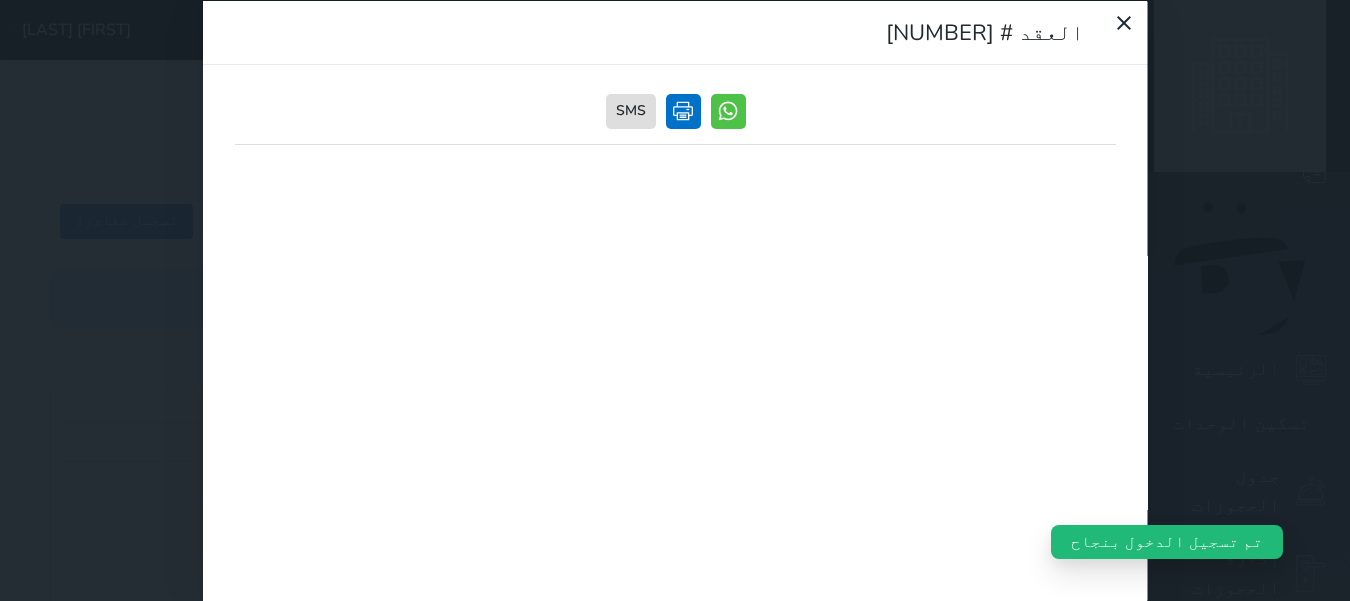 click at bounding box center (682, 110) 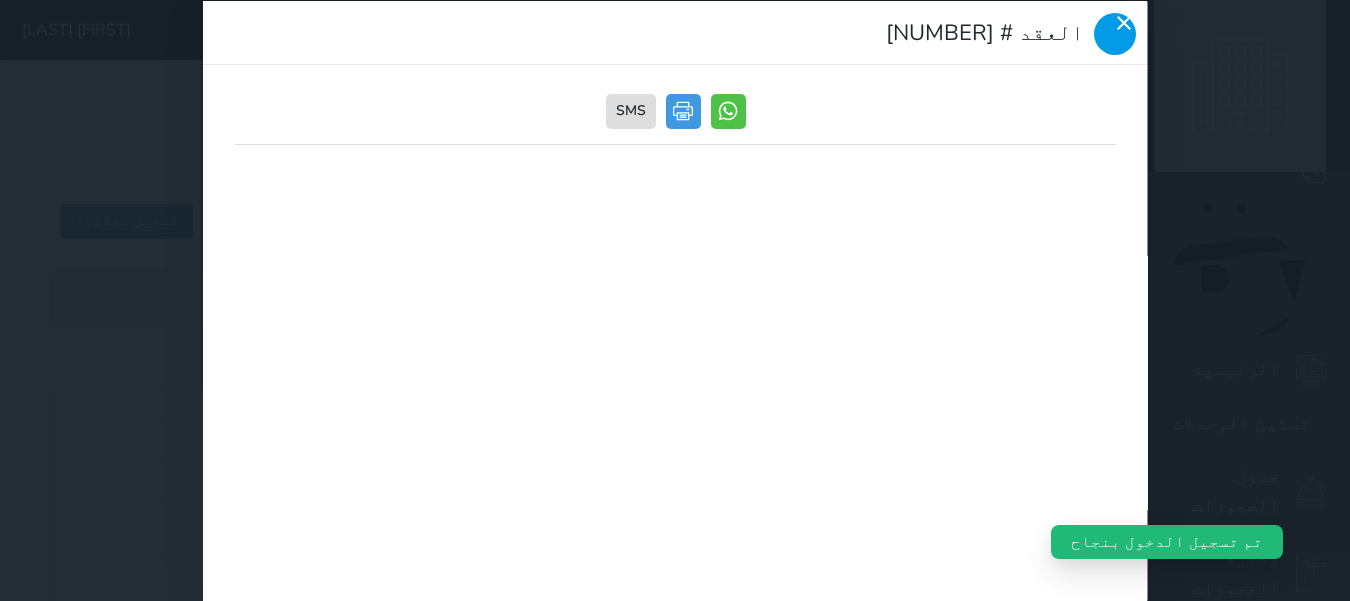 click 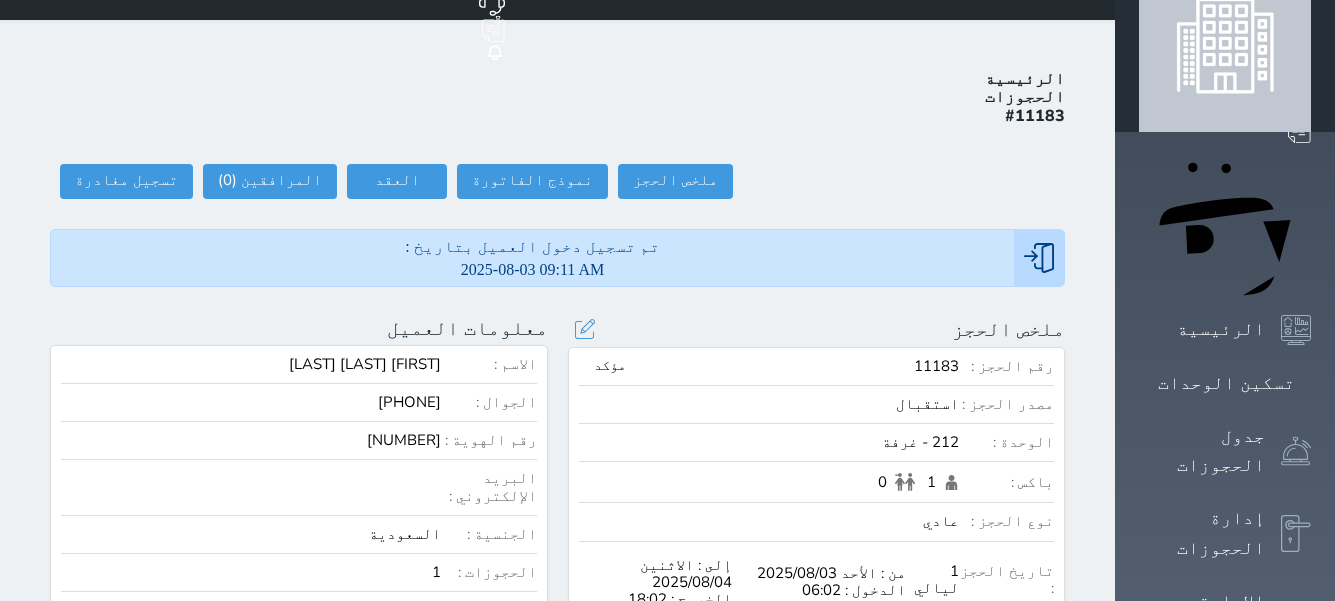scroll, scrollTop: 0, scrollLeft: 0, axis: both 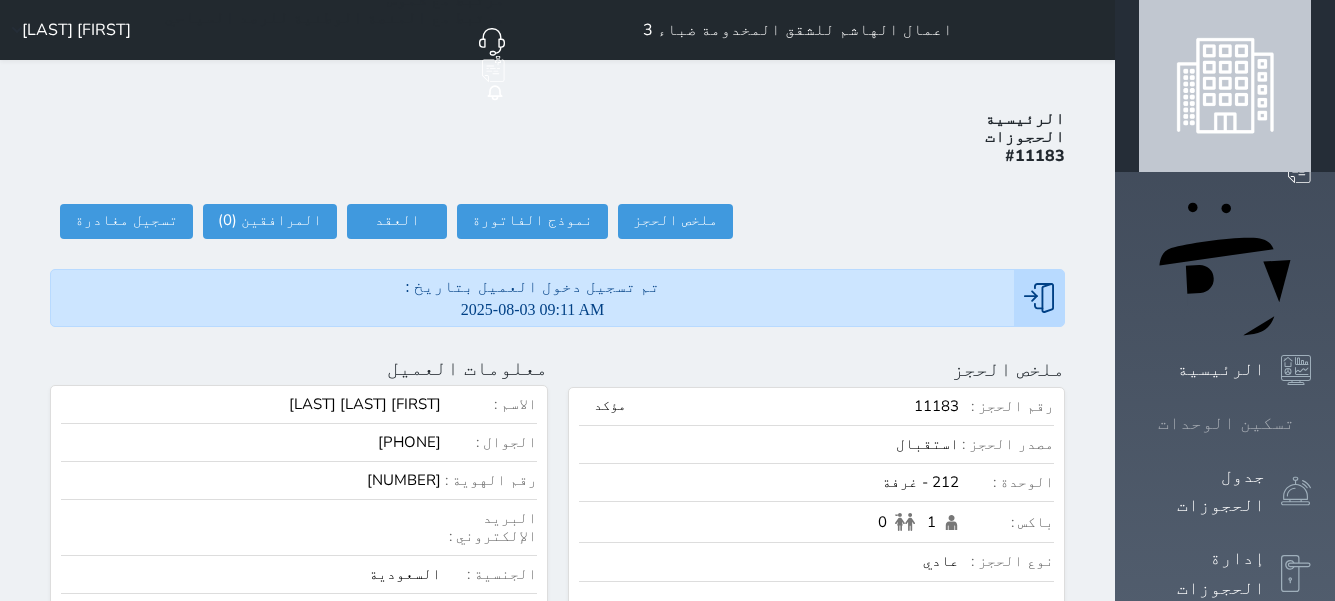 click on "تسكين الوحدات" at bounding box center (1226, 423) 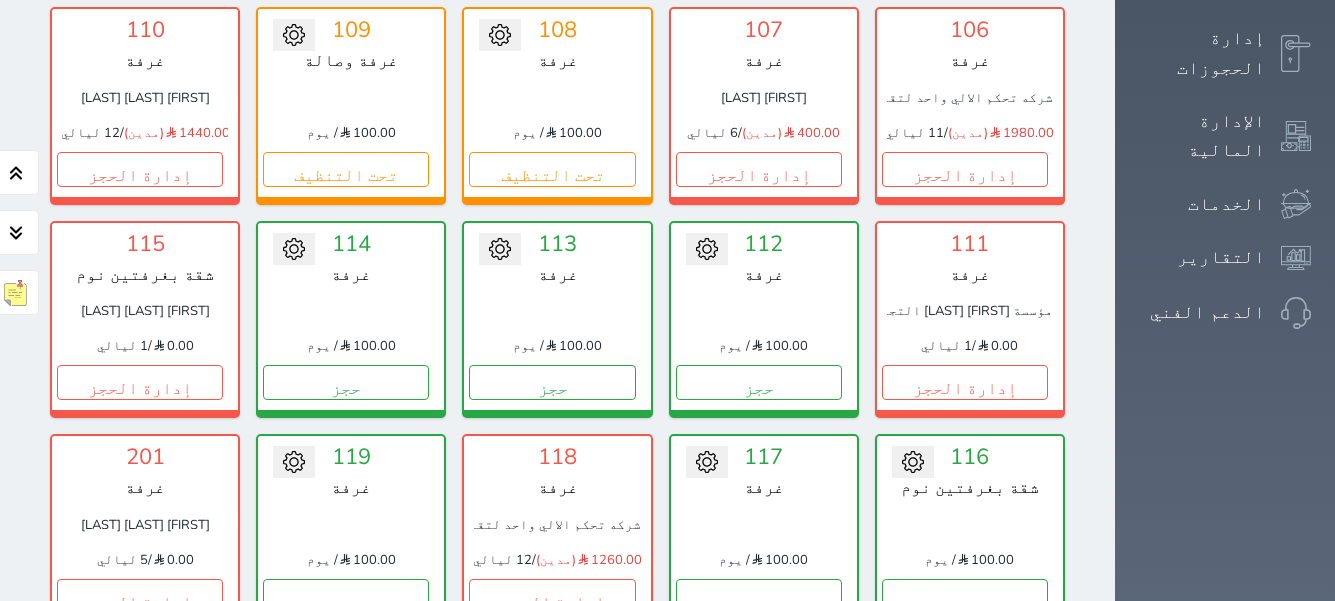 scroll, scrollTop: 478, scrollLeft: 0, axis: vertical 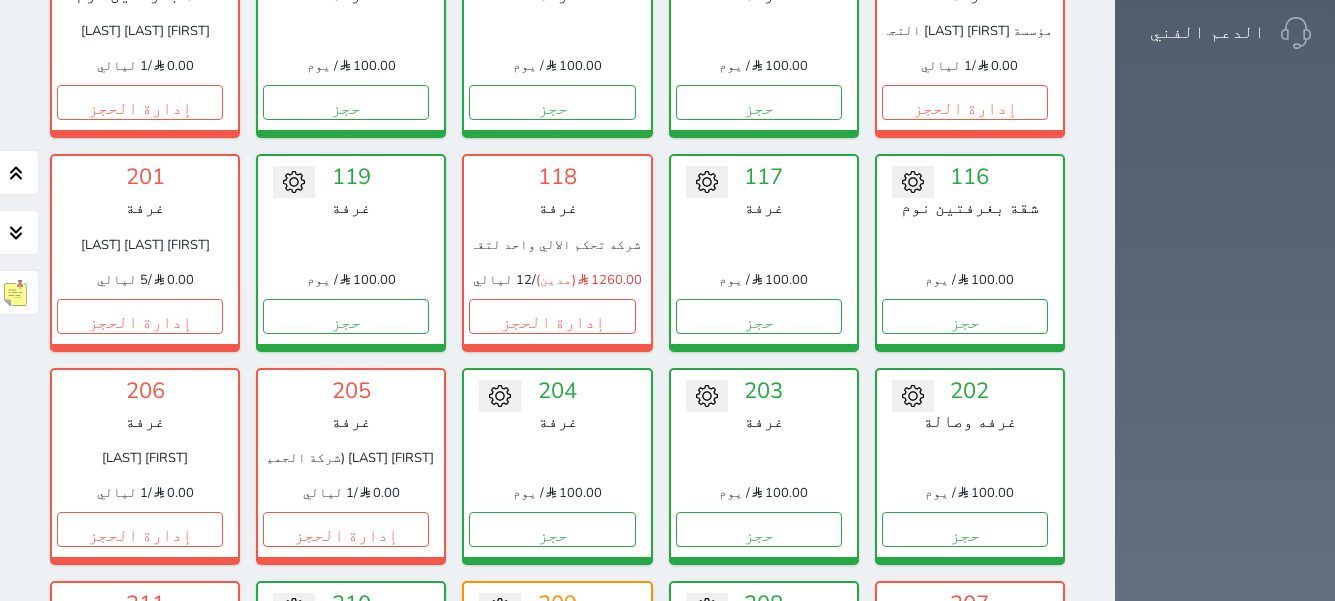 click on "إدارة الحجز" at bounding box center (965, 742) 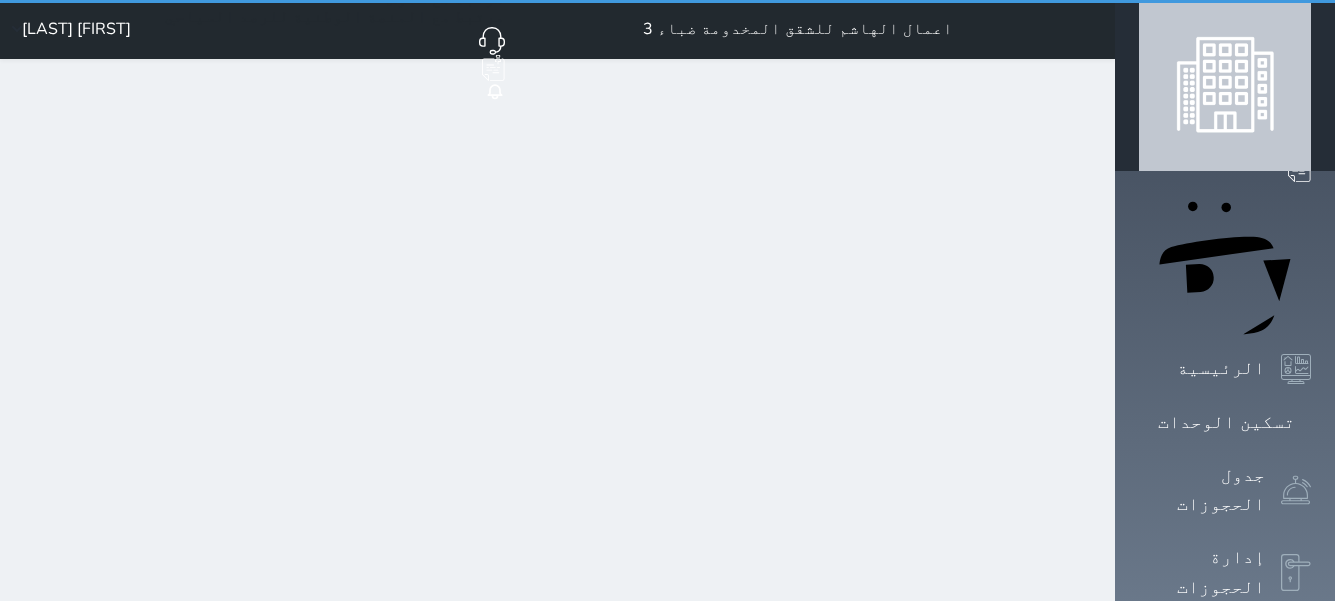 scroll, scrollTop: 0, scrollLeft: 0, axis: both 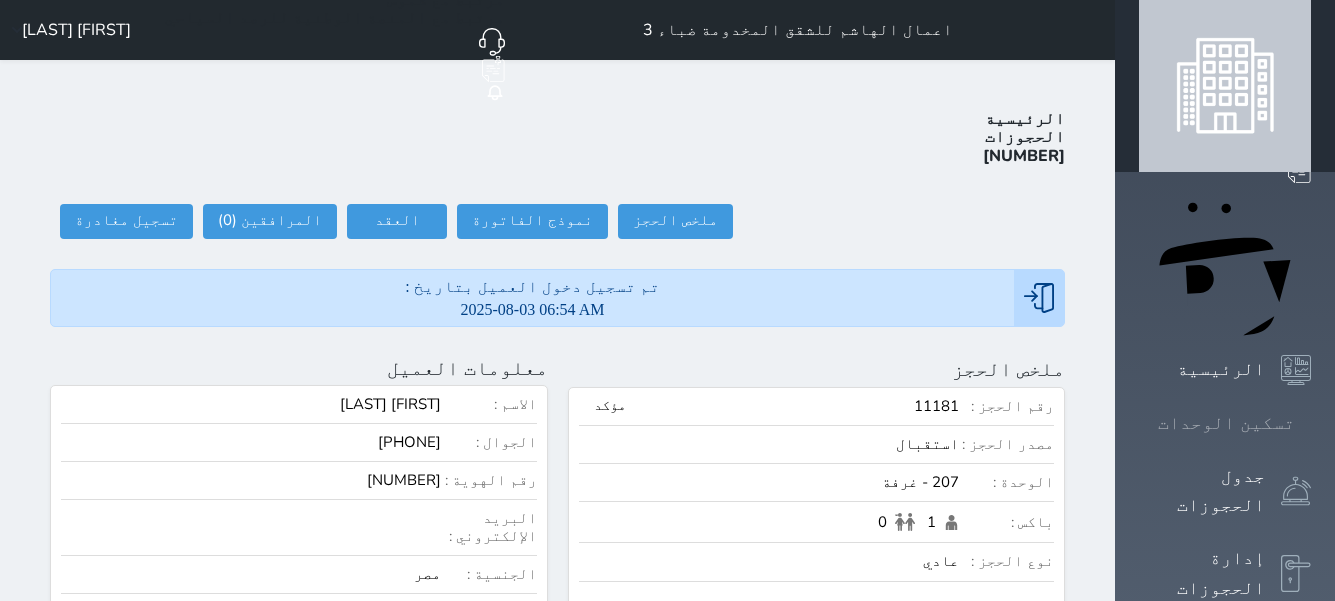 click on "تسكين الوحدات" at bounding box center [1226, 423] 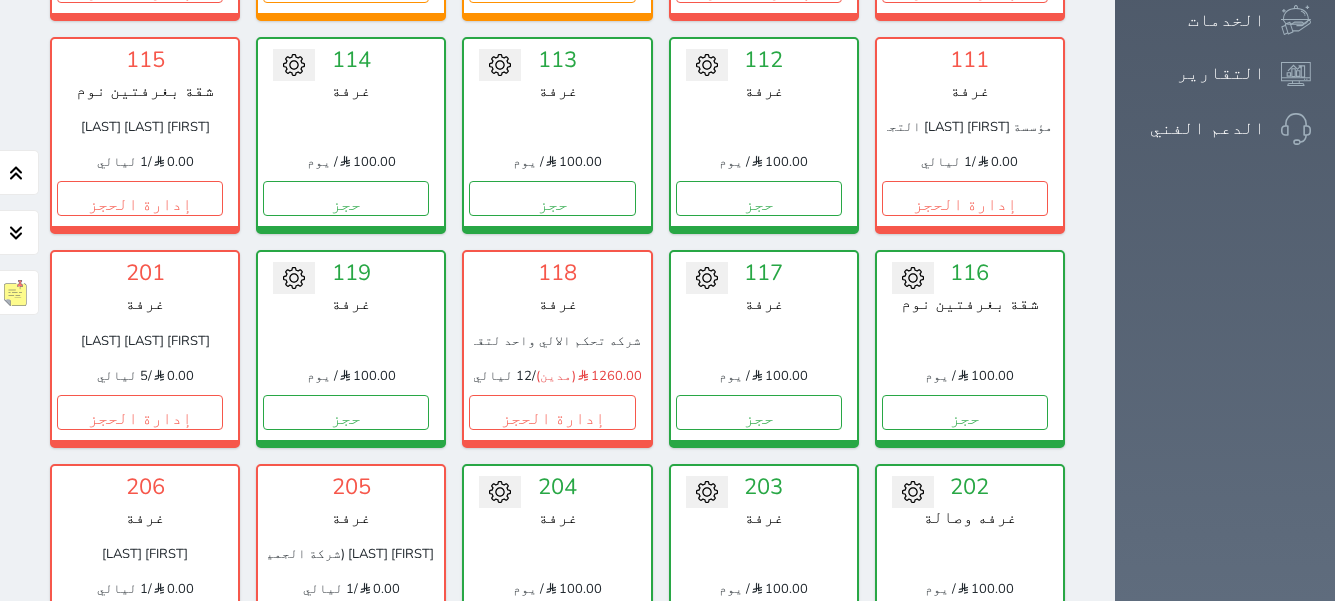 scroll, scrollTop: 800, scrollLeft: 0, axis: vertical 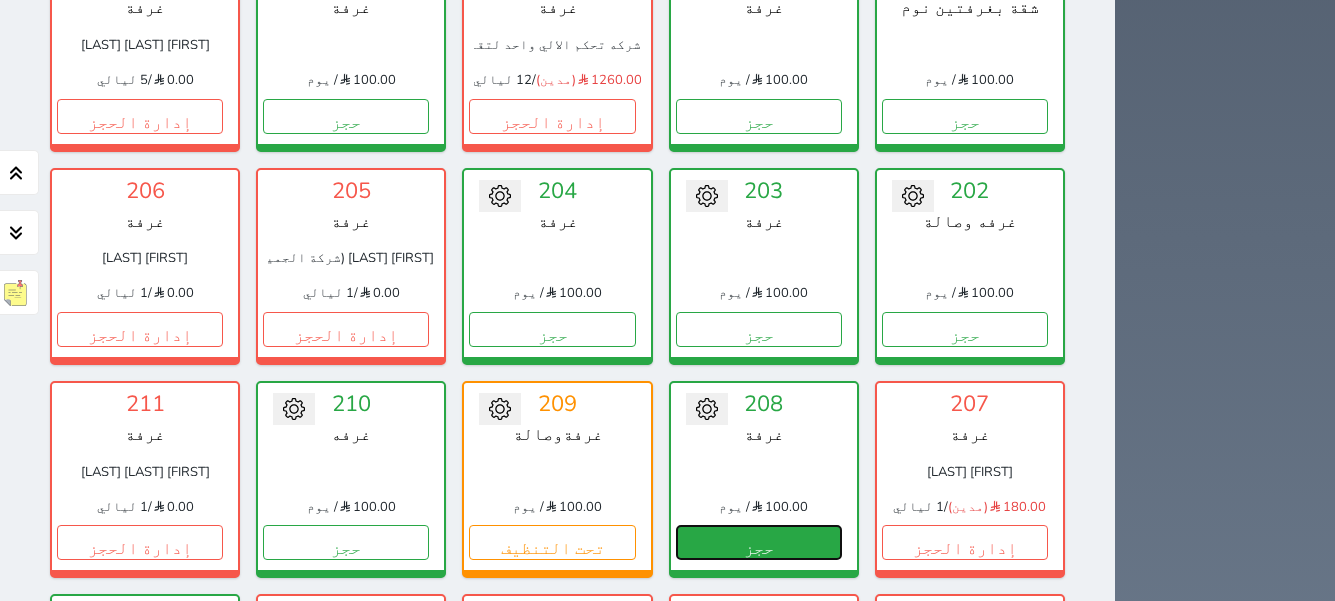 click on "حجز" at bounding box center [759, 542] 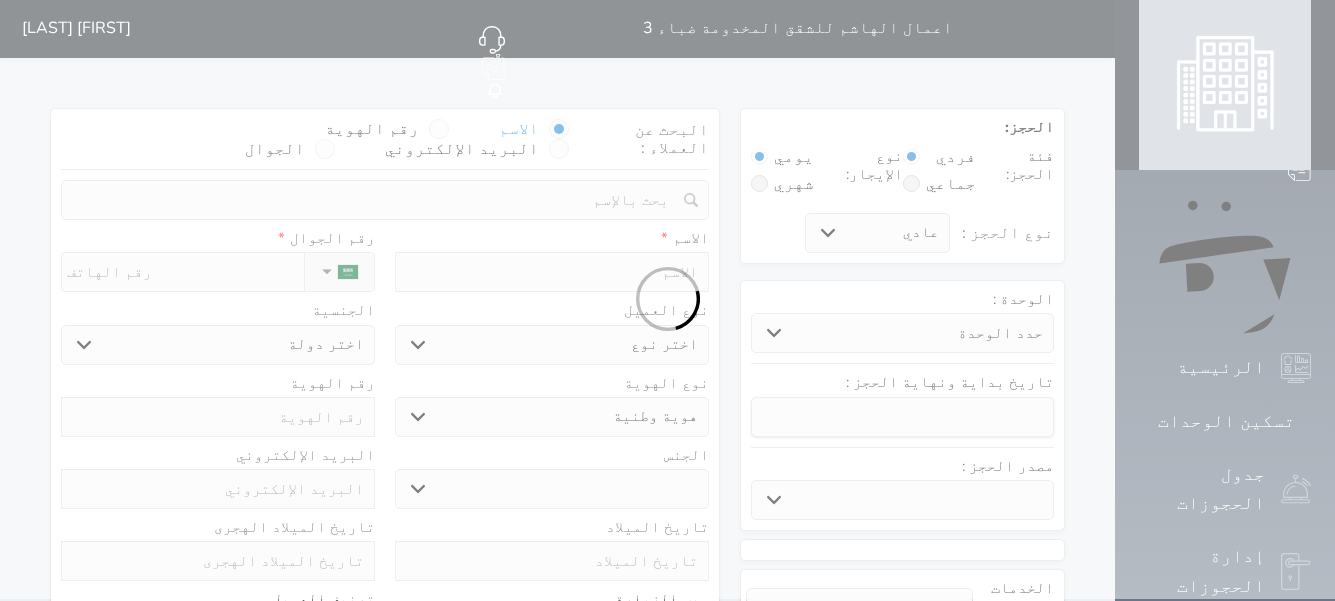 scroll, scrollTop: 0, scrollLeft: 0, axis: both 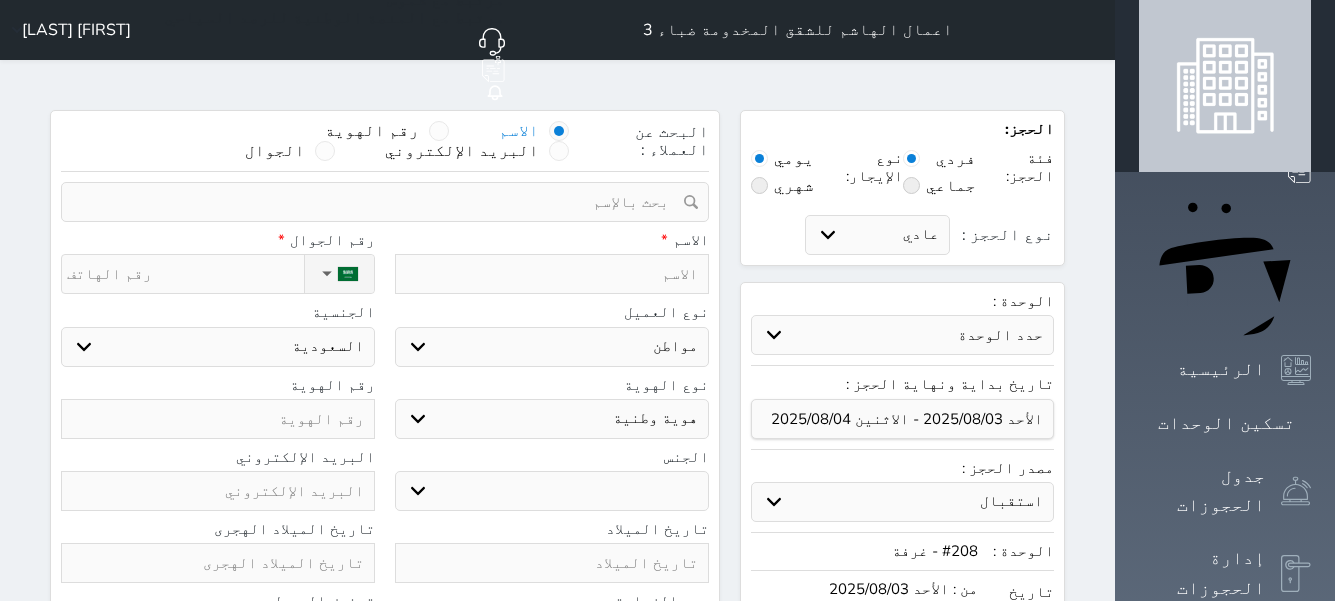 click at bounding box center (439, 131) 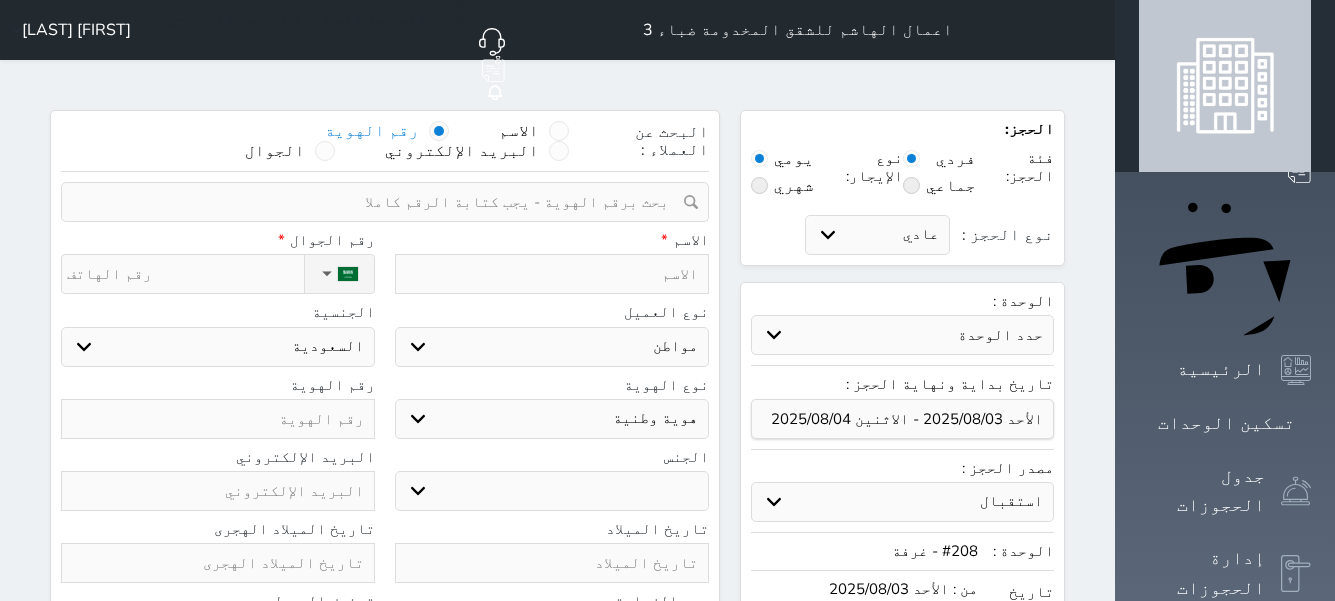 click at bounding box center [378, 202] 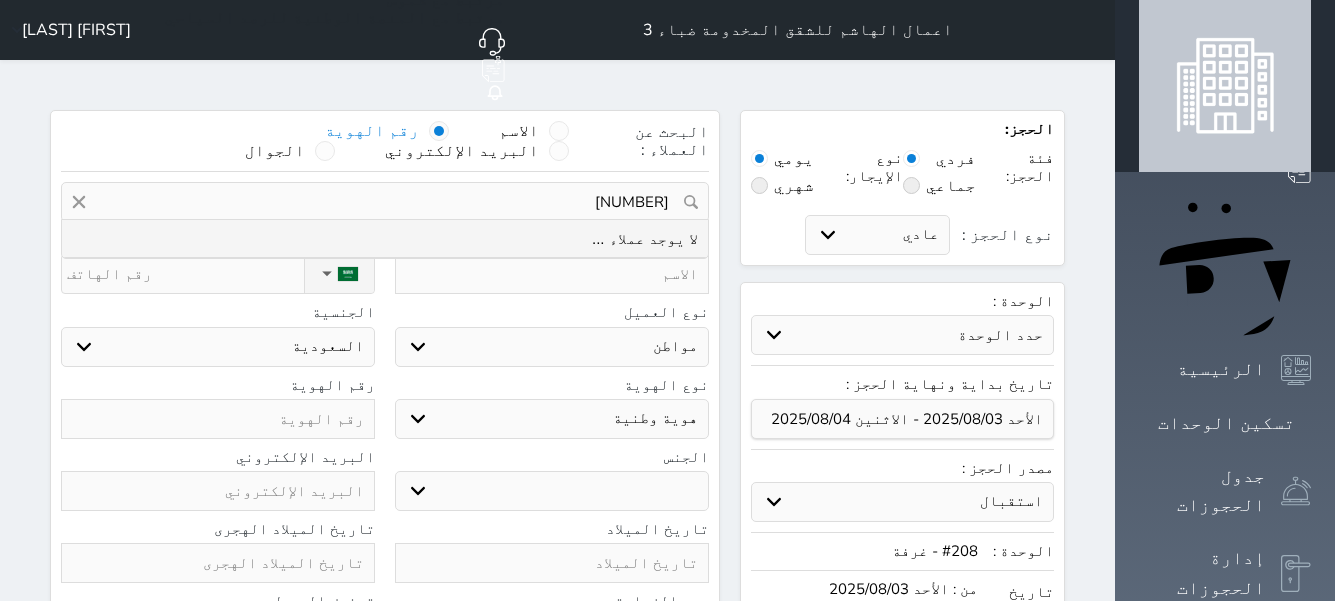 drag, startPoint x: 580, startPoint y: 152, endPoint x: 738, endPoint y: 151, distance: 158.00316 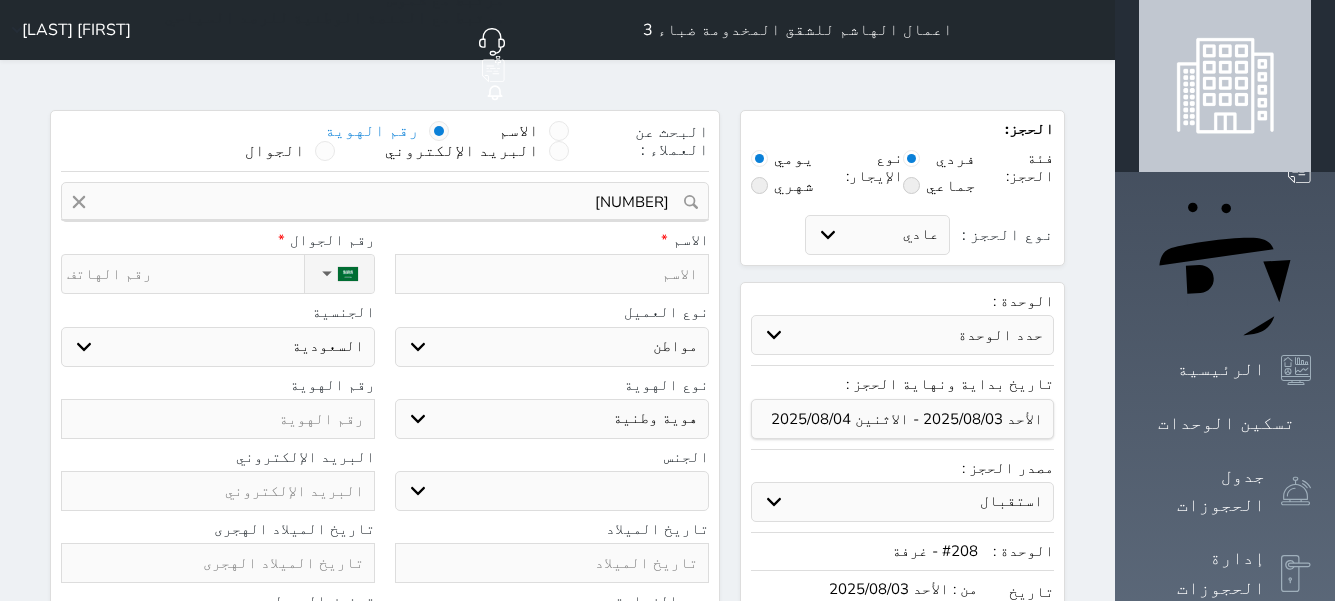 click at bounding box center [218, 419] 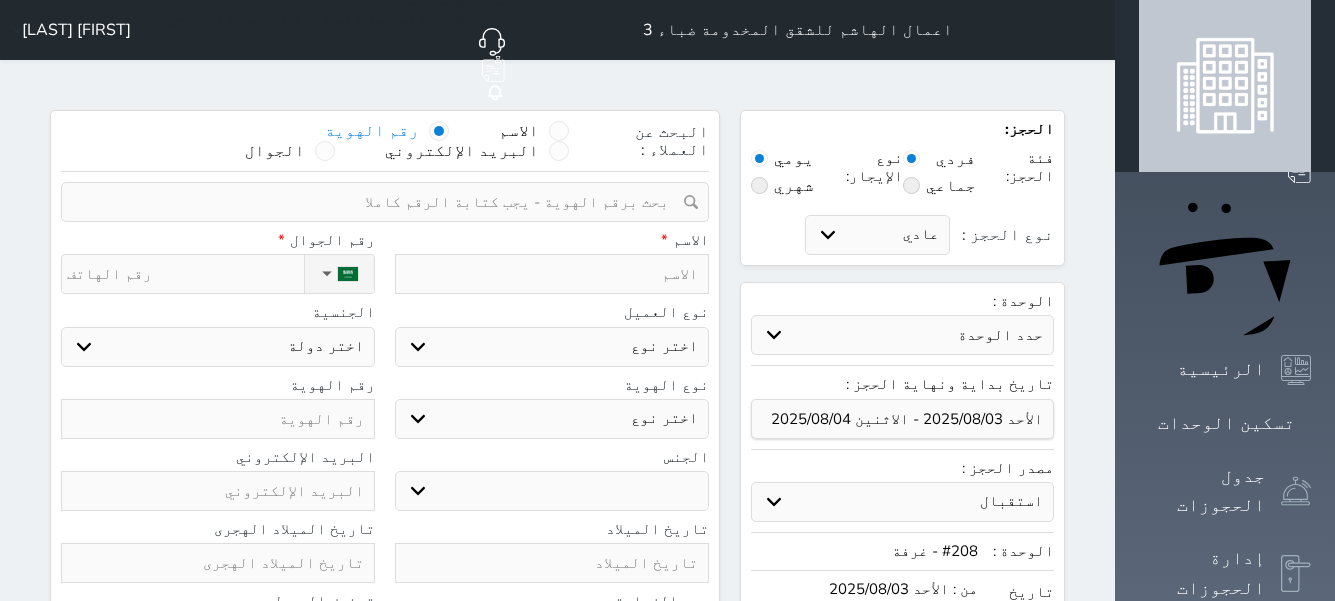 paste on "[NUMBER]" 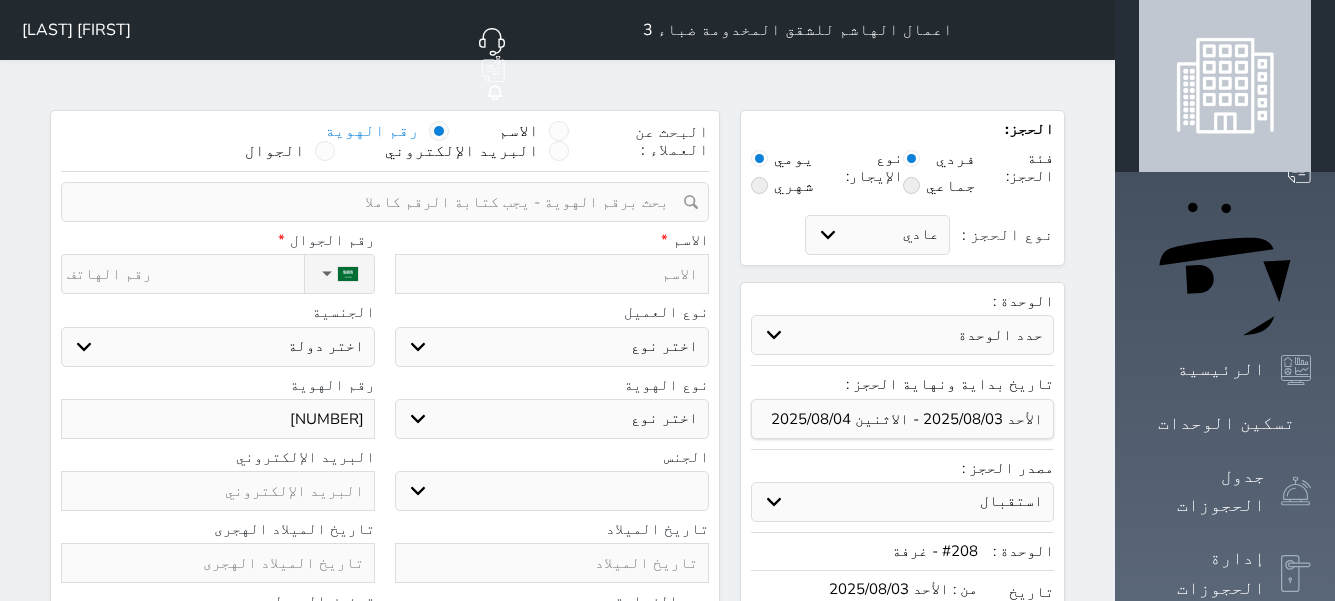 click on "نوع الحجز :" at bounding box center [185, 274] 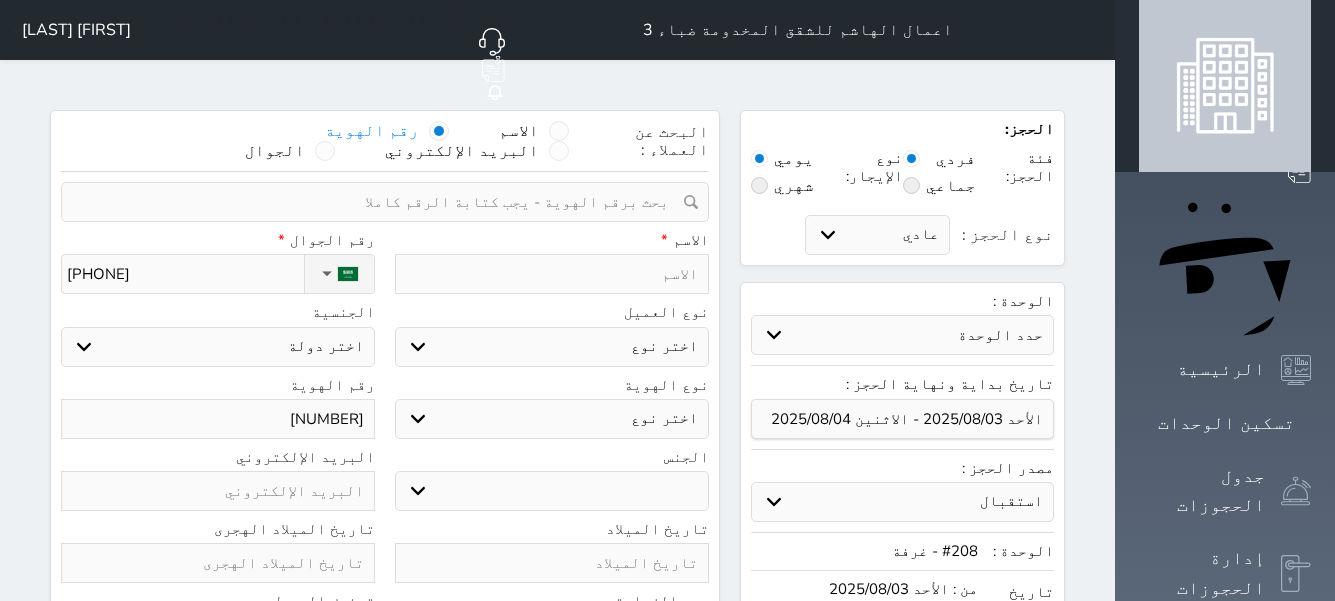 click at bounding box center [552, 274] 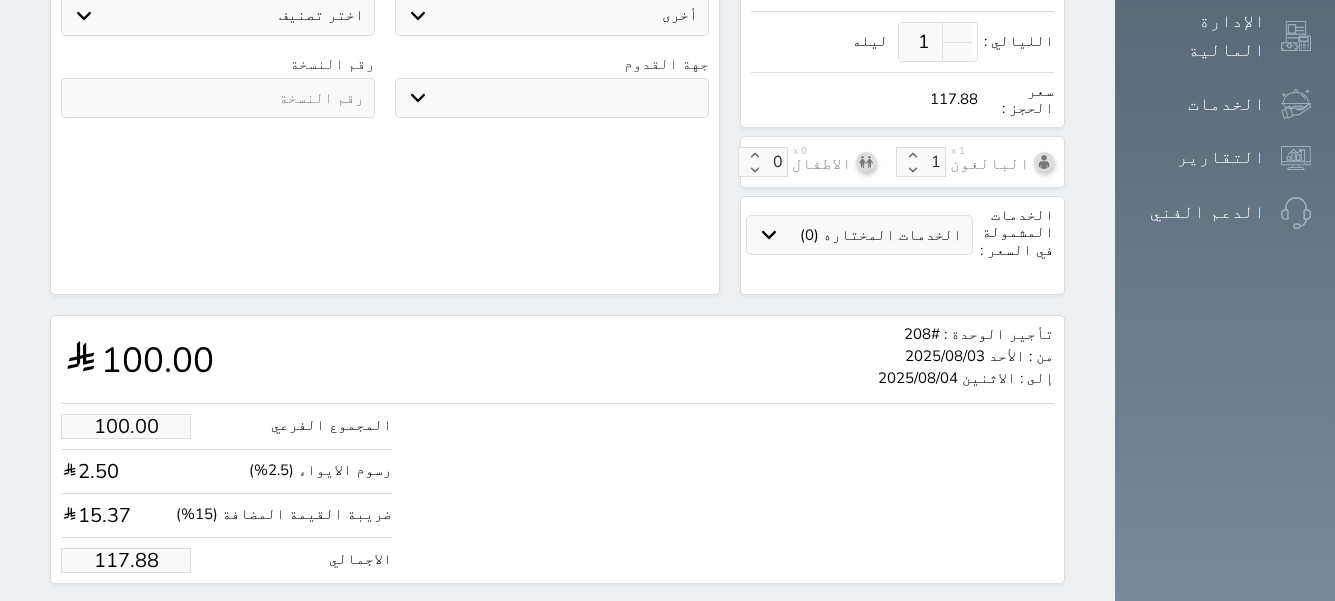 scroll, scrollTop: 626, scrollLeft: 0, axis: vertical 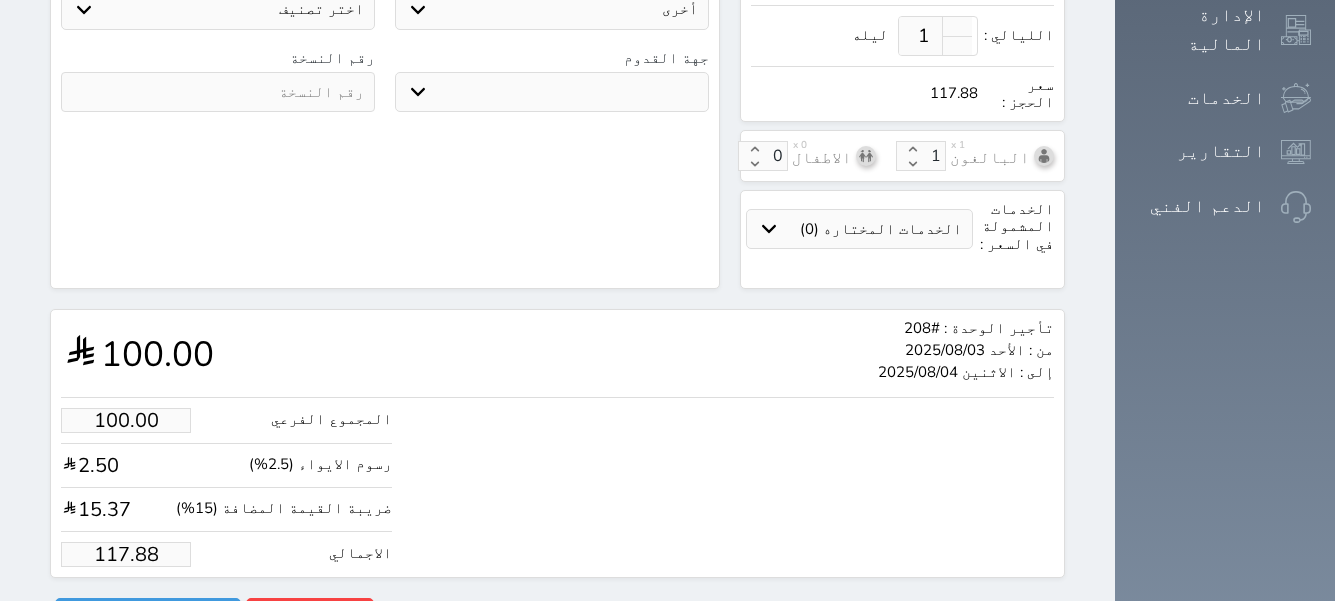 click on "المجموع الفرعي   100.00   رسوم الايواء (2.5%)    2.50    ضريبة القيمة المضافة (15%)    15.37      الاجمالي   117.88" at bounding box center [226, 487] 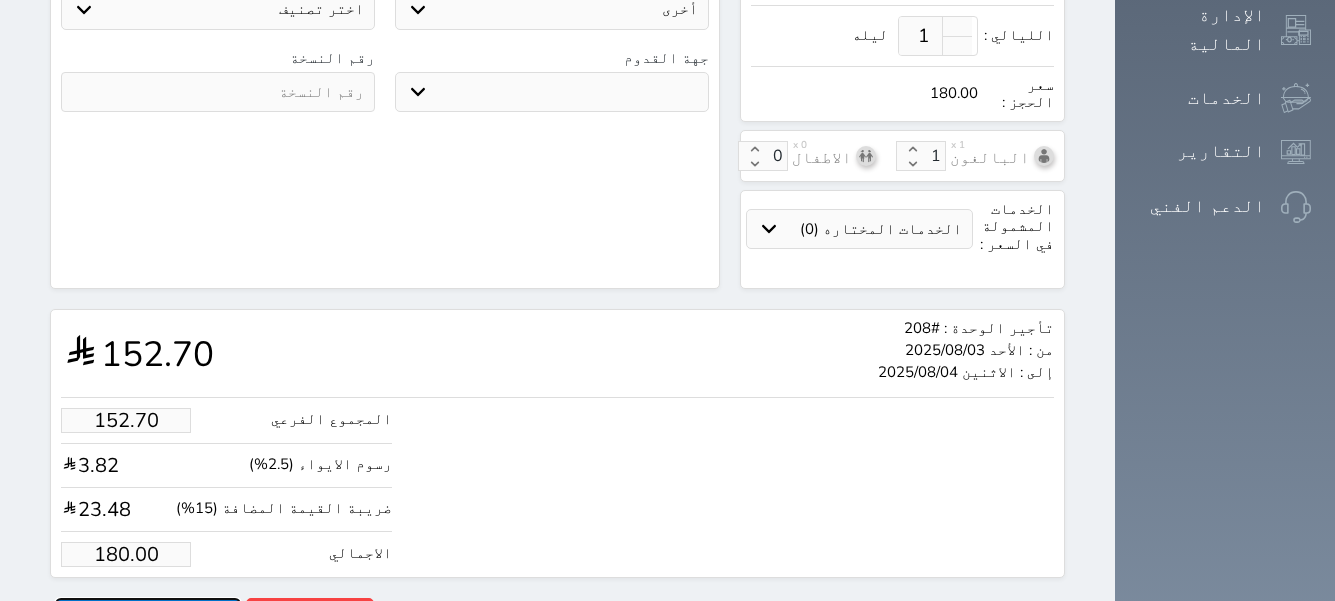 click on "حجز" at bounding box center (148, 615) 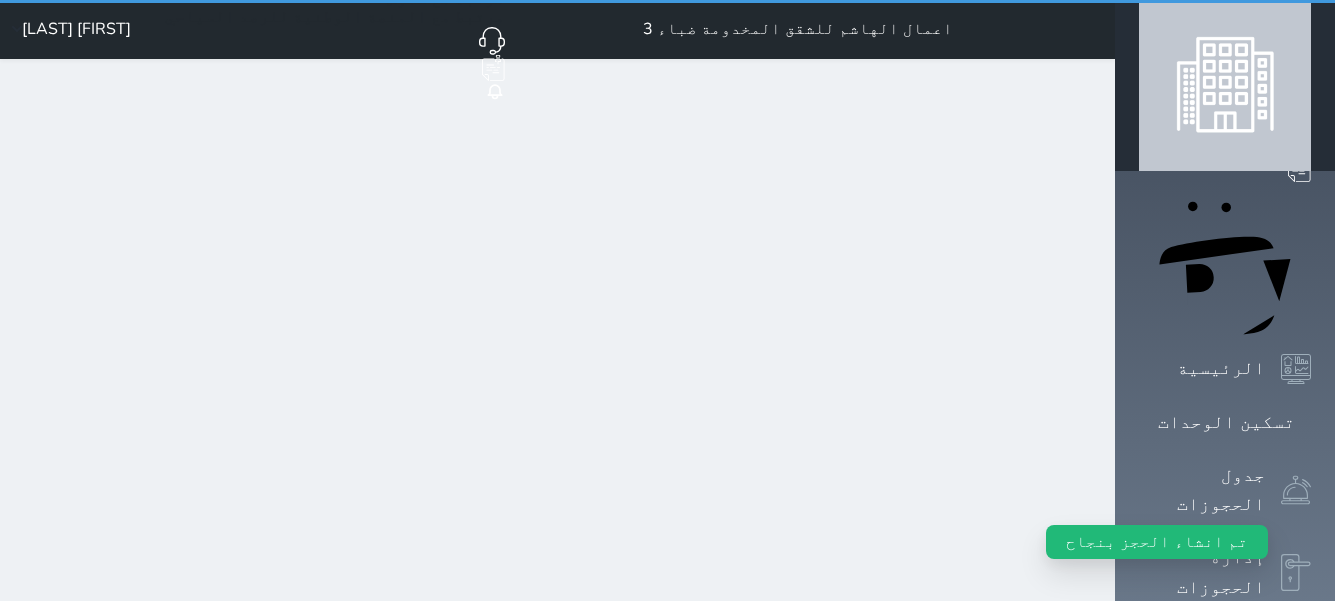 scroll, scrollTop: 0, scrollLeft: 0, axis: both 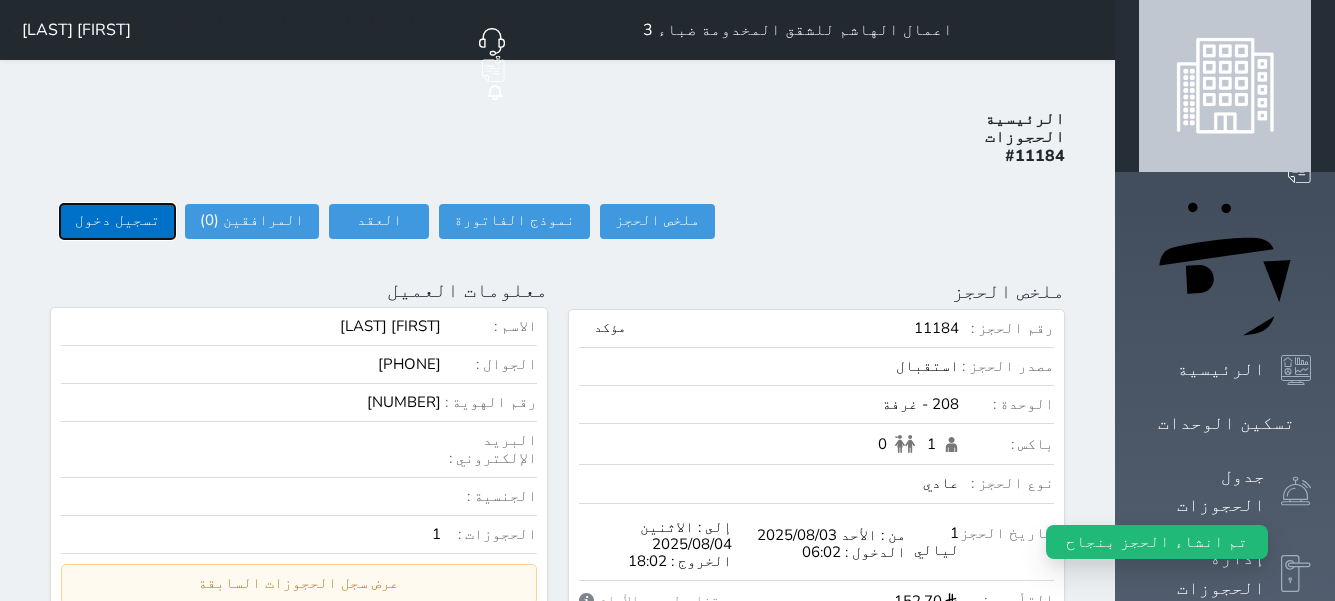 click on "تسجيل دخول" at bounding box center [117, 221] 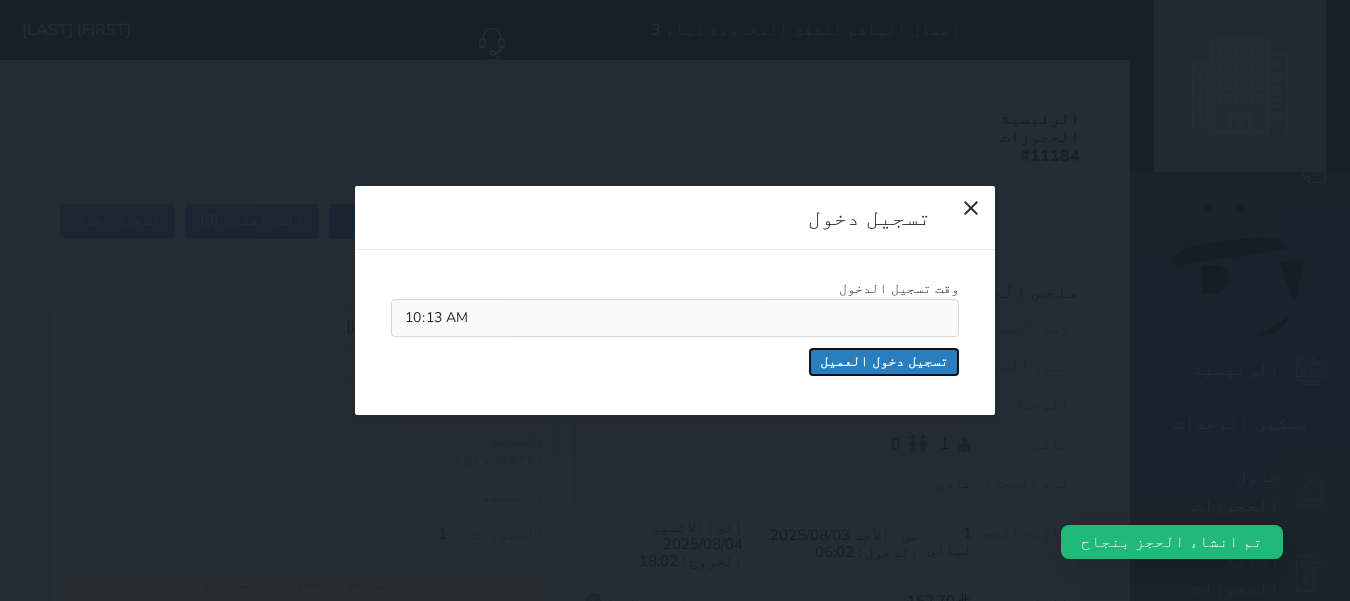 click on "تسجيل دخول العميل" at bounding box center (884, 362) 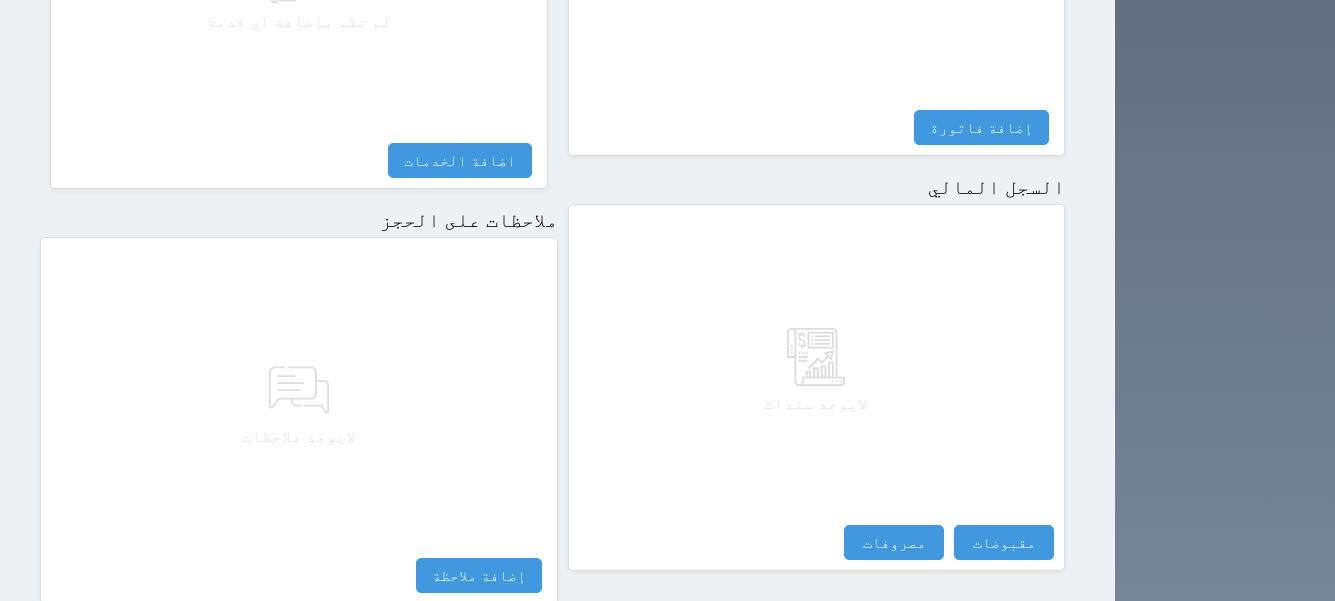 scroll, scrollTop: 1179, scrollLeft: 0, axis: vertical 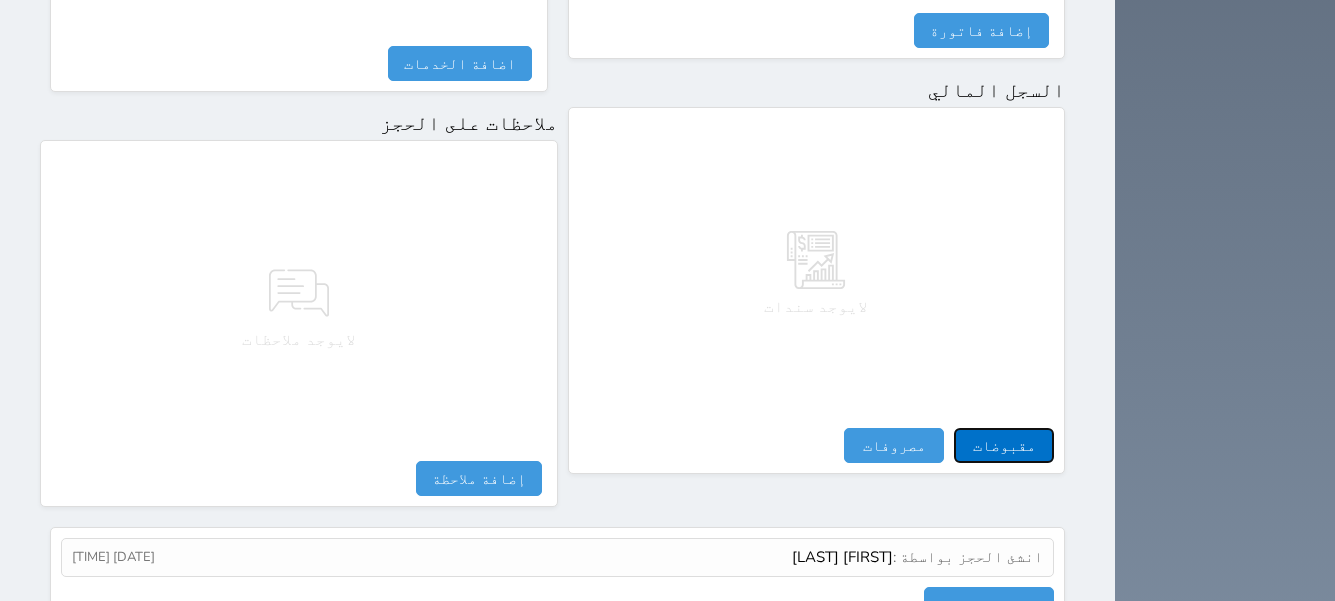 click on "مقبوضات" at bounding box center [1004, 445] 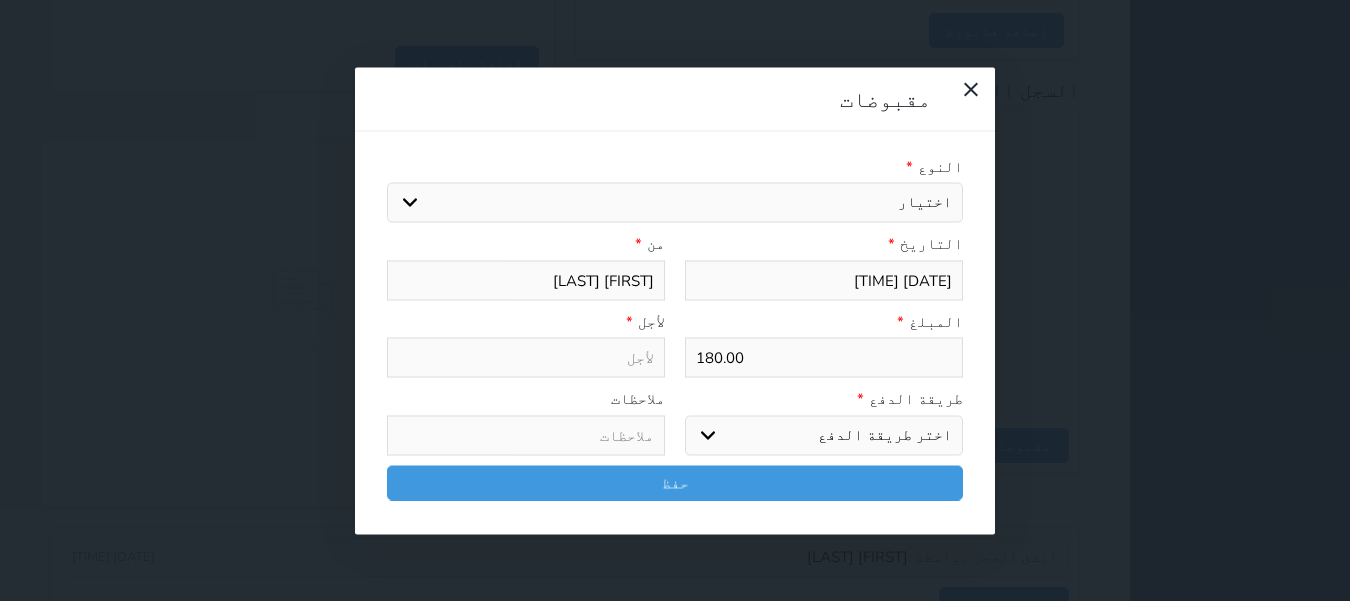 click on "اختيار   مقبوضات عامة قيمة إيجار فواتير تامين عربون لا ينطبق آخر مغسلة واي فاي - الإنترنت مواقف السيارات طعام الأغذية والمشروبات مشروبات المشروبات الباردة المشروبات الساخنة الإفطار غداء عشاء مخبز و كعك حمام سباحة الصالة الرياضية سبا و خدمات الجمال اختيار وإسقاط (خدمات النقل) ميني بار كابل - تلفزيون سرير إضافي تصفيف الشعر التسوق خدمات الجولات السياحية المنظمة خدمات الدليل السياحي" at bounding box center [675, 203] 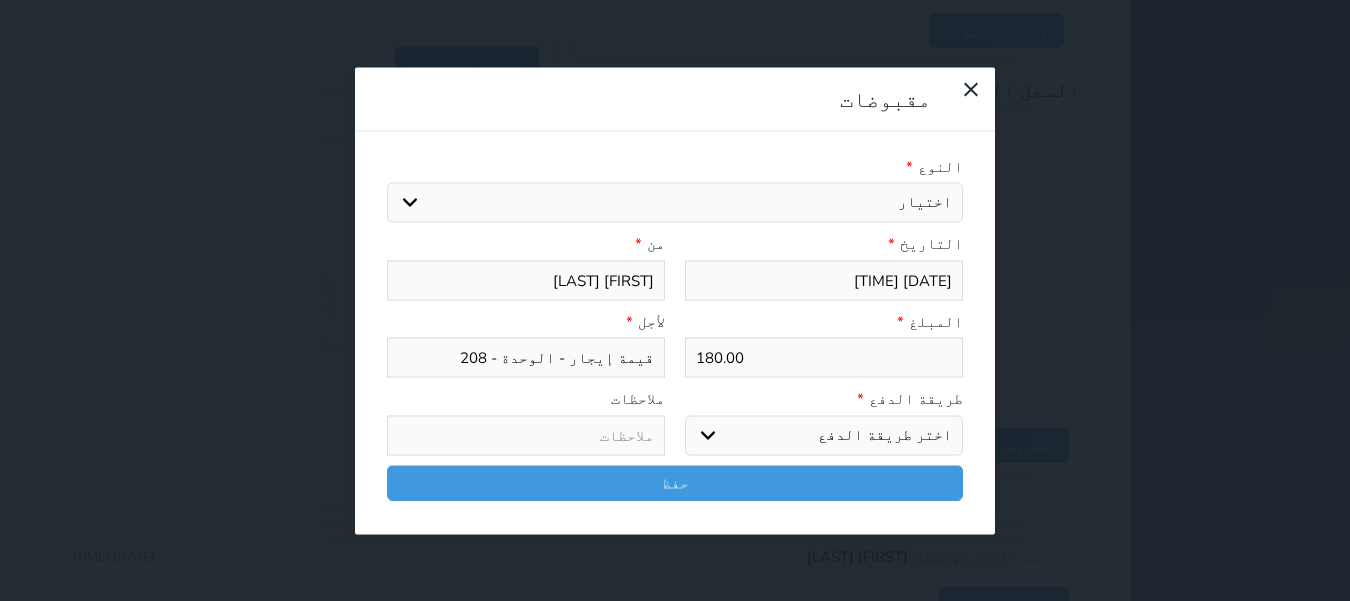 click on "اختر طريقة الدفع   دفع نقدى   تحويل بنكى   مدى   بطاقة ائتمان   آجل" at bounding box center (824, 435) 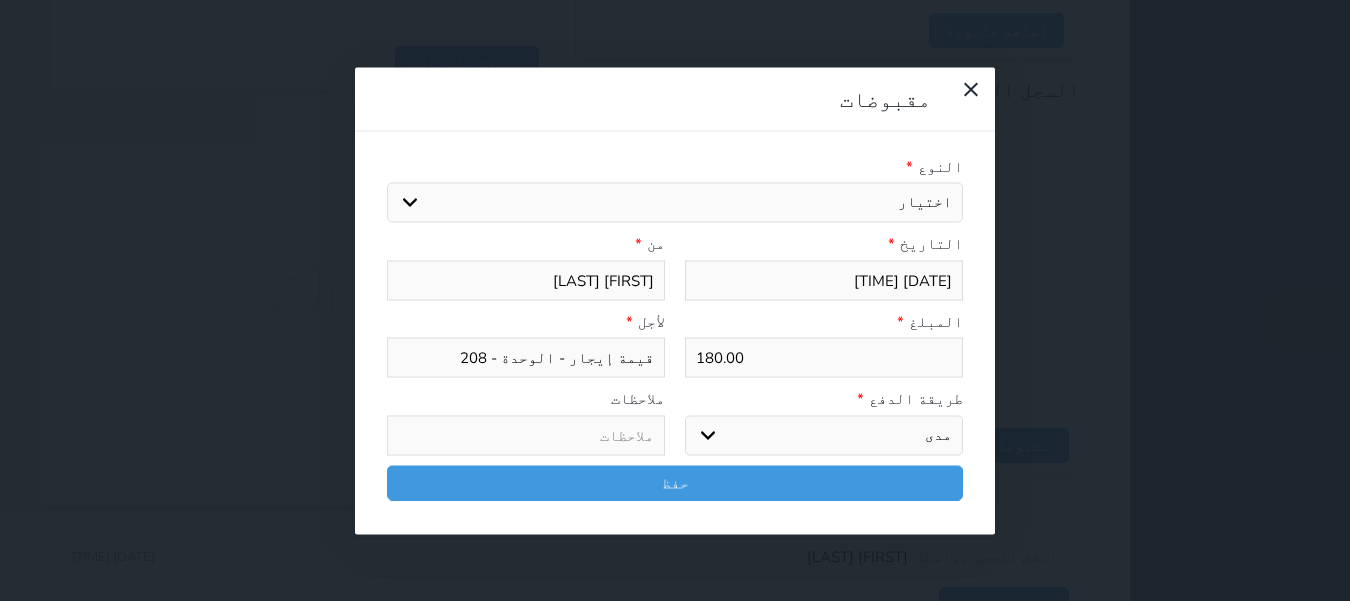 click on "اختر طريقة الدفع   دفع نقدى   تحويل بنكى   مدى   بطاقة ائتمان   آجل" at bounding box center [824, 435] 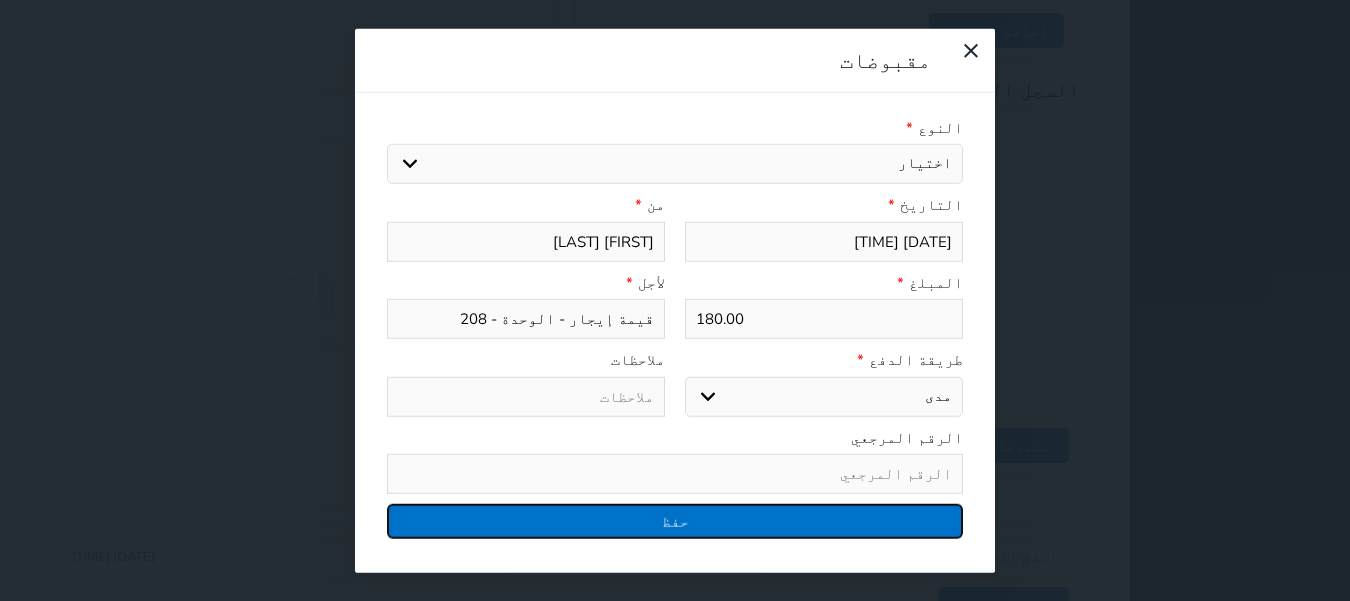 click on "حفظ" at bounding box center (675, 521) 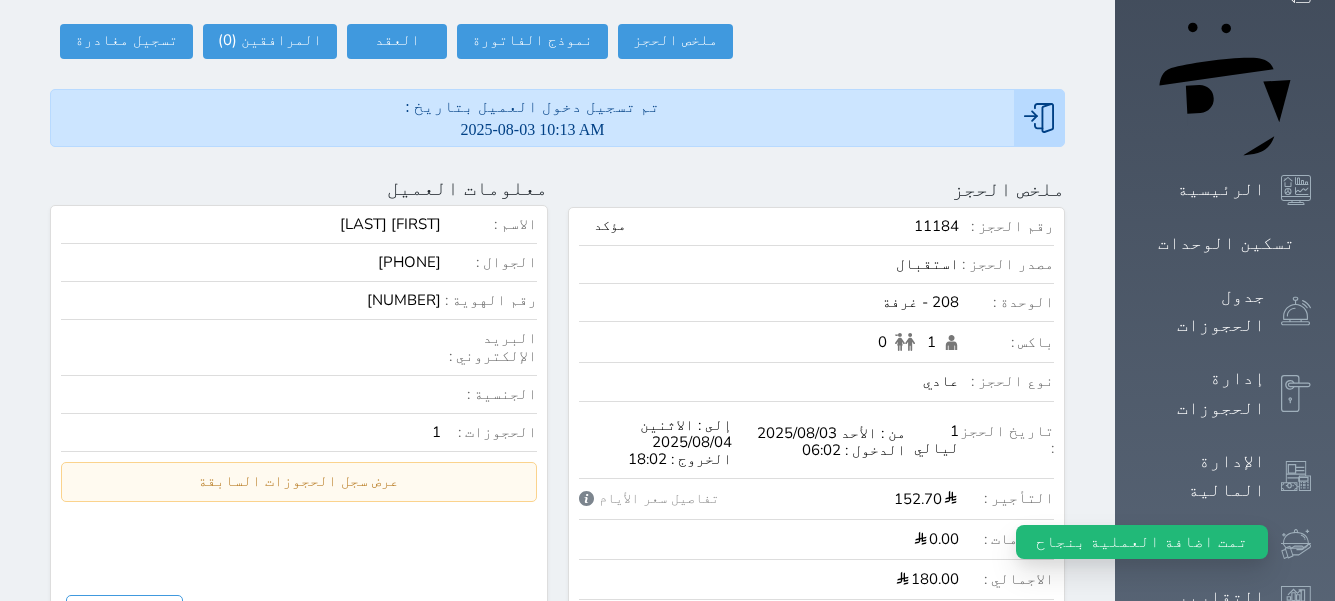 scroll, scrollTop: 0, scrollLeft: 0, axis: both 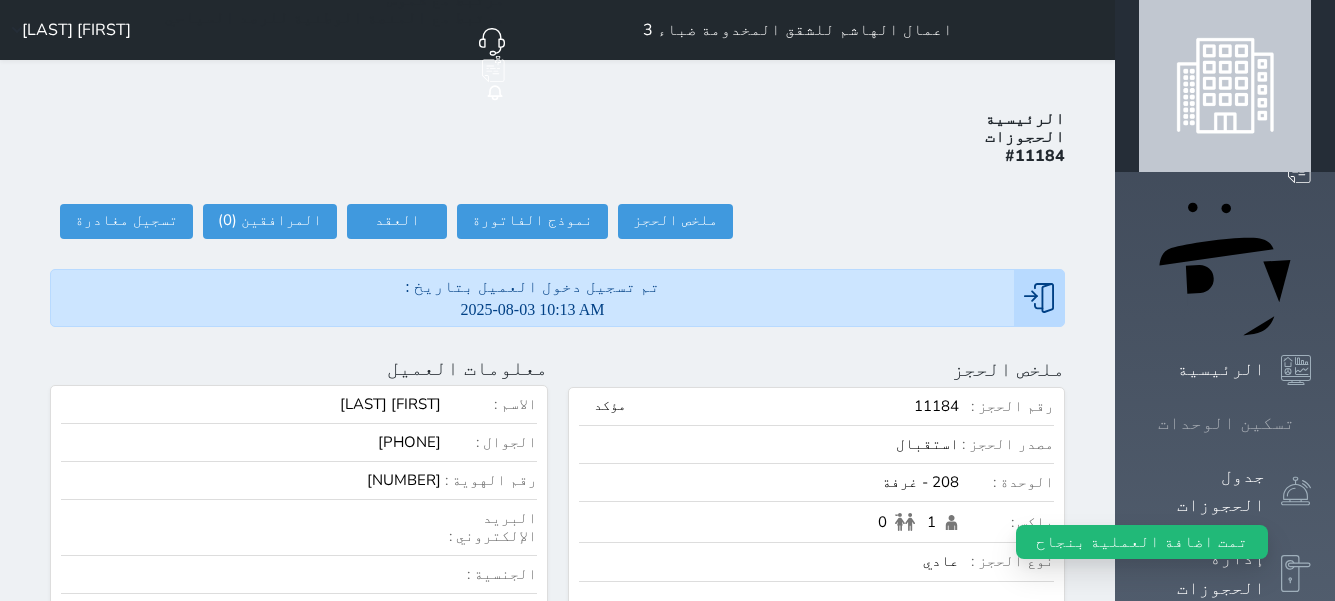 click 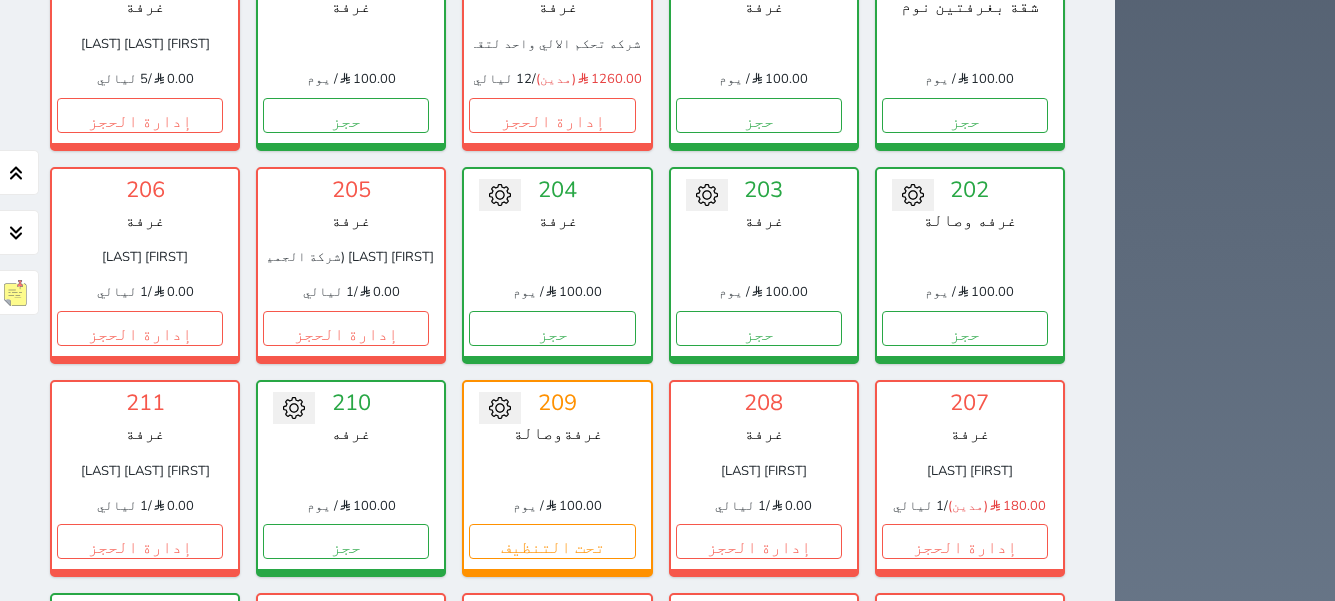 scroll, scrollTop: 978, scrollLeft: 0, axis: vertical 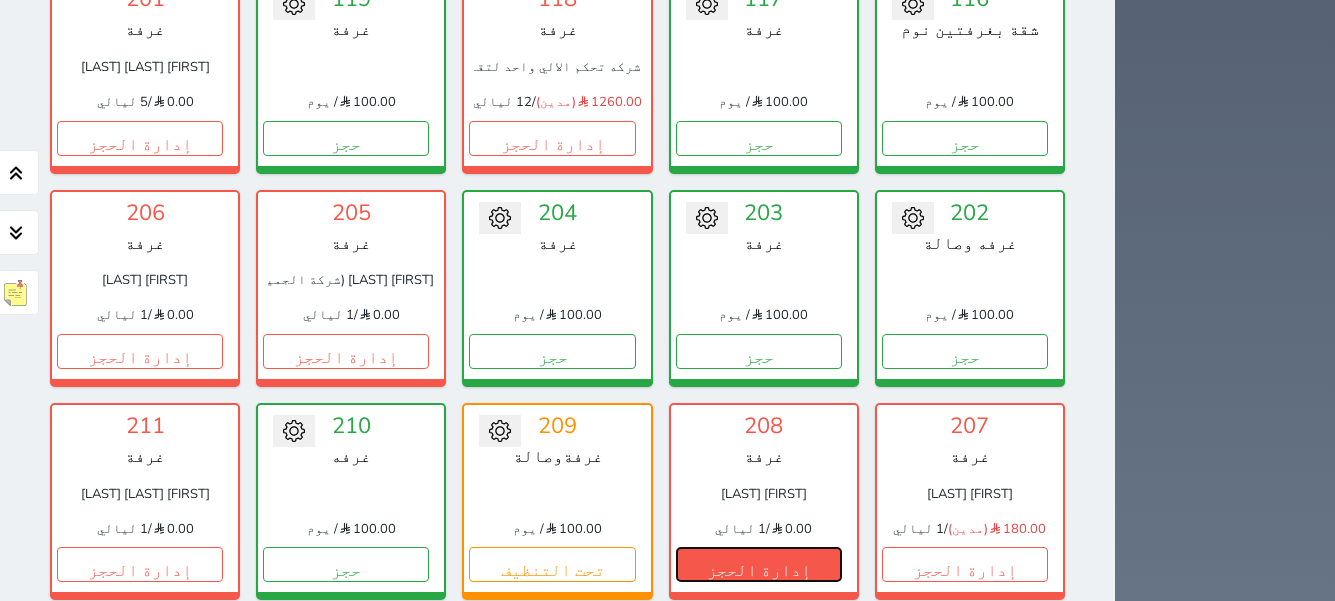 click on "إدارة الحجز" at bounding box center [759, 564] 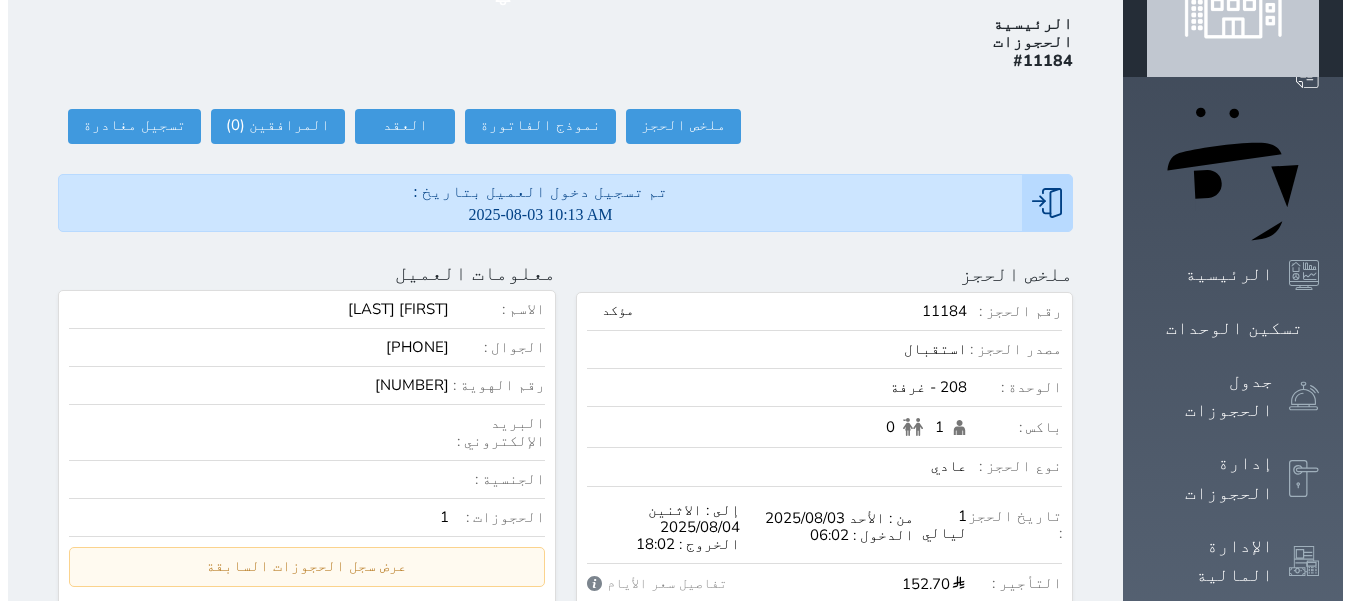 scroll, scrollTop: 0, scrollLeft: 0, axis: both 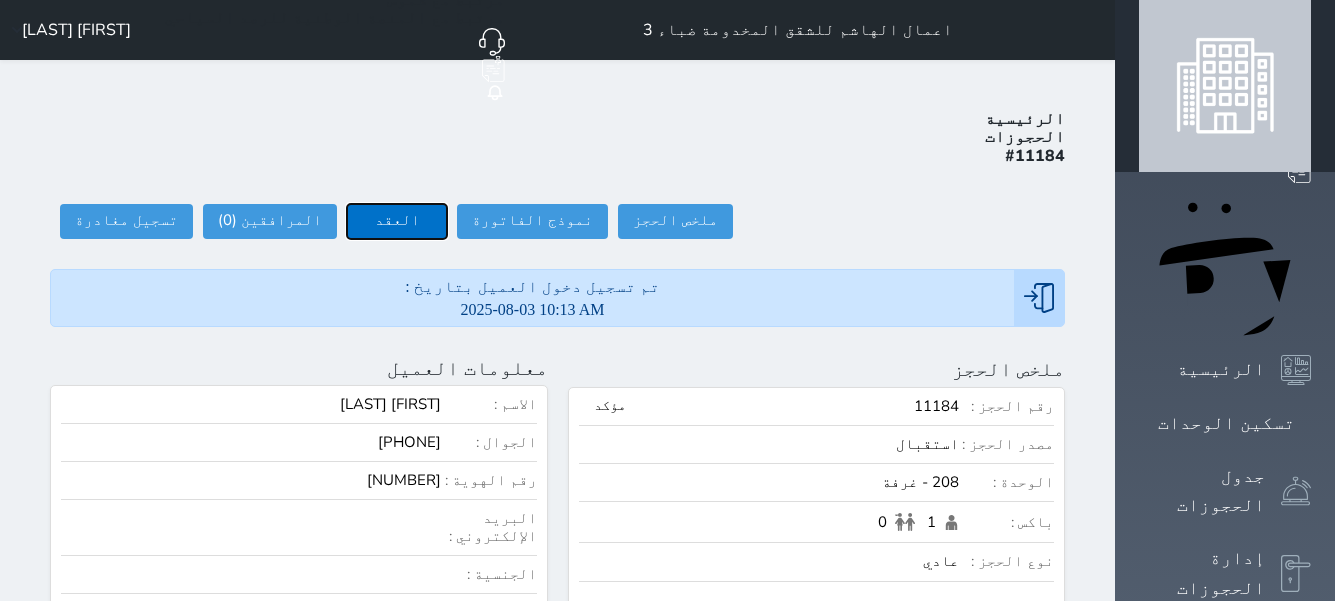 click on "العقد" at bounding box center (397, 221) 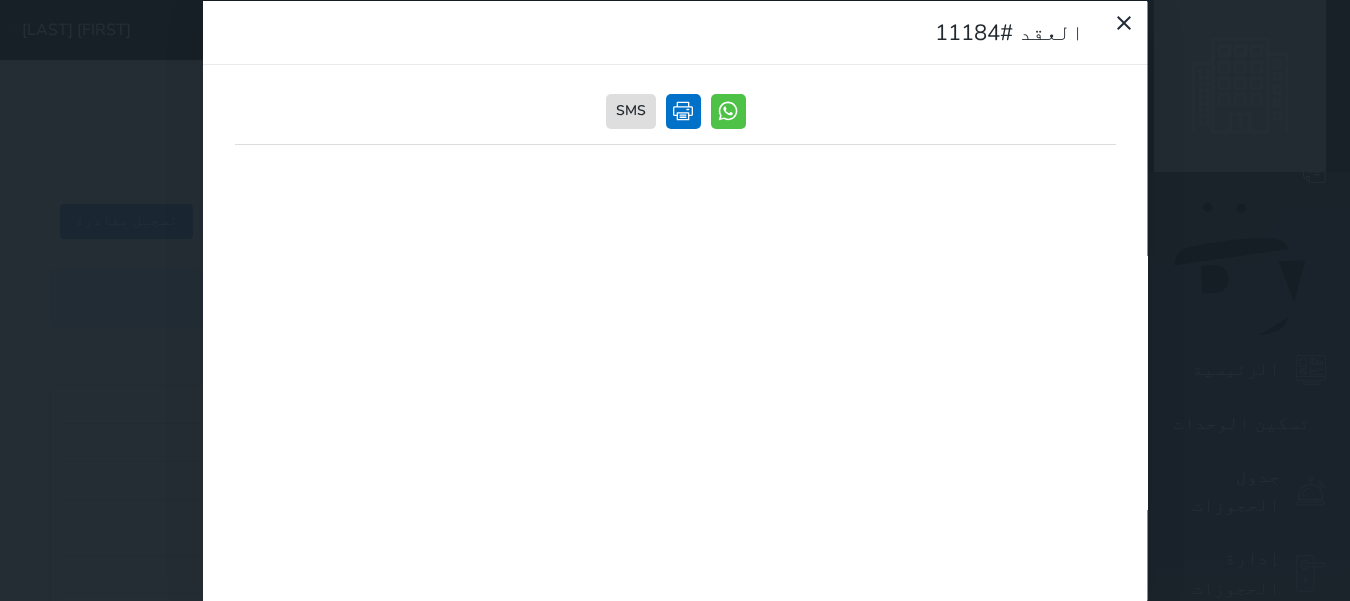 click at bounding box center [682, 110] 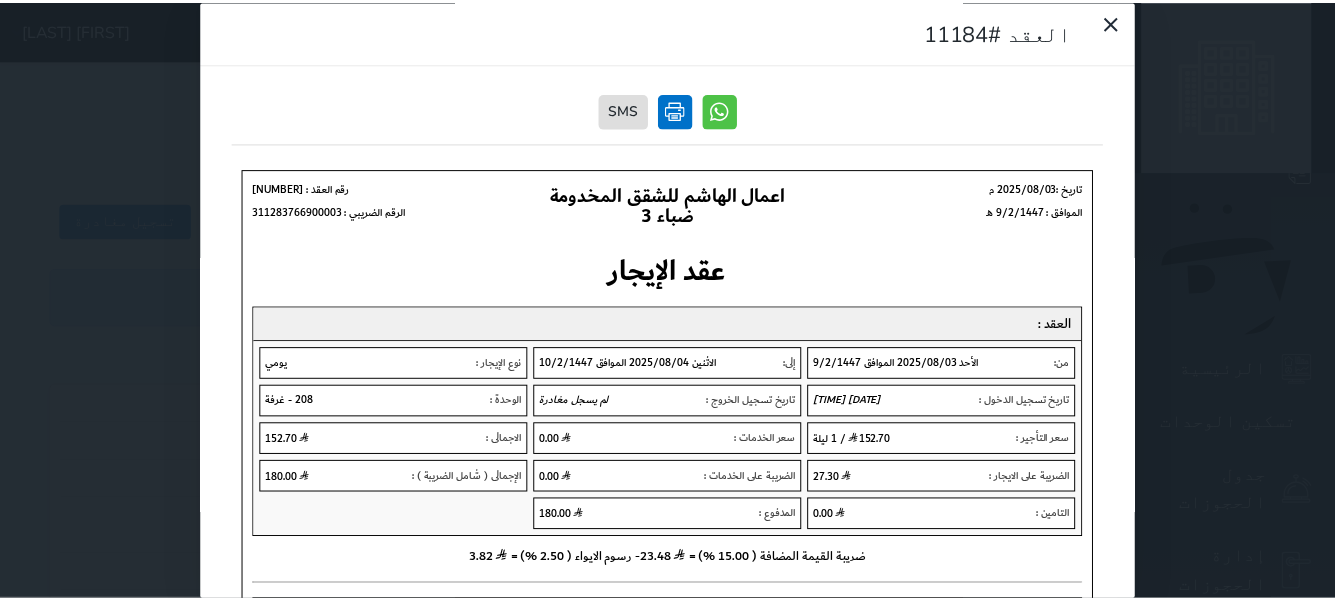 scroll, scrollTop: 0, scrollLeft: 0, axis: both 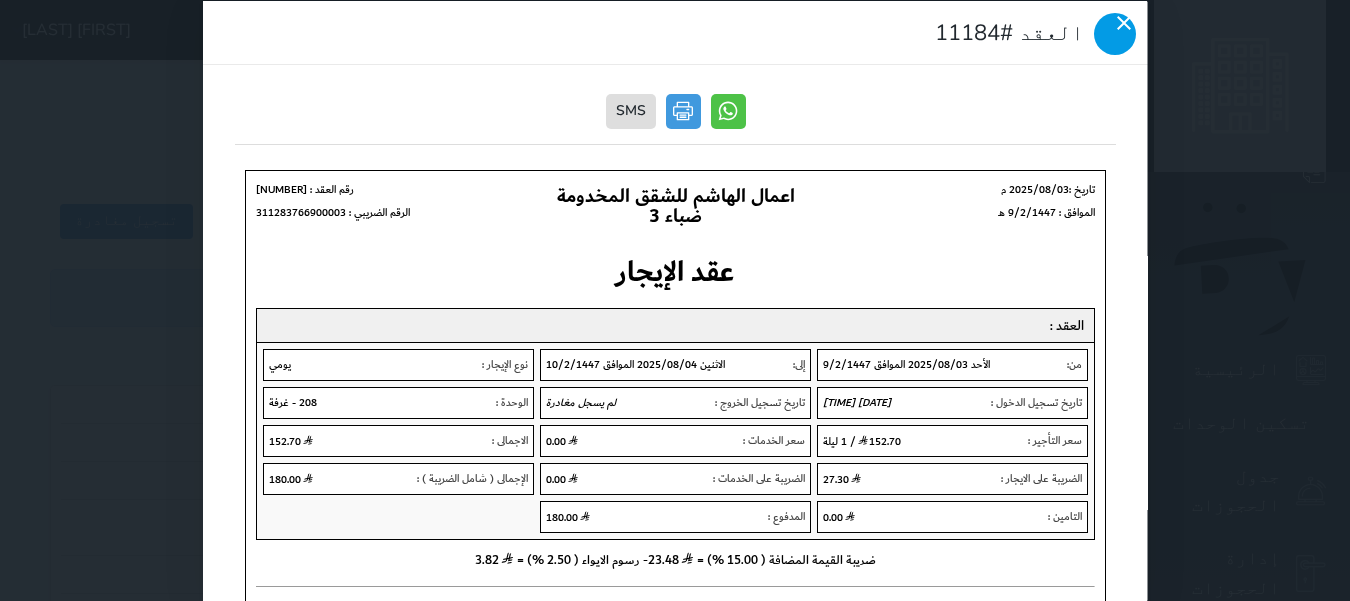 click 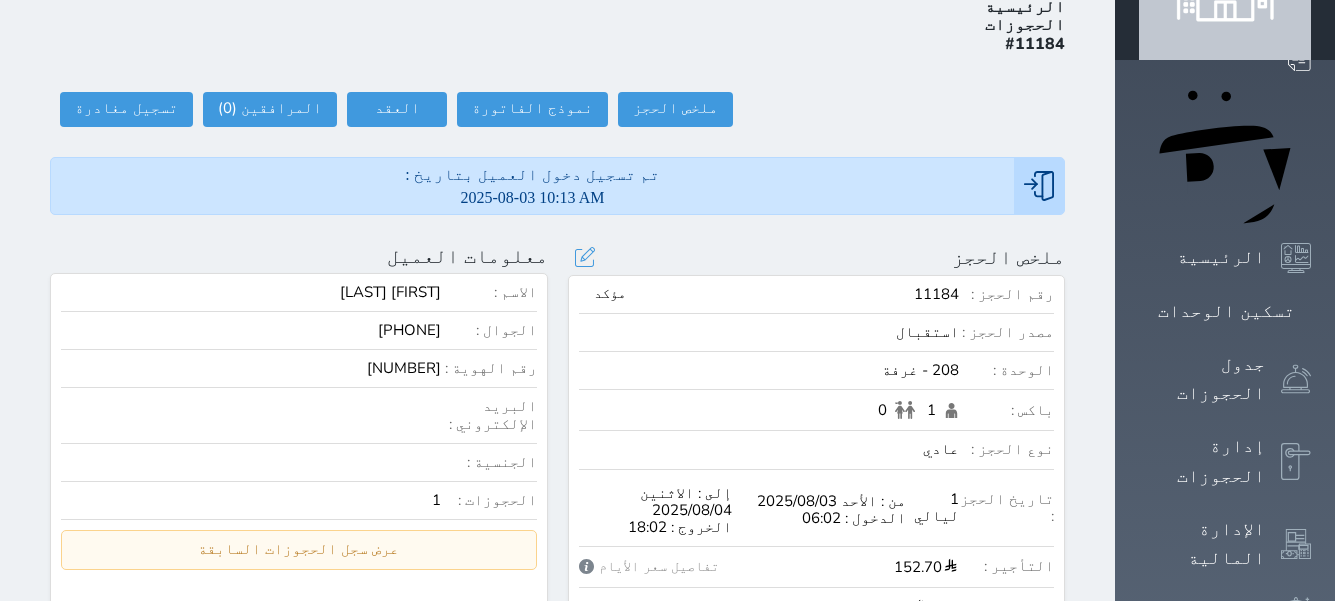 scroll, scrollTop: 0, scrollLeft: 0, axis: both 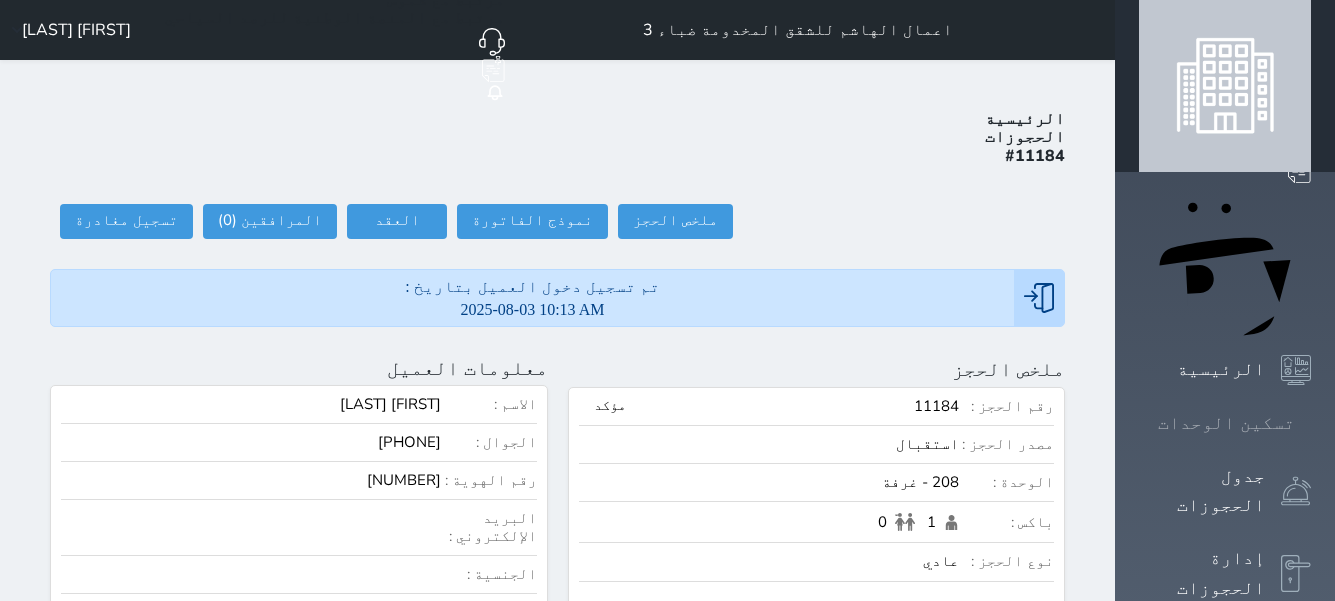 click 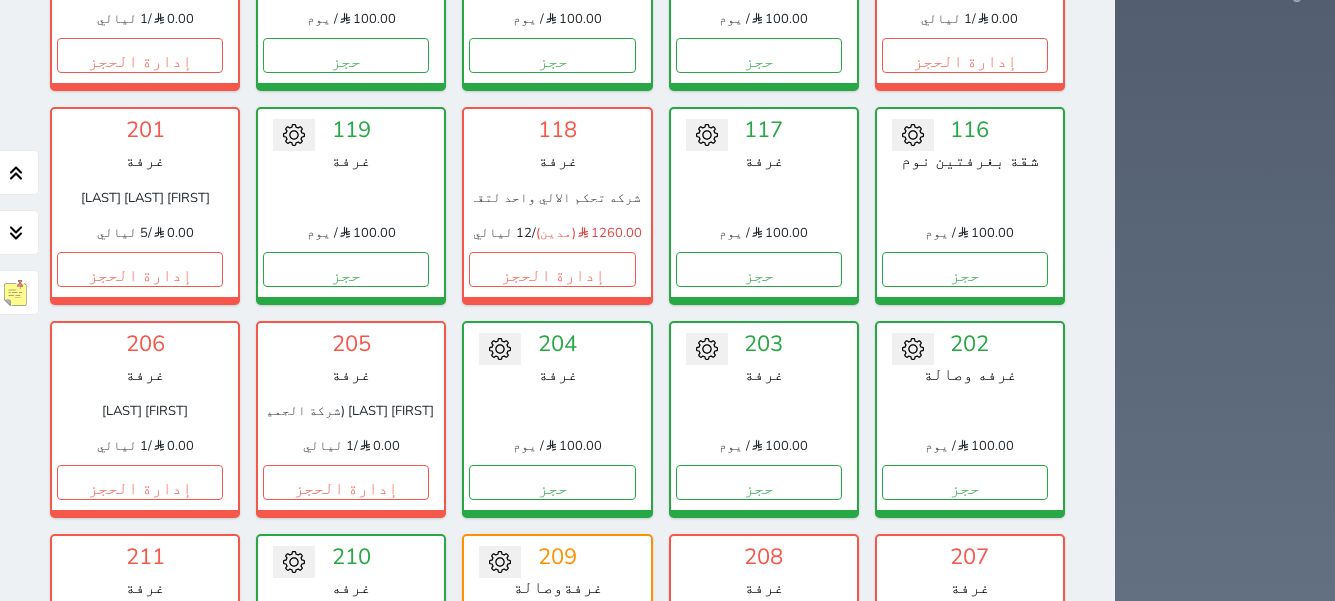 scroll, scrollTop: 878, scrollLeft: 0, axis: vertical 